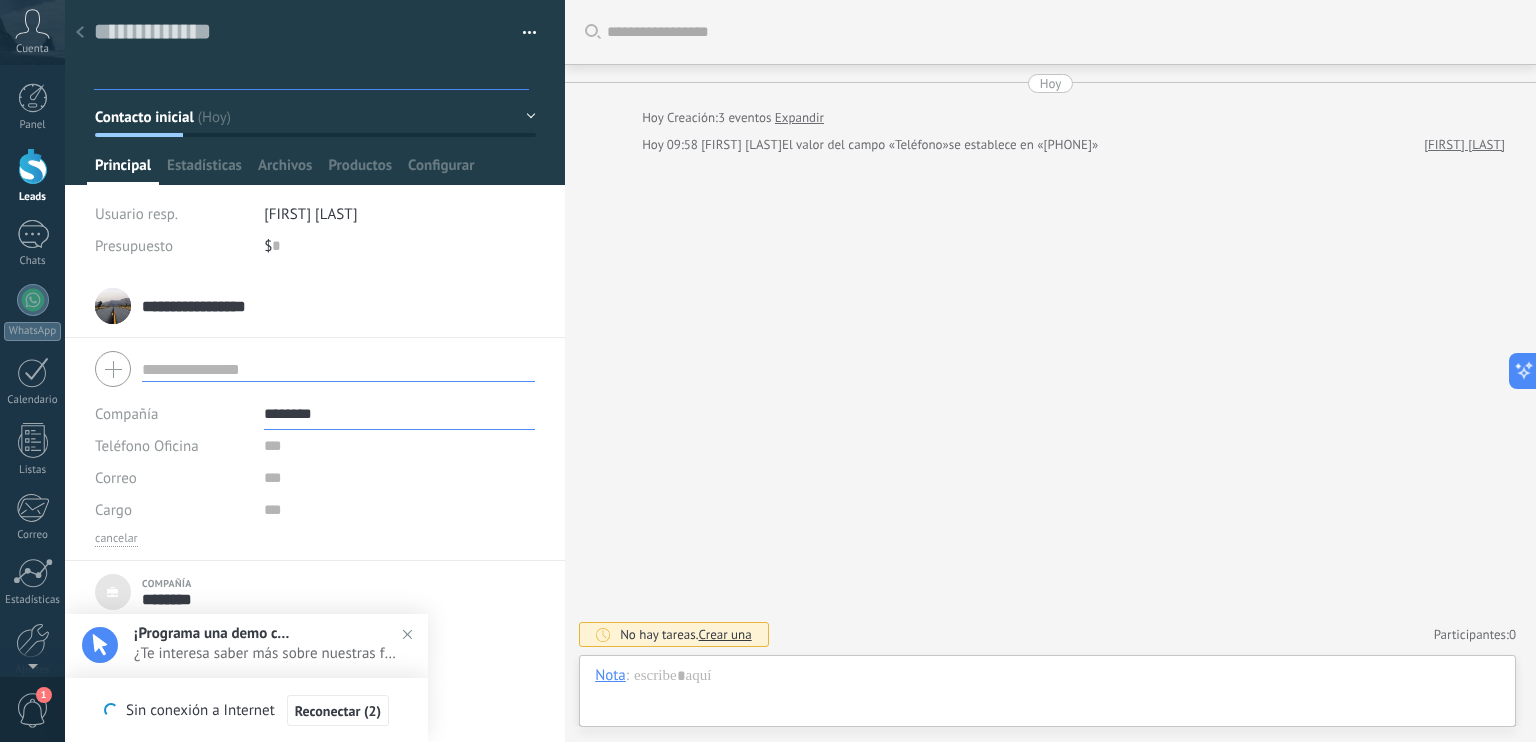 scroll, scrollTop: 0, scrollLeft: 0, axis: both 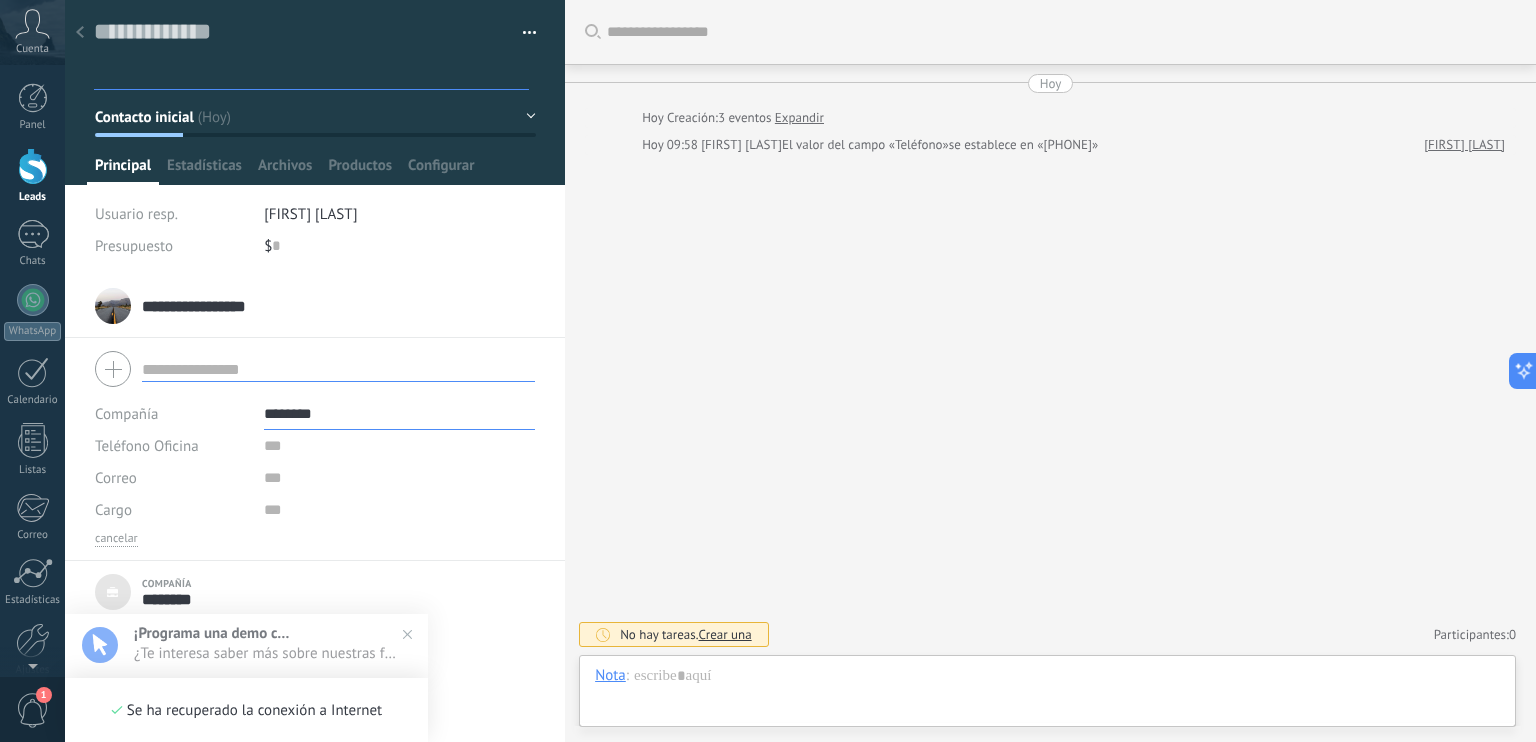 click on "Cuenta" at bounding box center (32, 49) 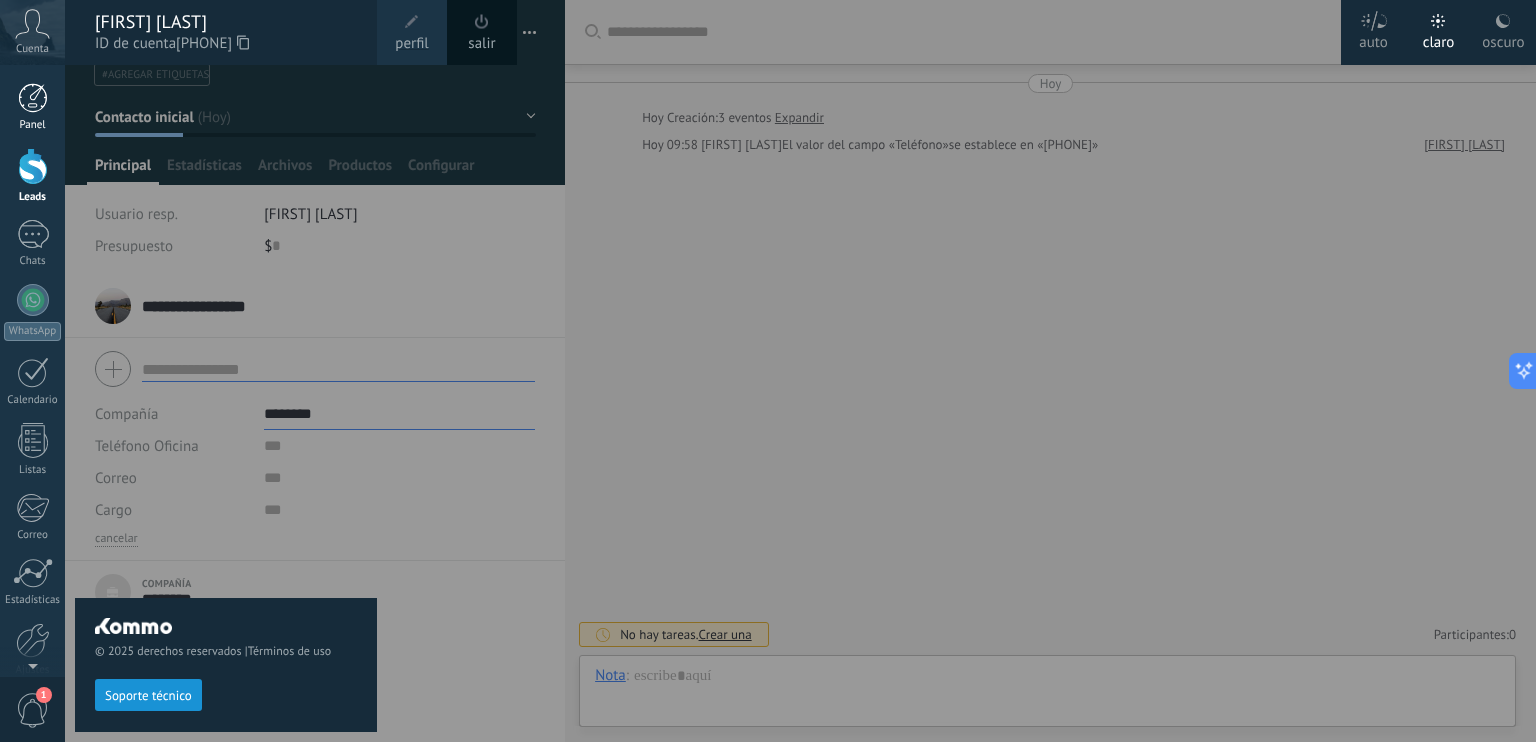 click at bounding box center (33, 98) 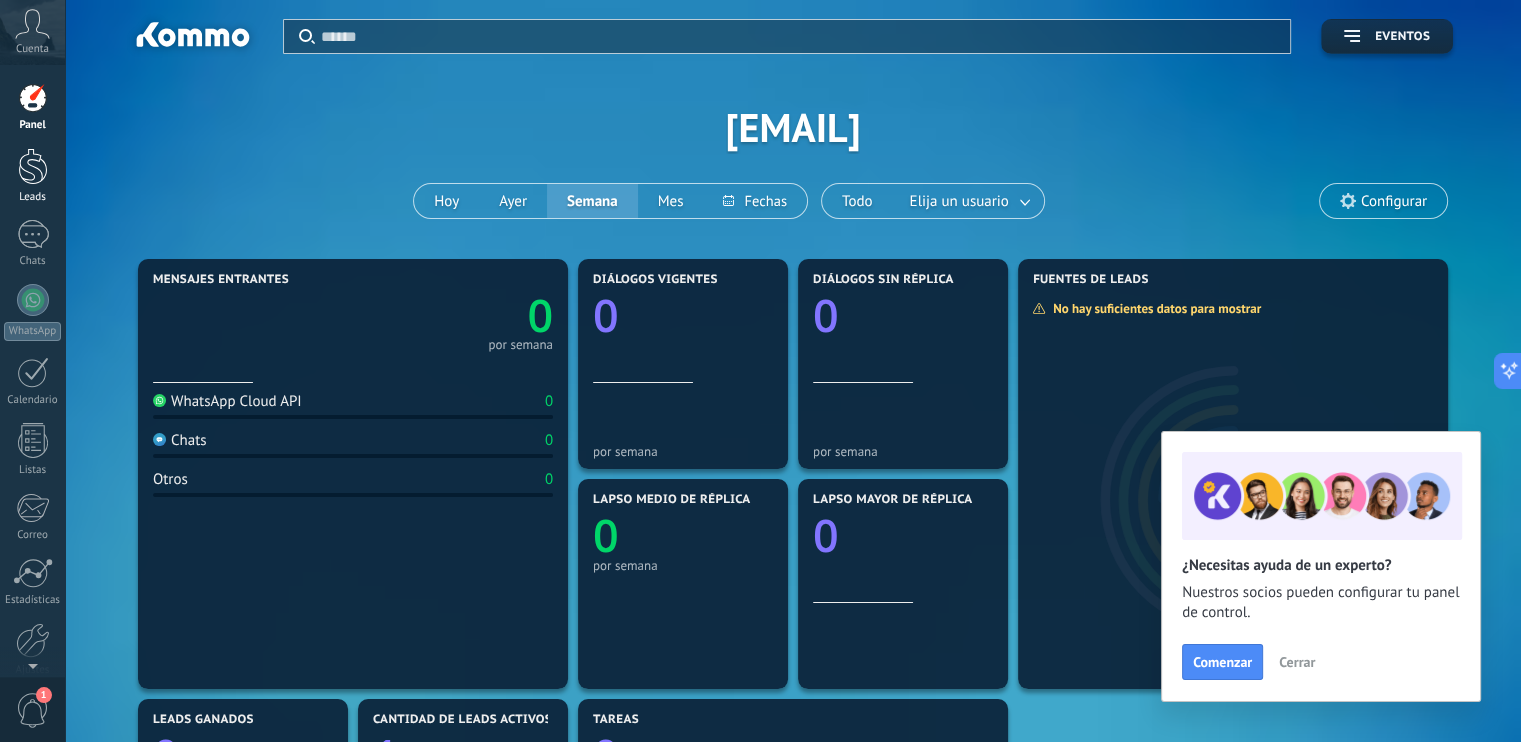 click at bounding box center (33, 166) 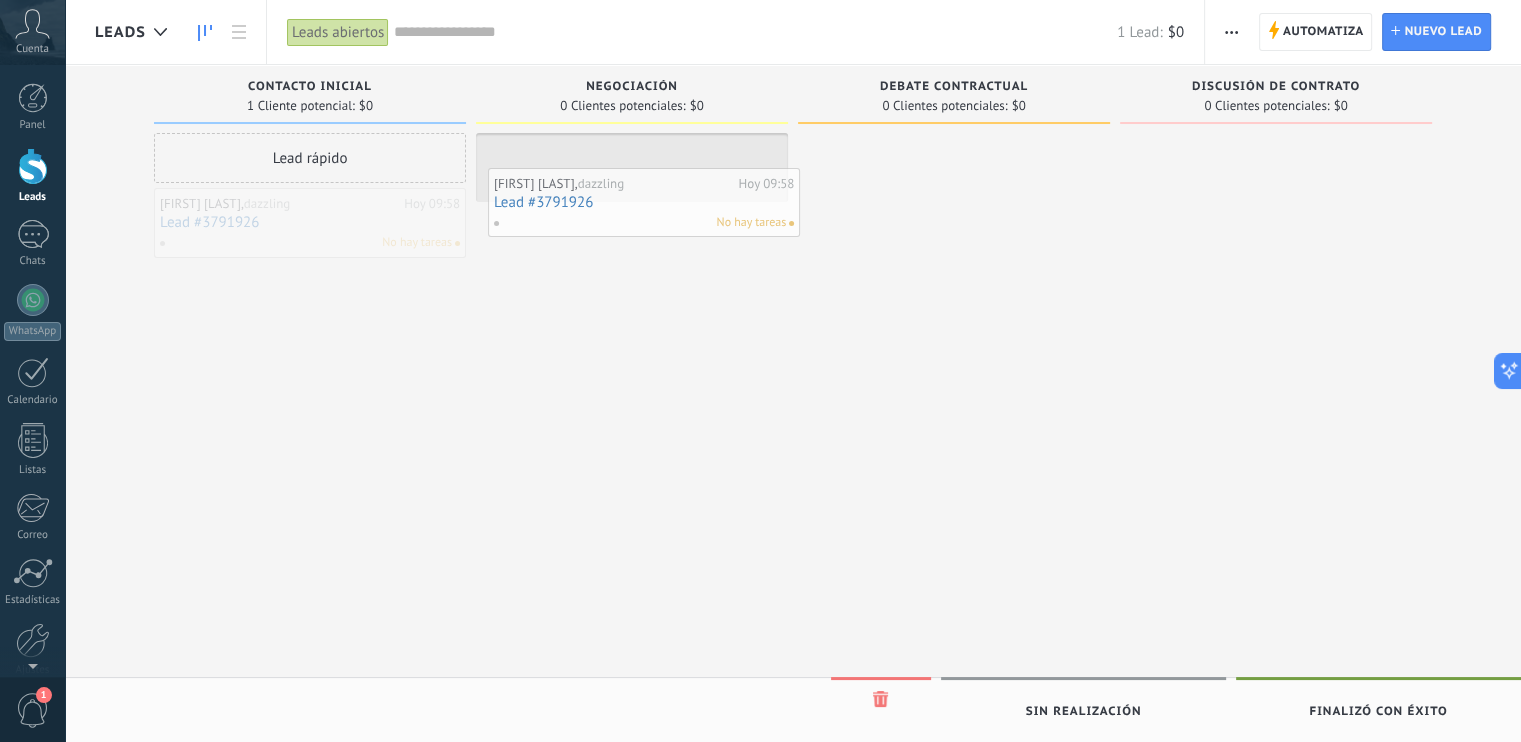drag, startPoint x: 322, startPoint y: 219, endPoint x: 652, endPoint y: 197, distance: 330.7325 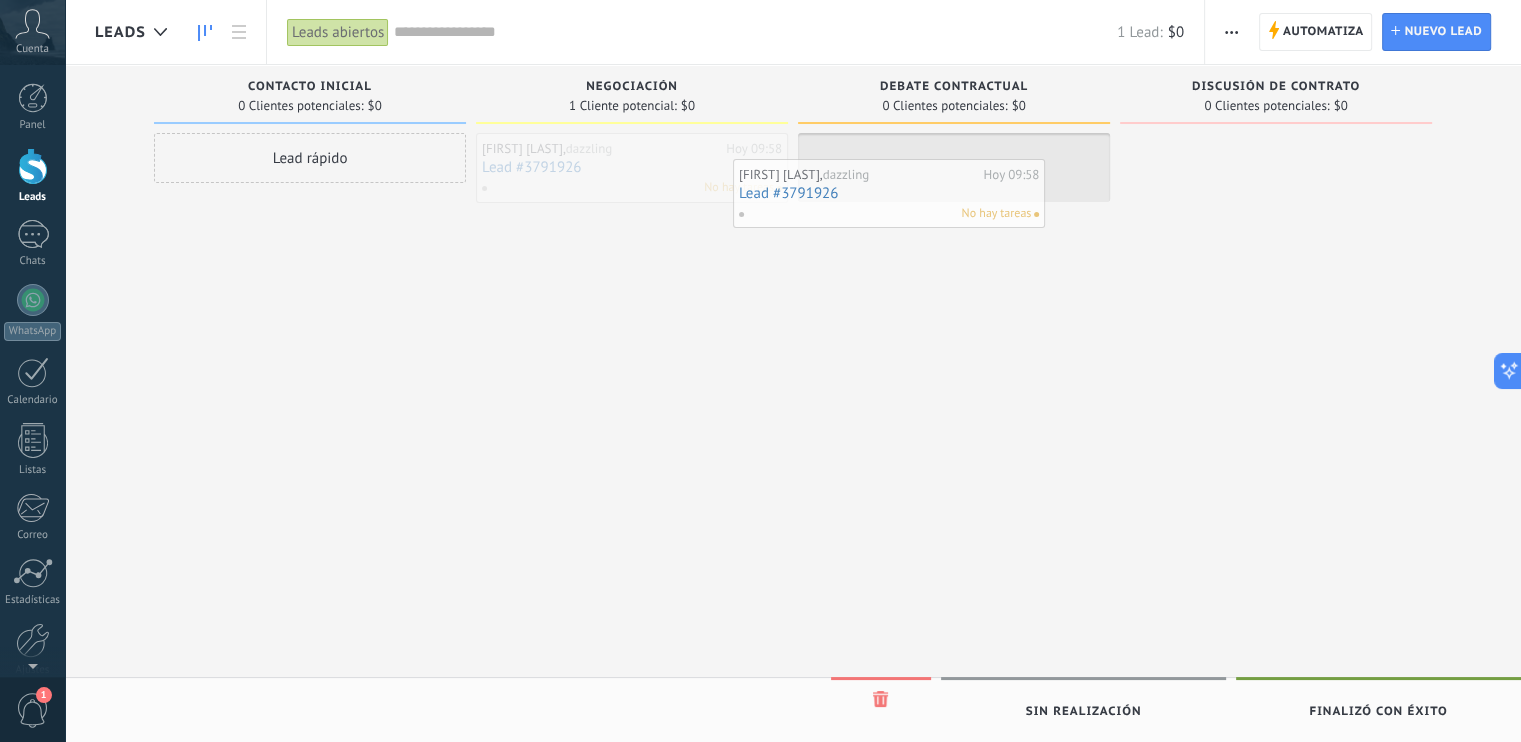 drag, startPoint x: 616, startPoint y: 185, endPoint x: 881, endPoint y: 207, distance: 265.91165 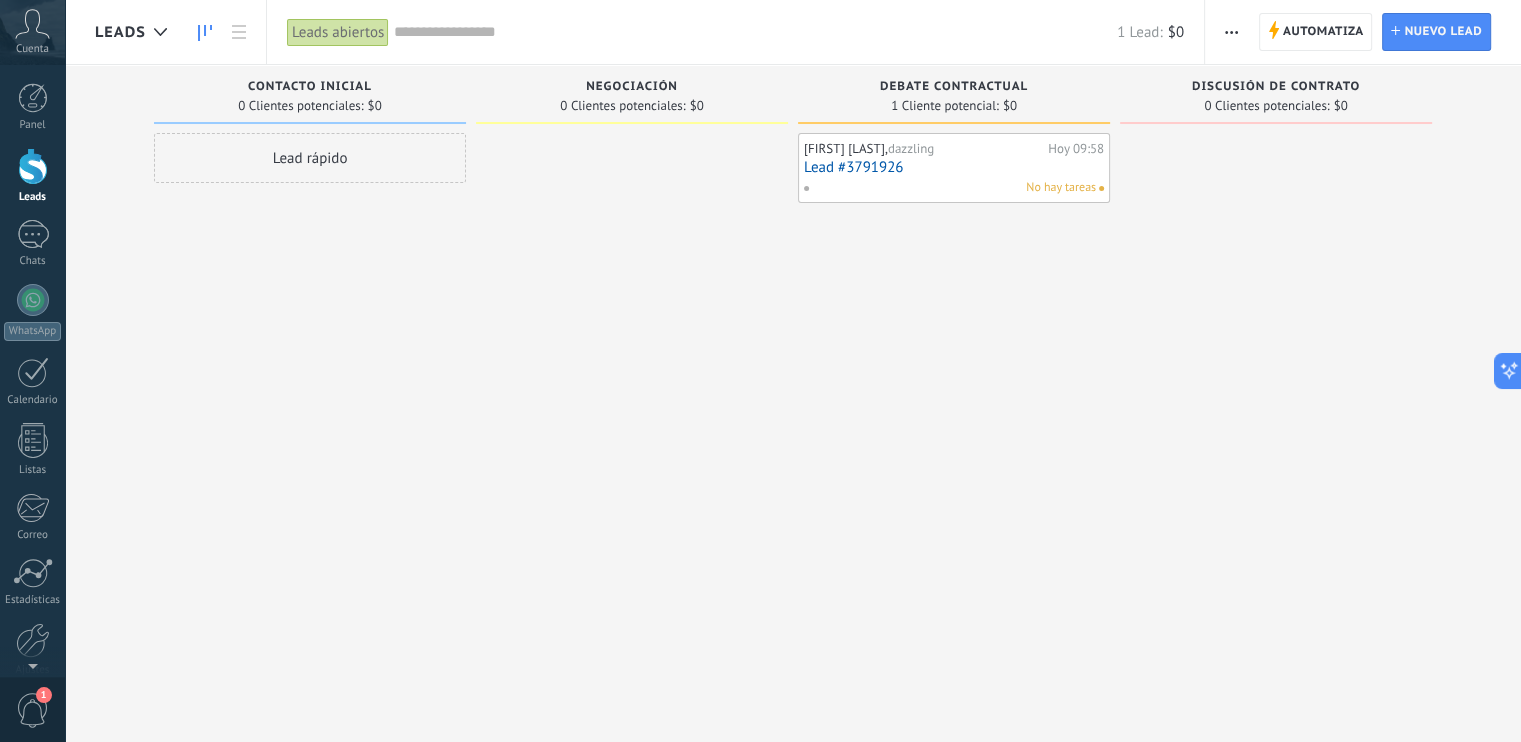 click on "No hay tareas" at bounding box center [1061, 188] 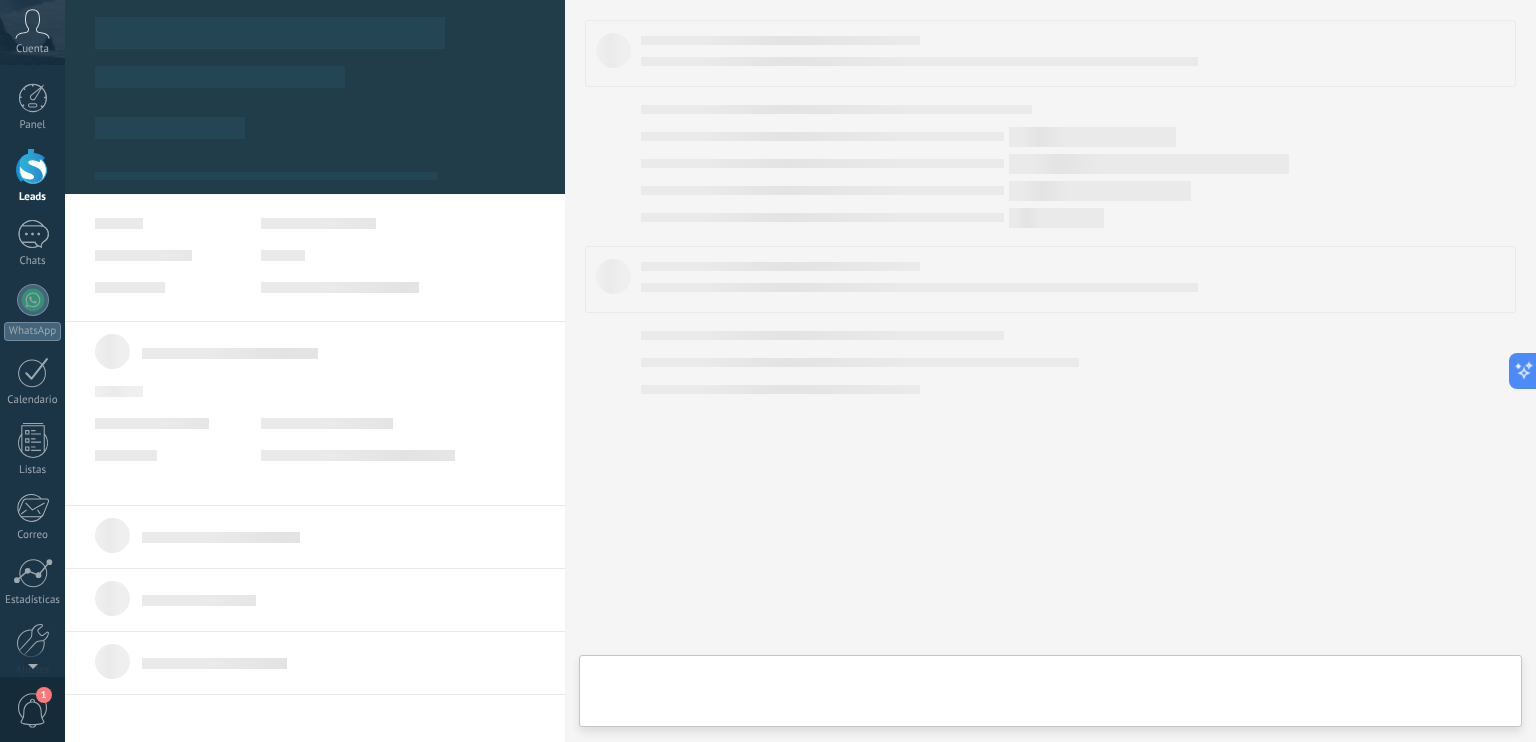 type on "***" 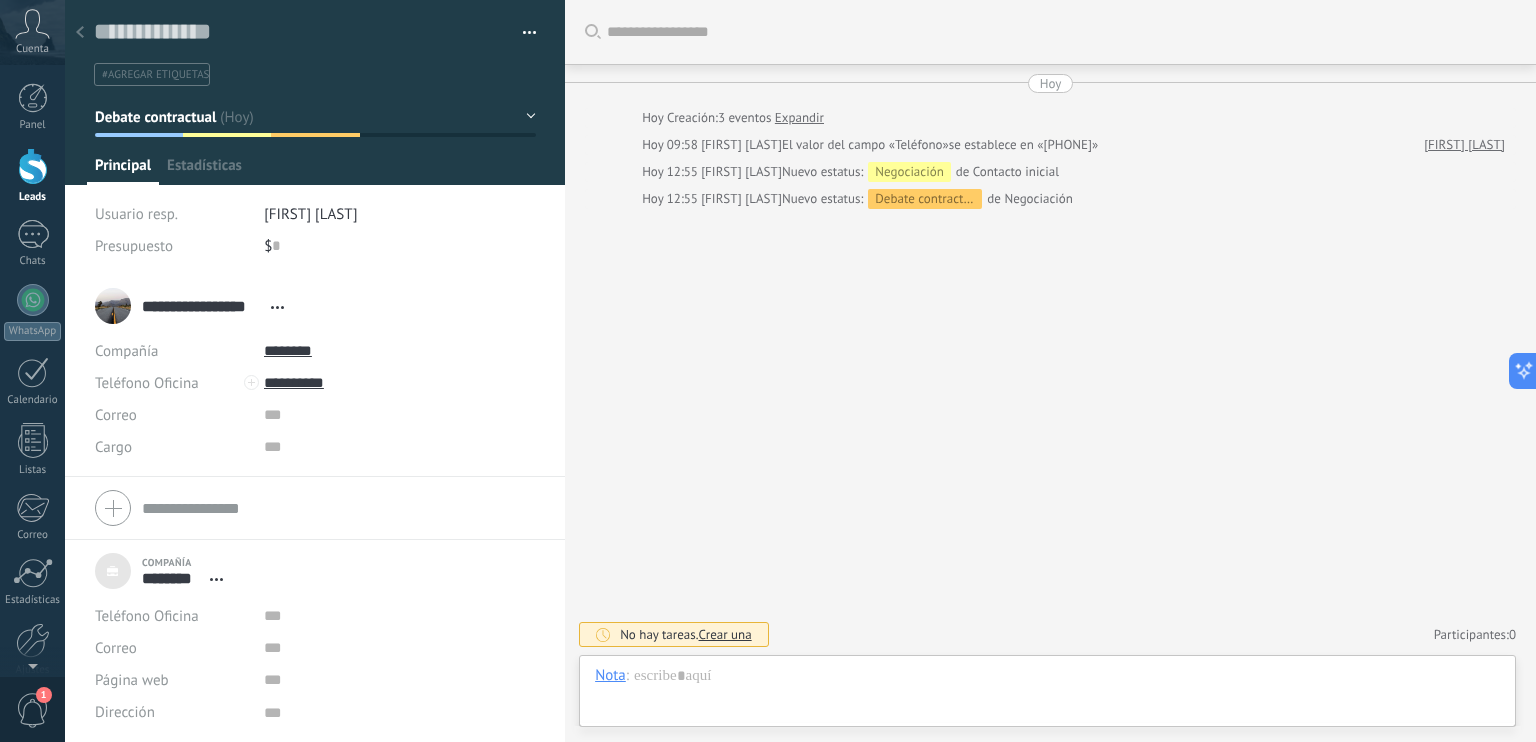 scroll, scrollTop: 20, scrollLeft: 0, axis: vertical 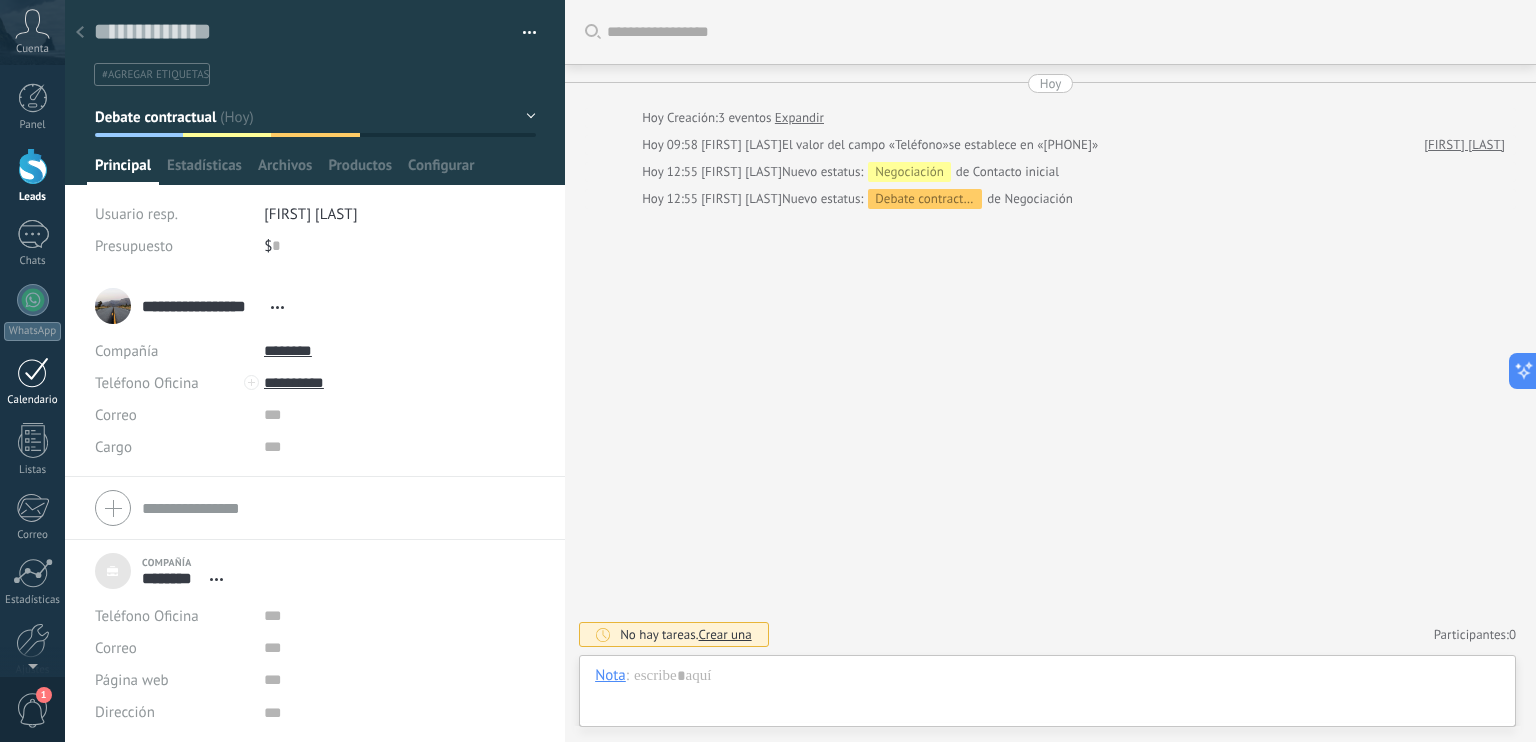 click at bounding box center (33, 372) 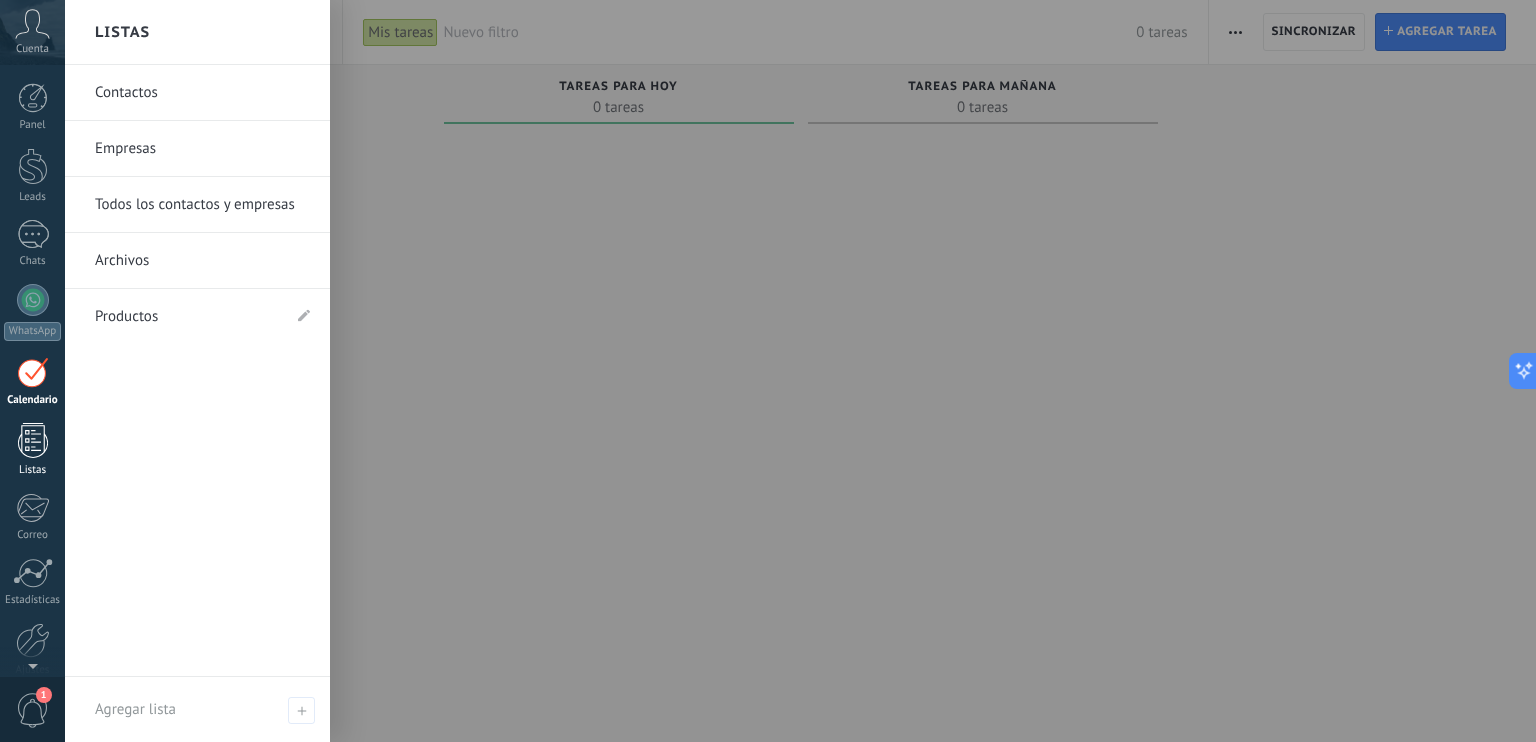 click on "Listas" at bounding box center [32, 450] 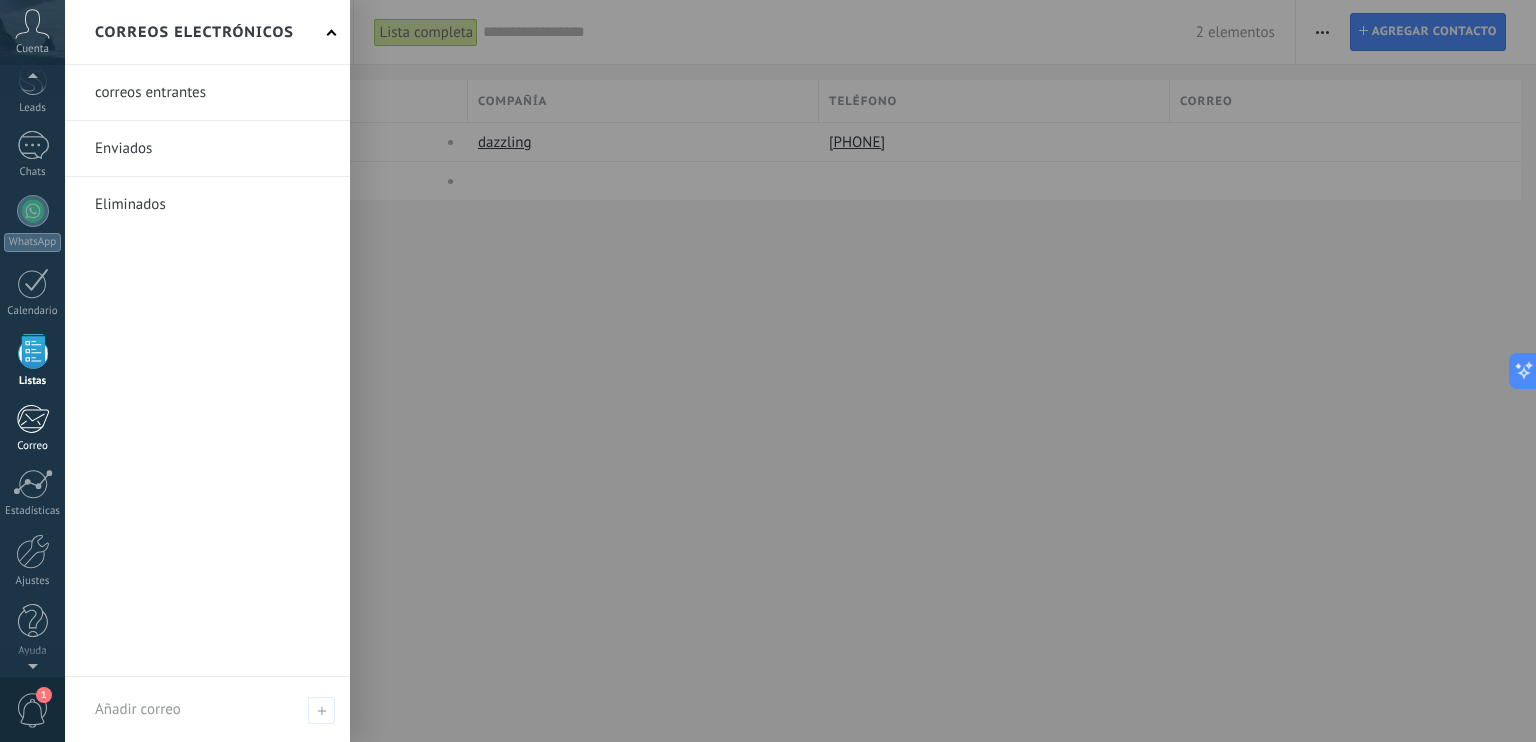 scroll, scrollTop: 0, scrollLeft: 0, axis: both 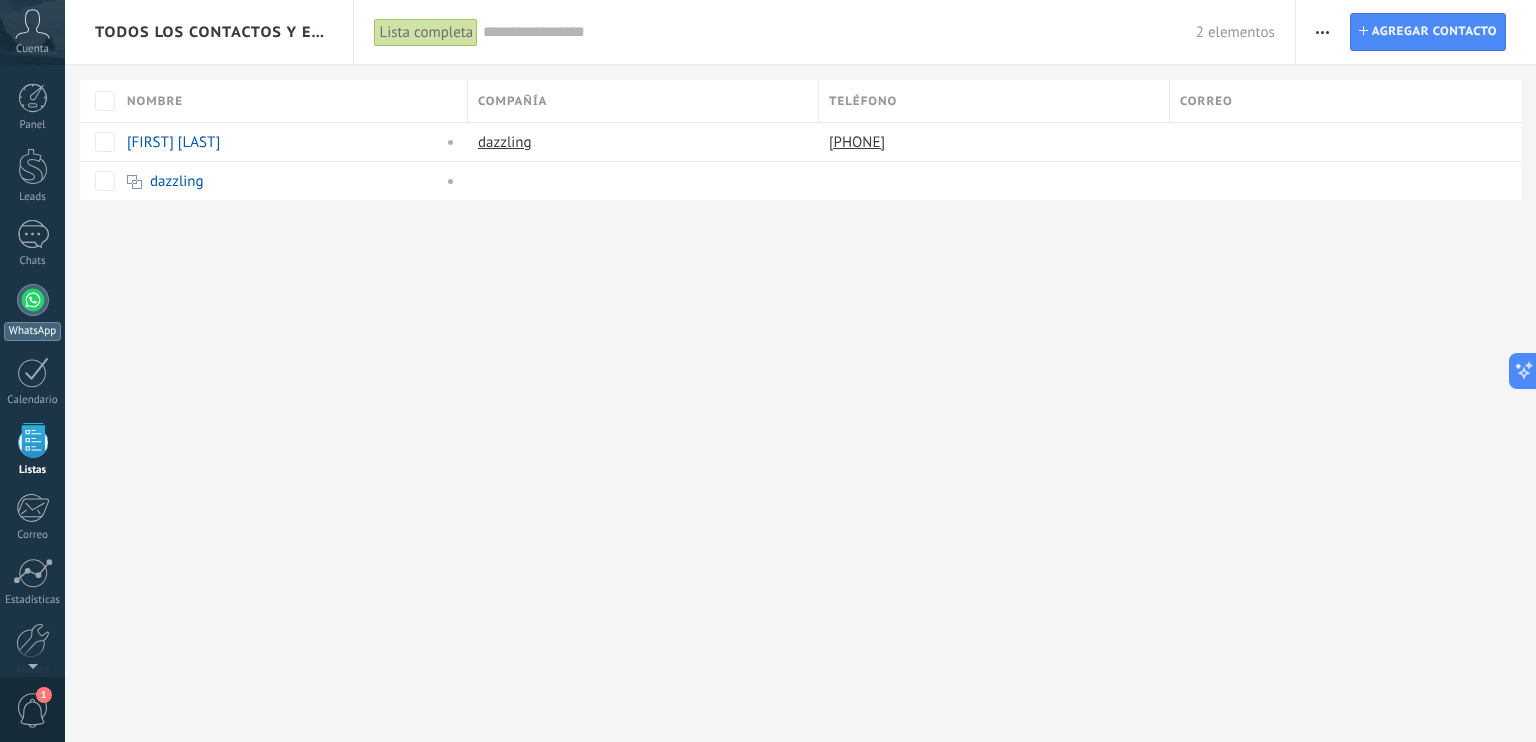 click at bounding box center [33, 300] 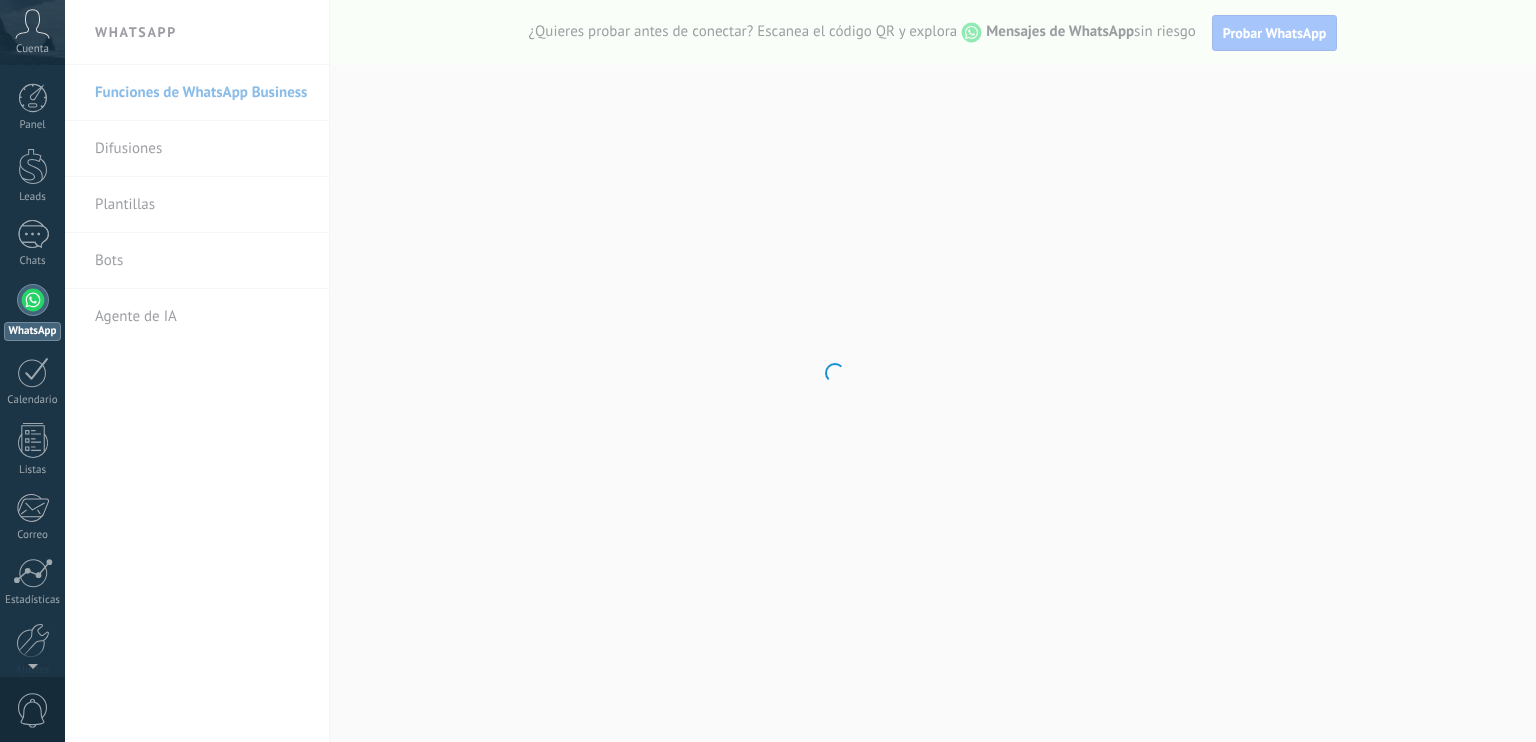 scroll, scrollTop: 0, scrollLeft: 0, axis: both 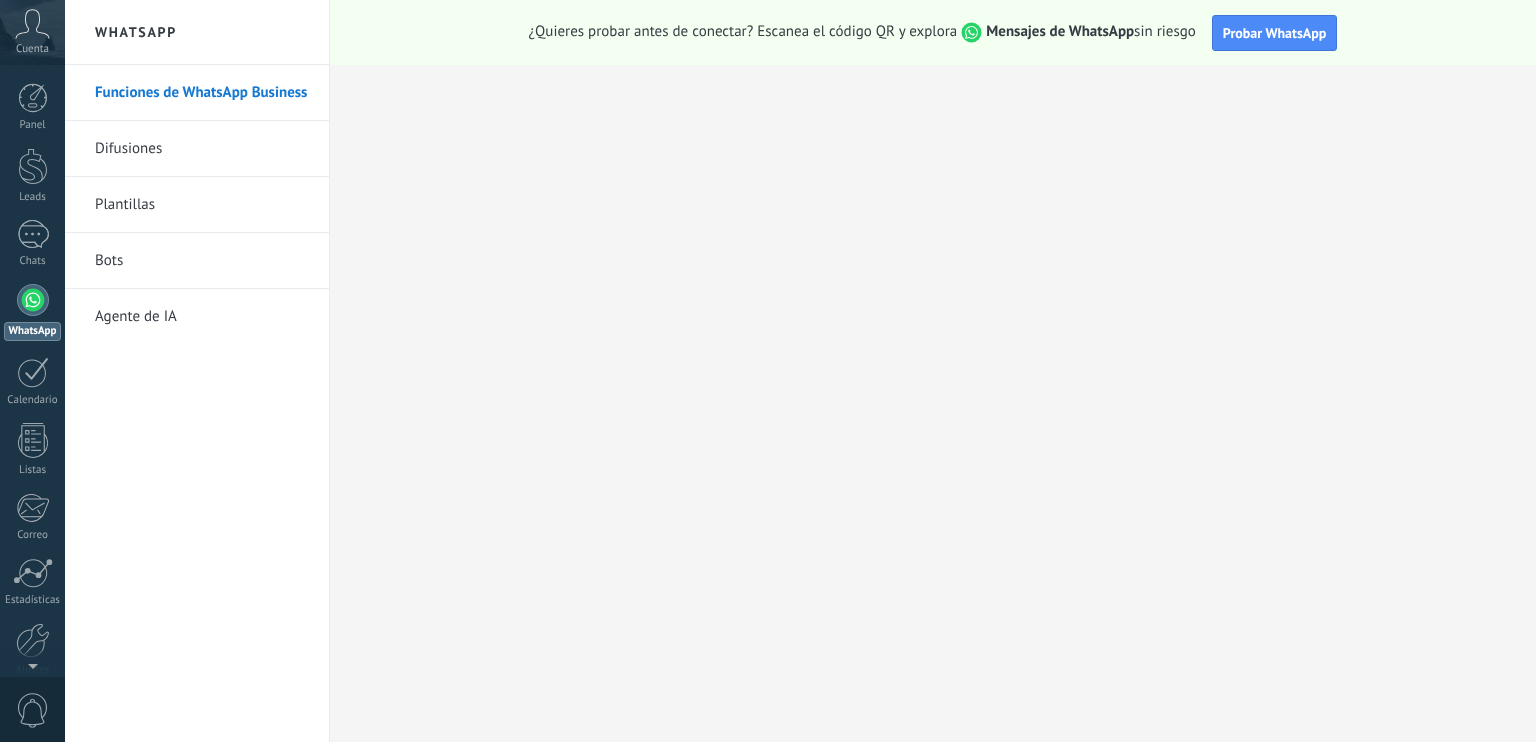 click 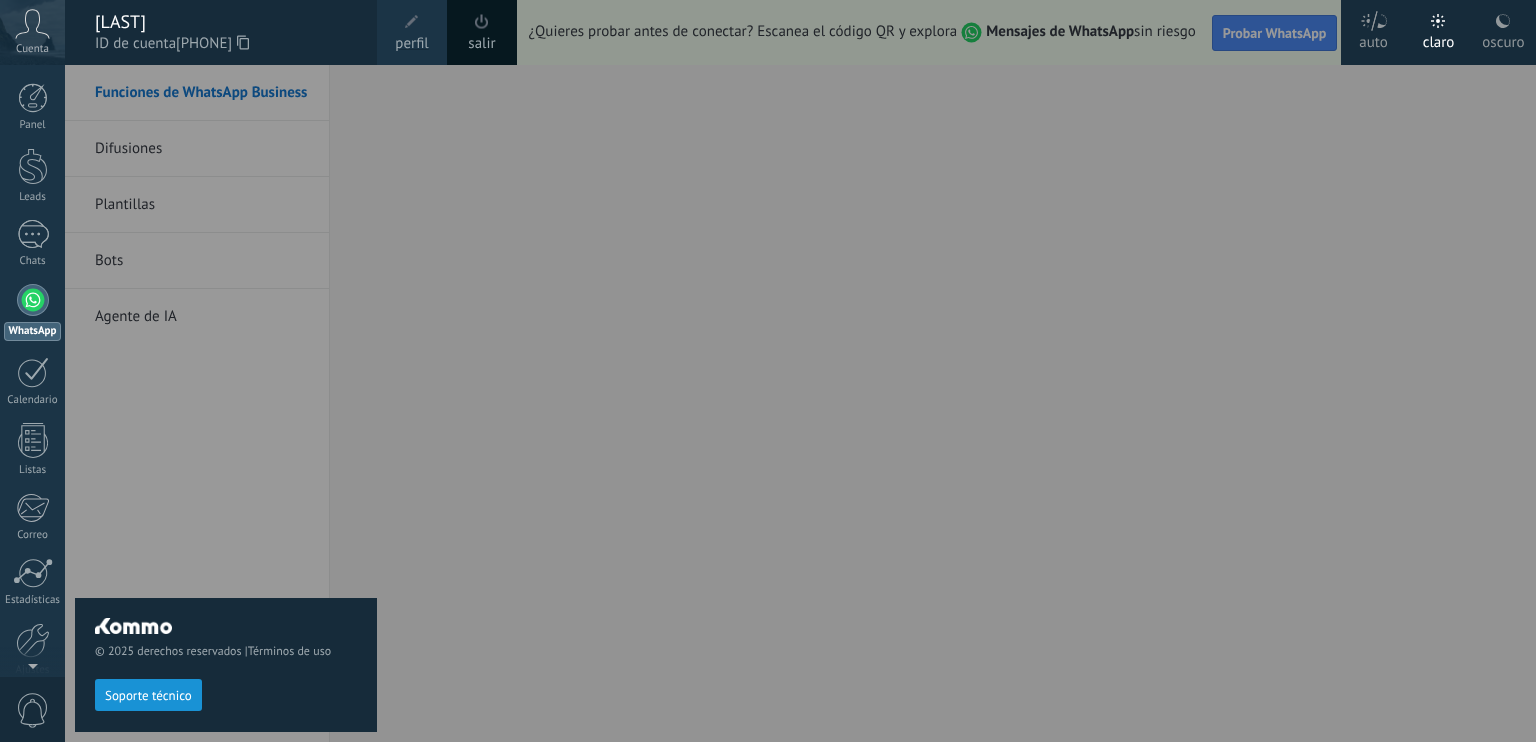 click 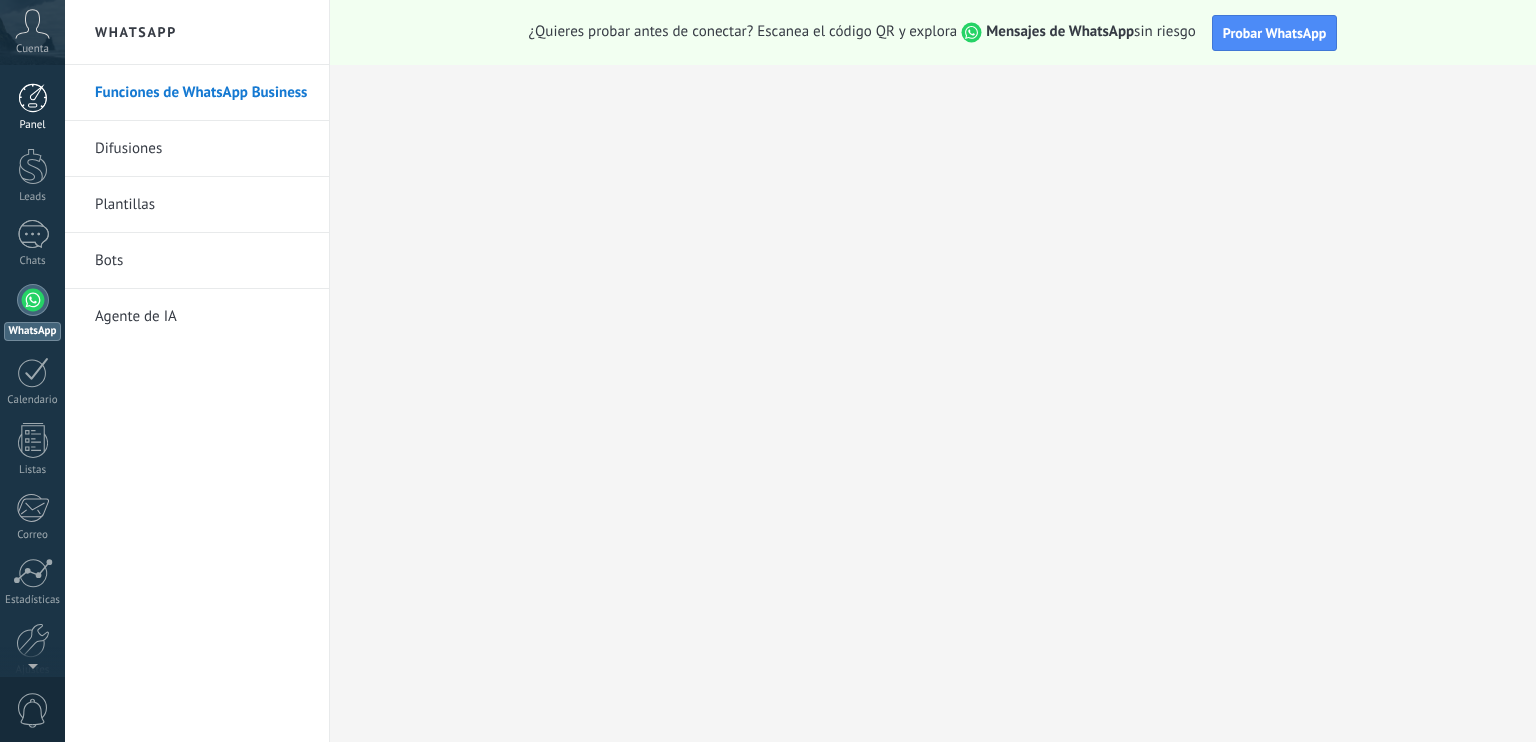 click at bounding box center (33, 98) 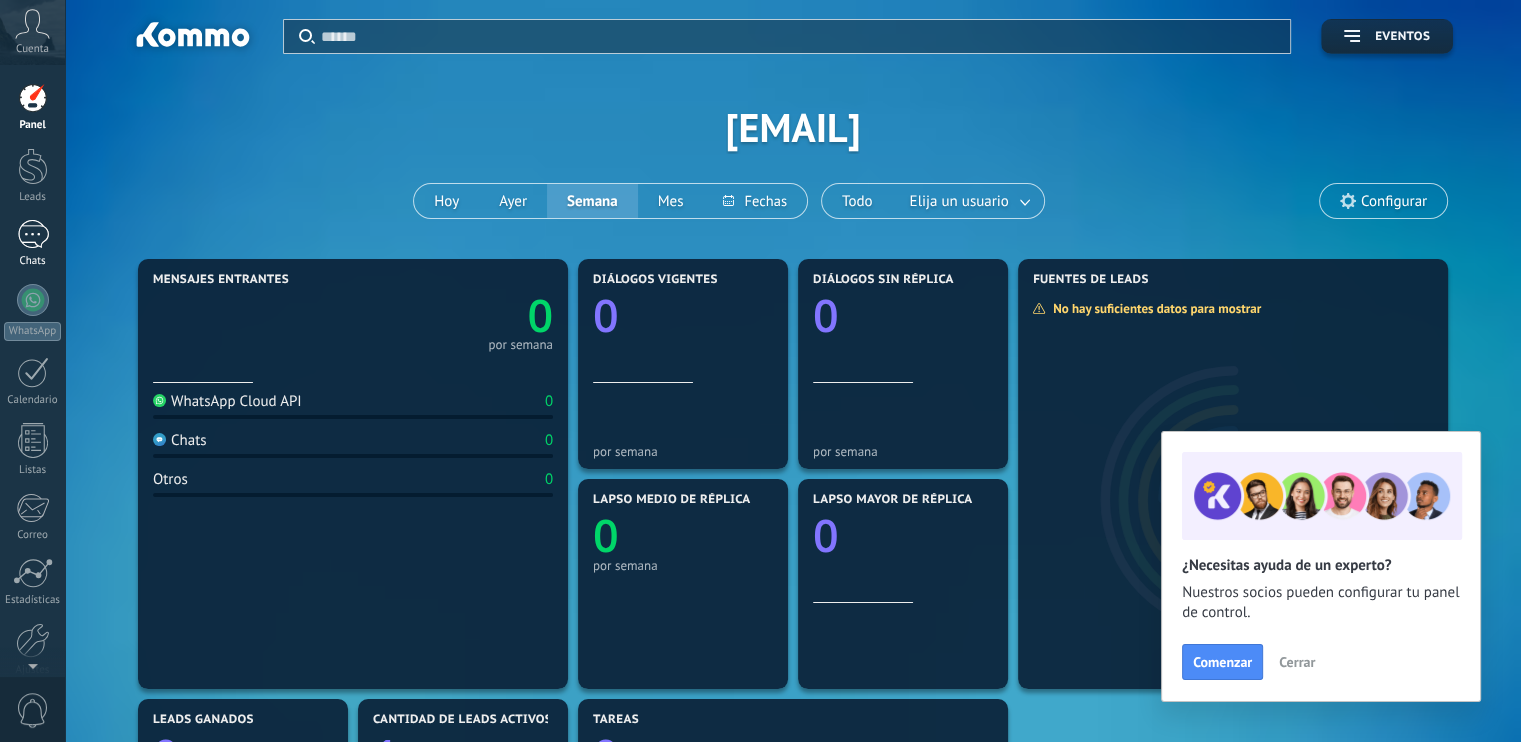 click at bounding box center [33, 234] 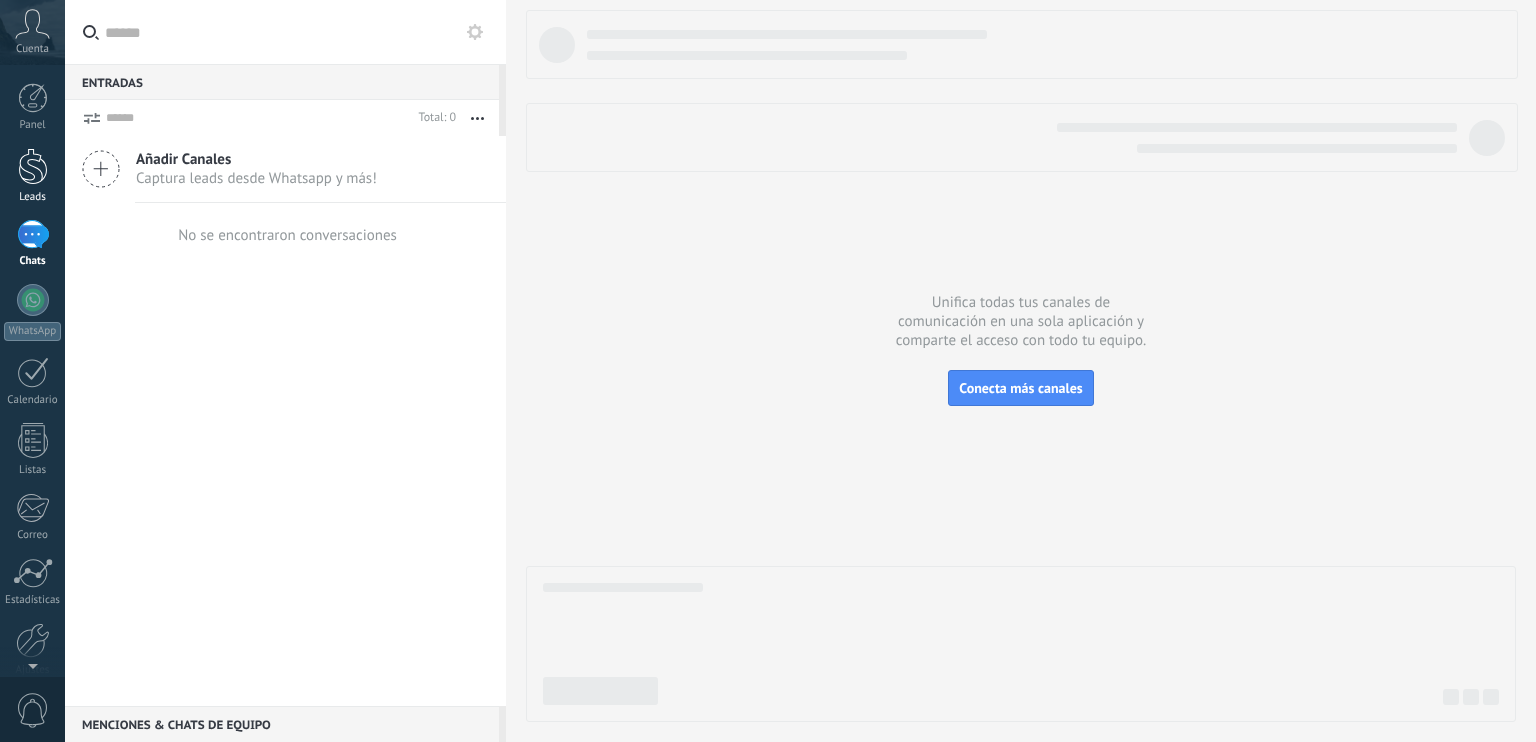 click at bounding box center [33, 166] 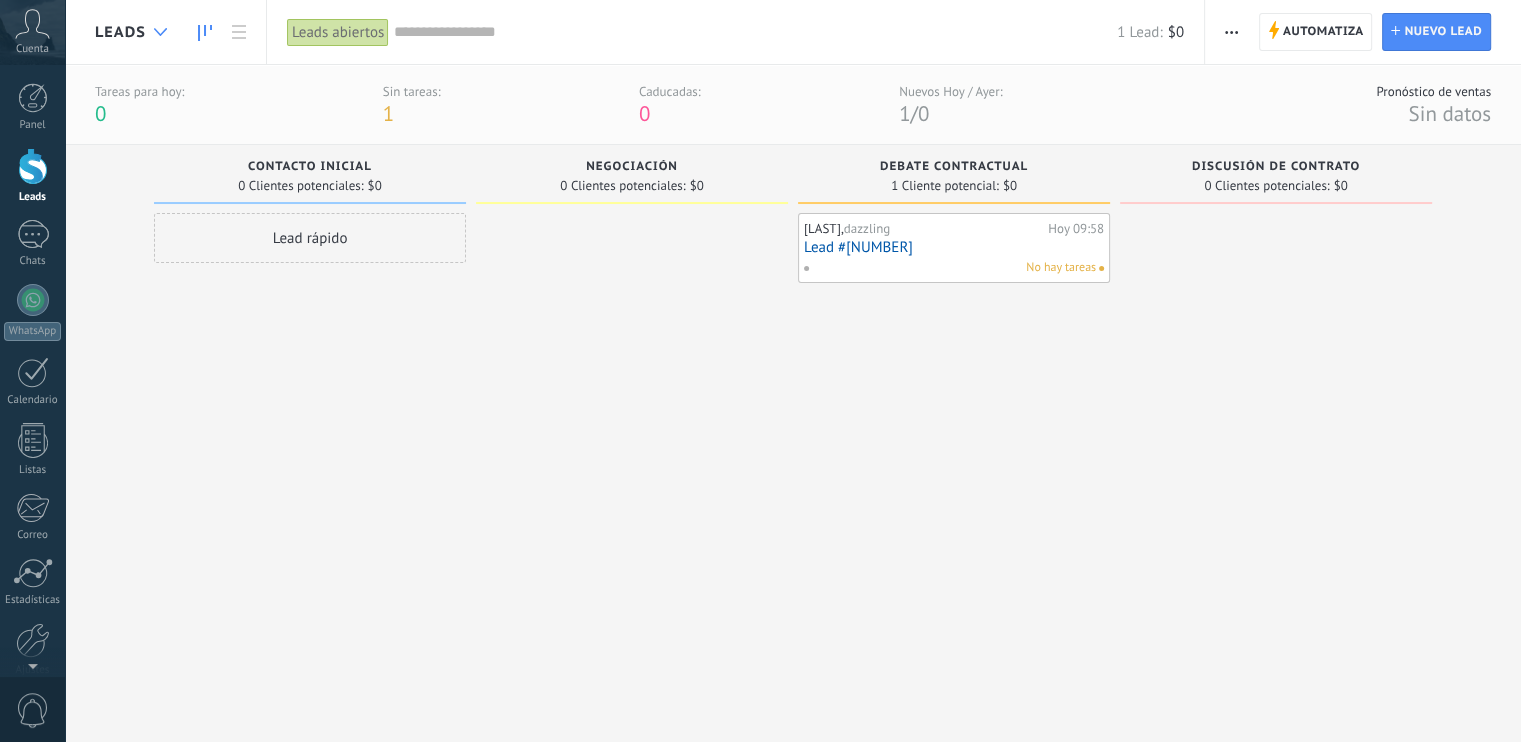 click at bounding box center [160, 32] 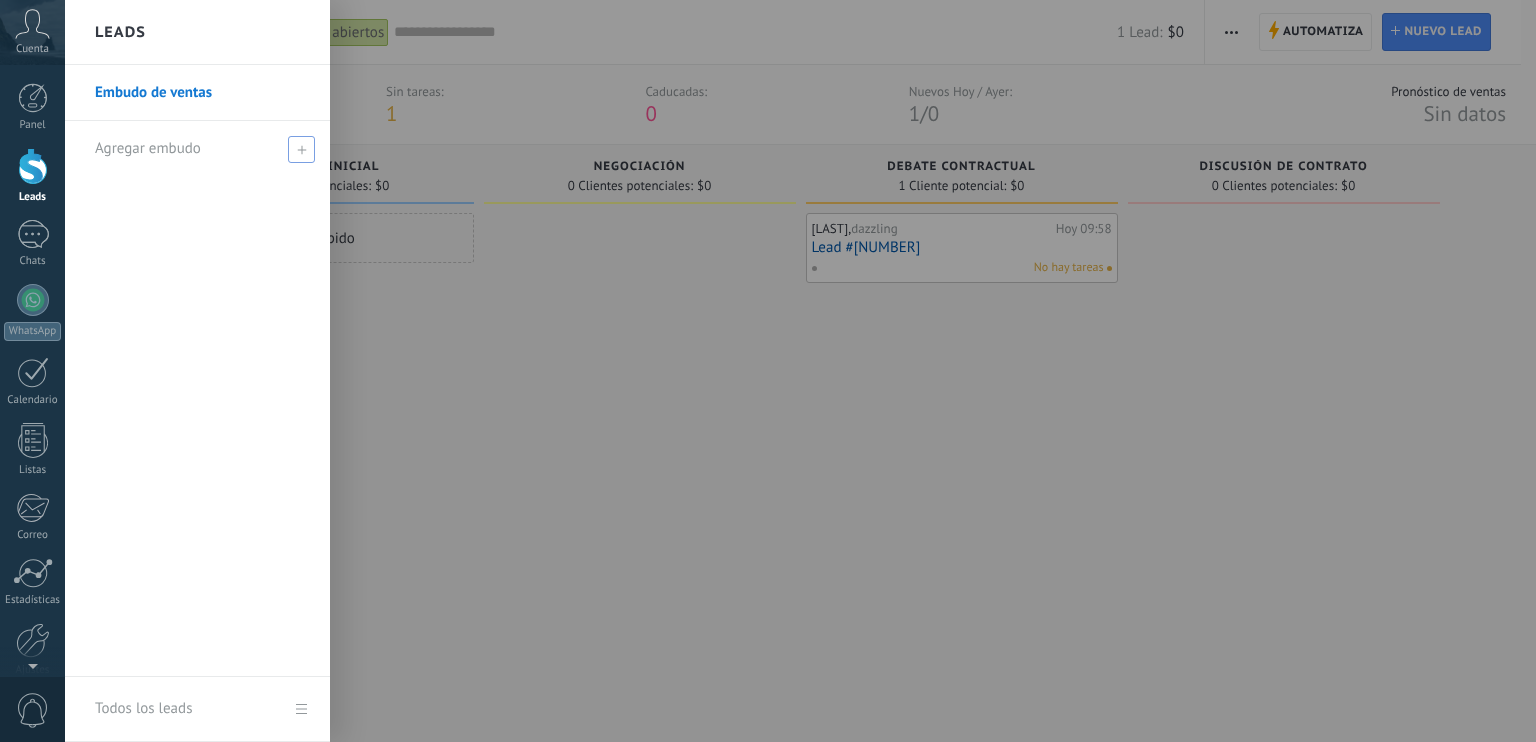 click at bounding box center (301, 149) 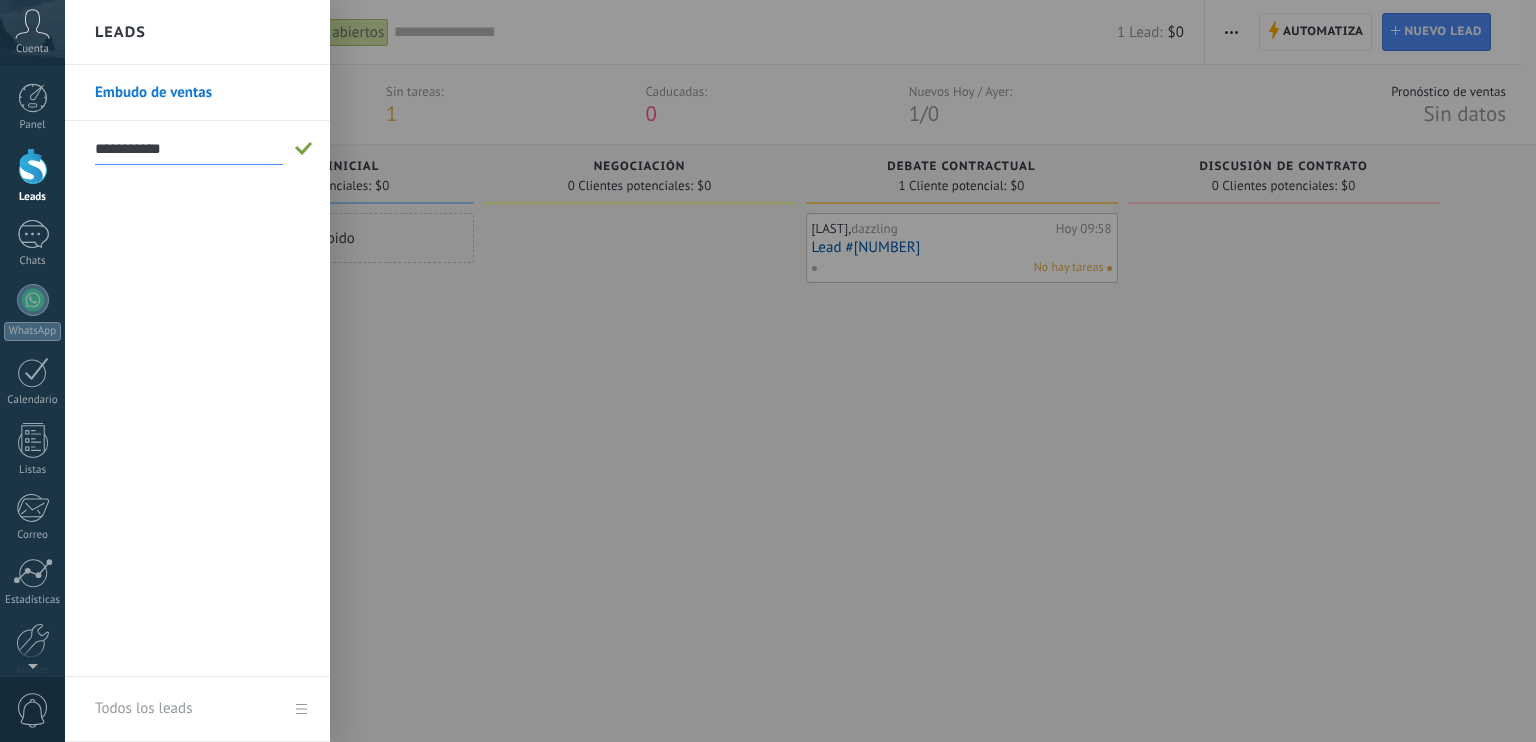 type on "**********" 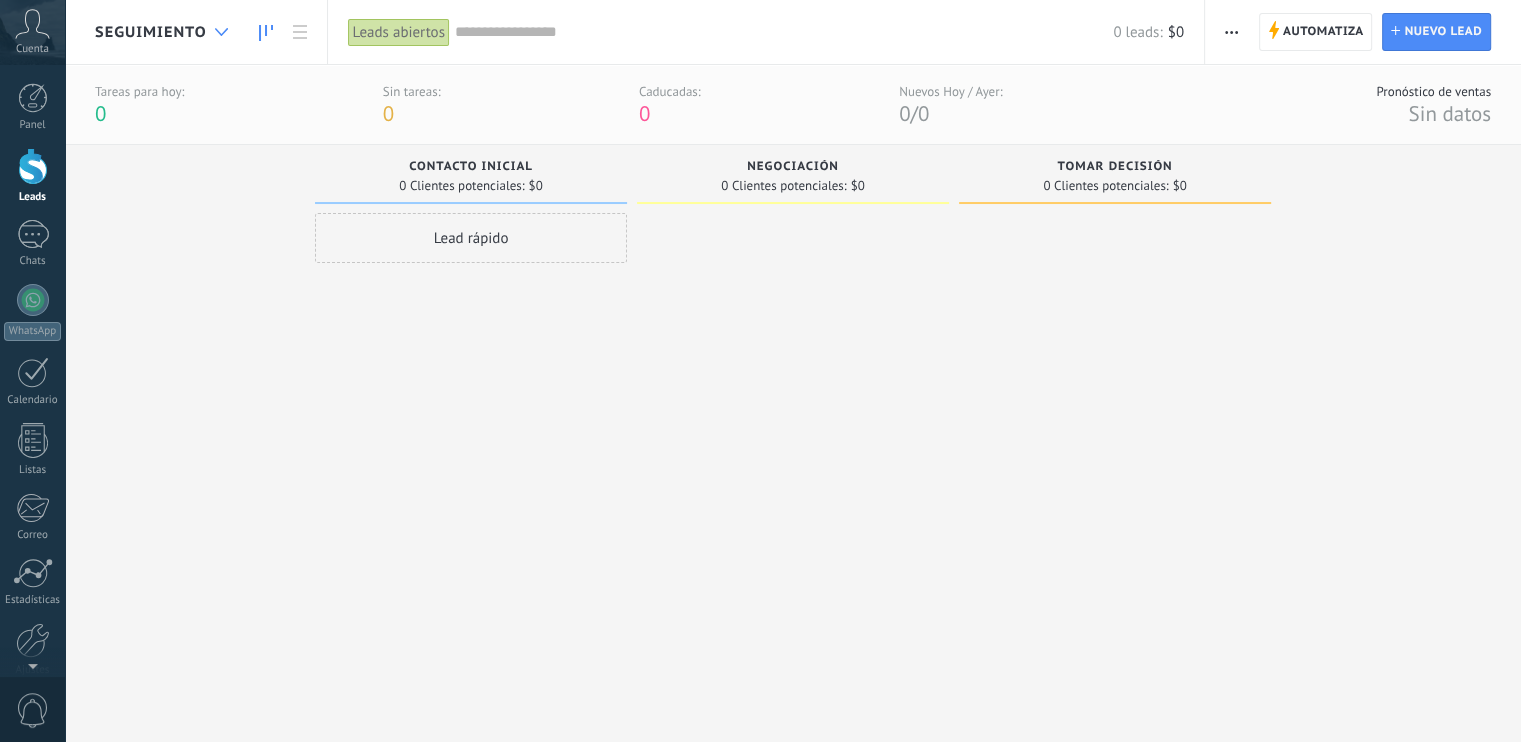 click 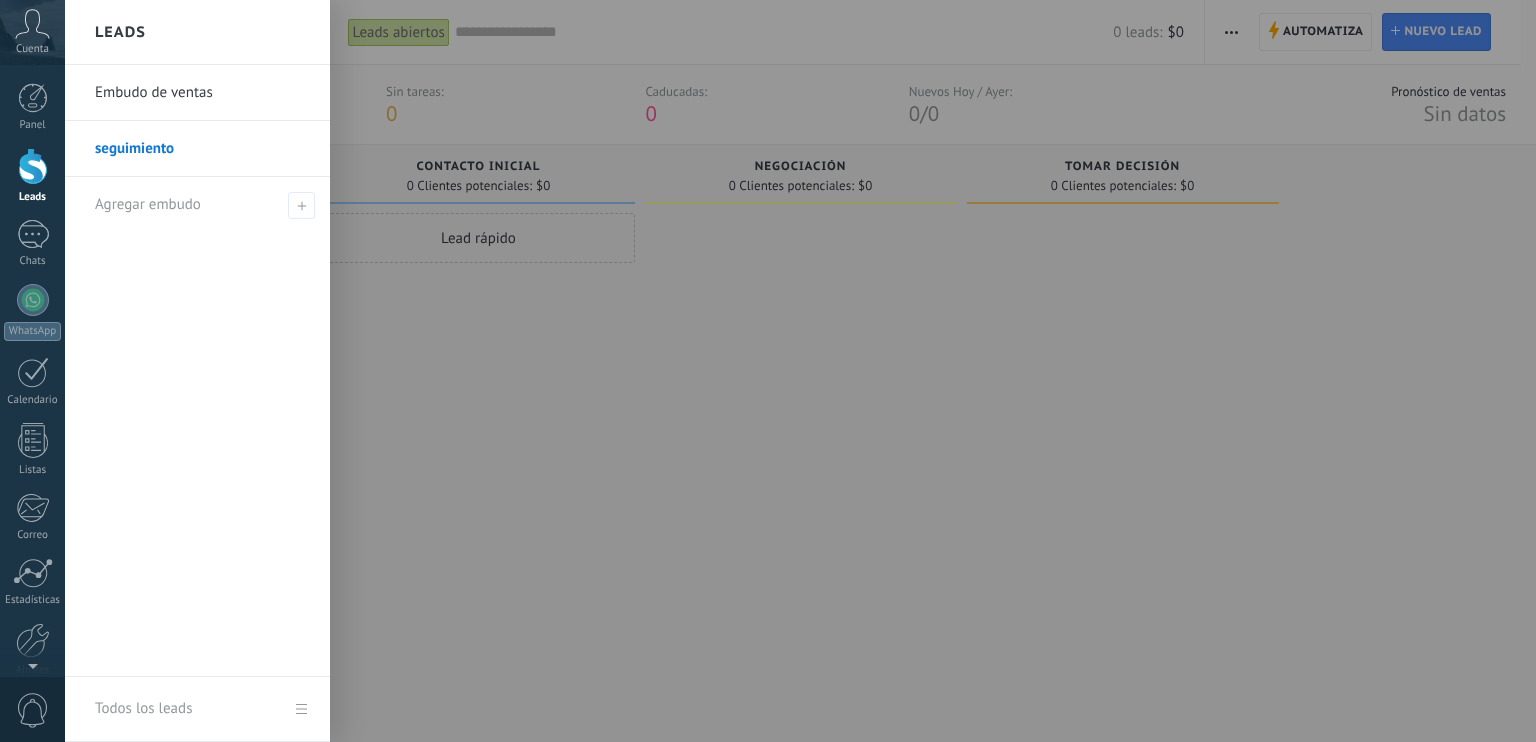 click on "Embudo de ventas" at bounding box center (202, 93) 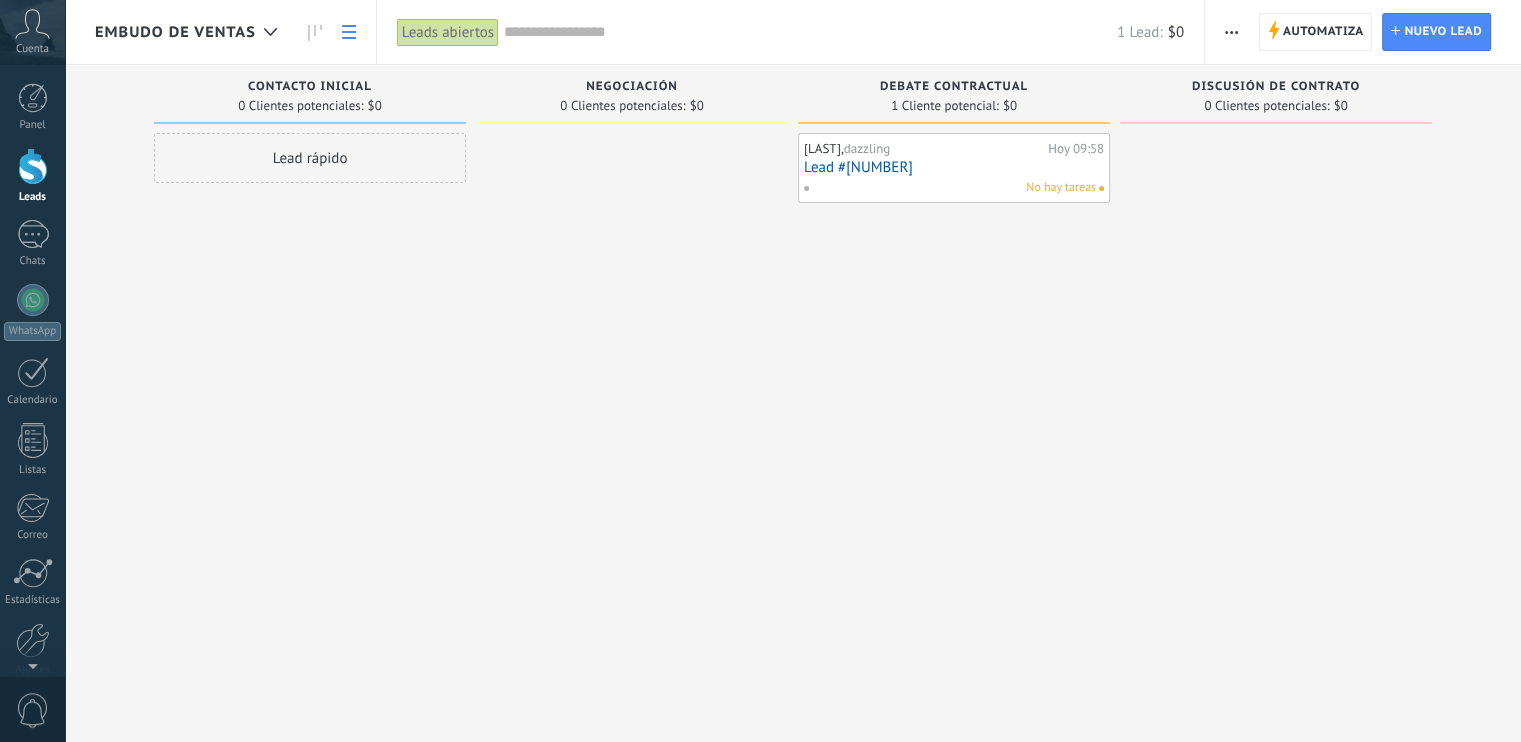 click at bounding box center [349, 32] 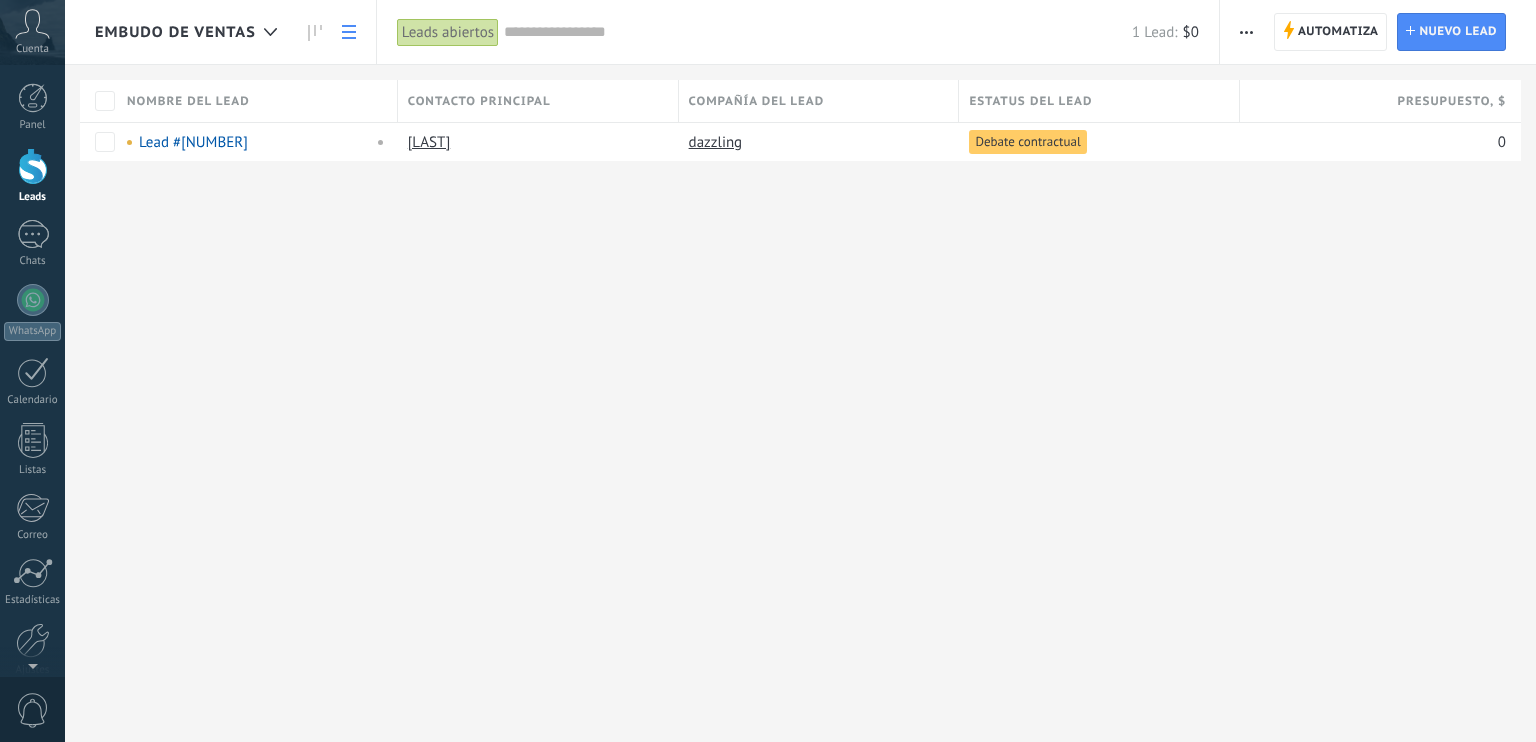 click on "Contacto principal" at bounding box center [538, 101] 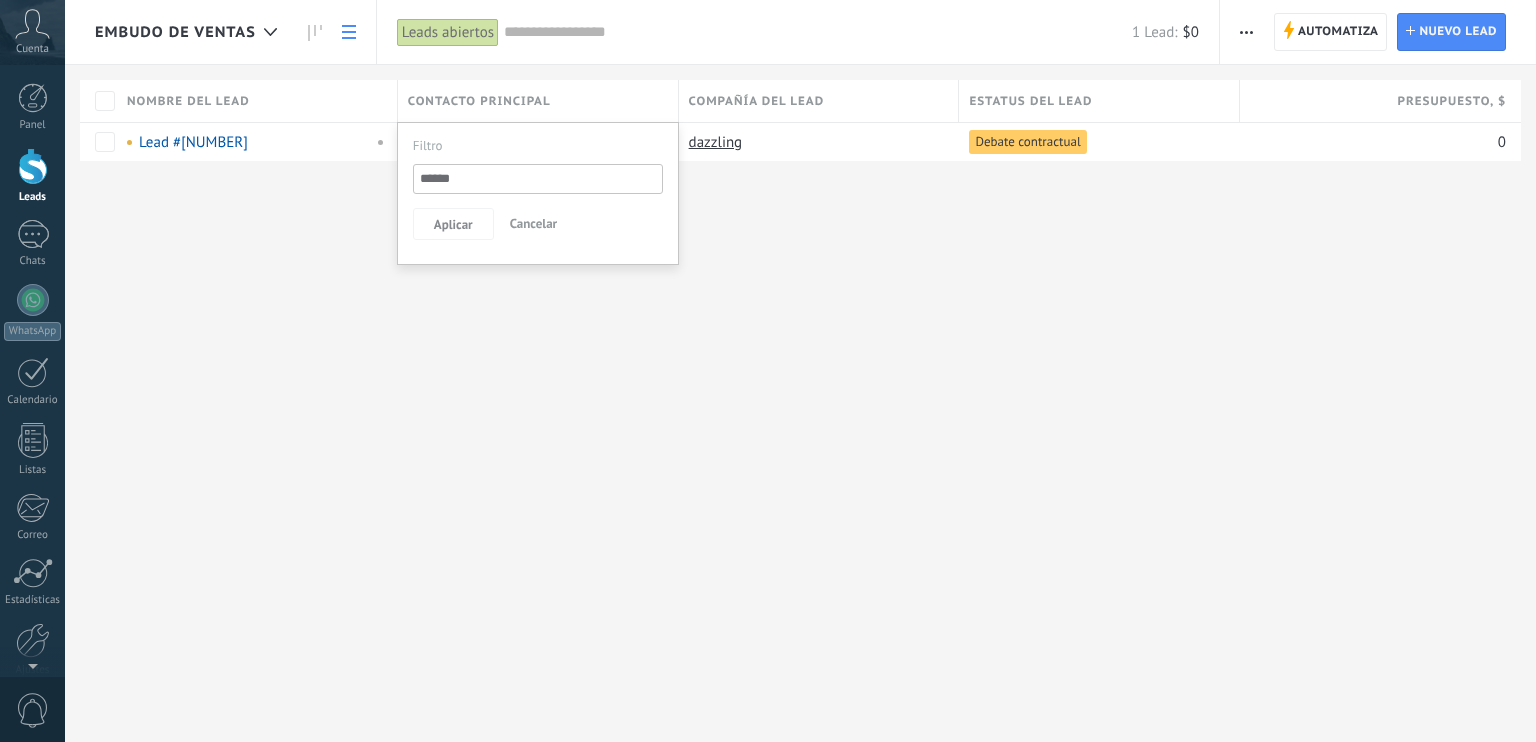 click on "Compañía del lead" at bounding box center (757, 101) 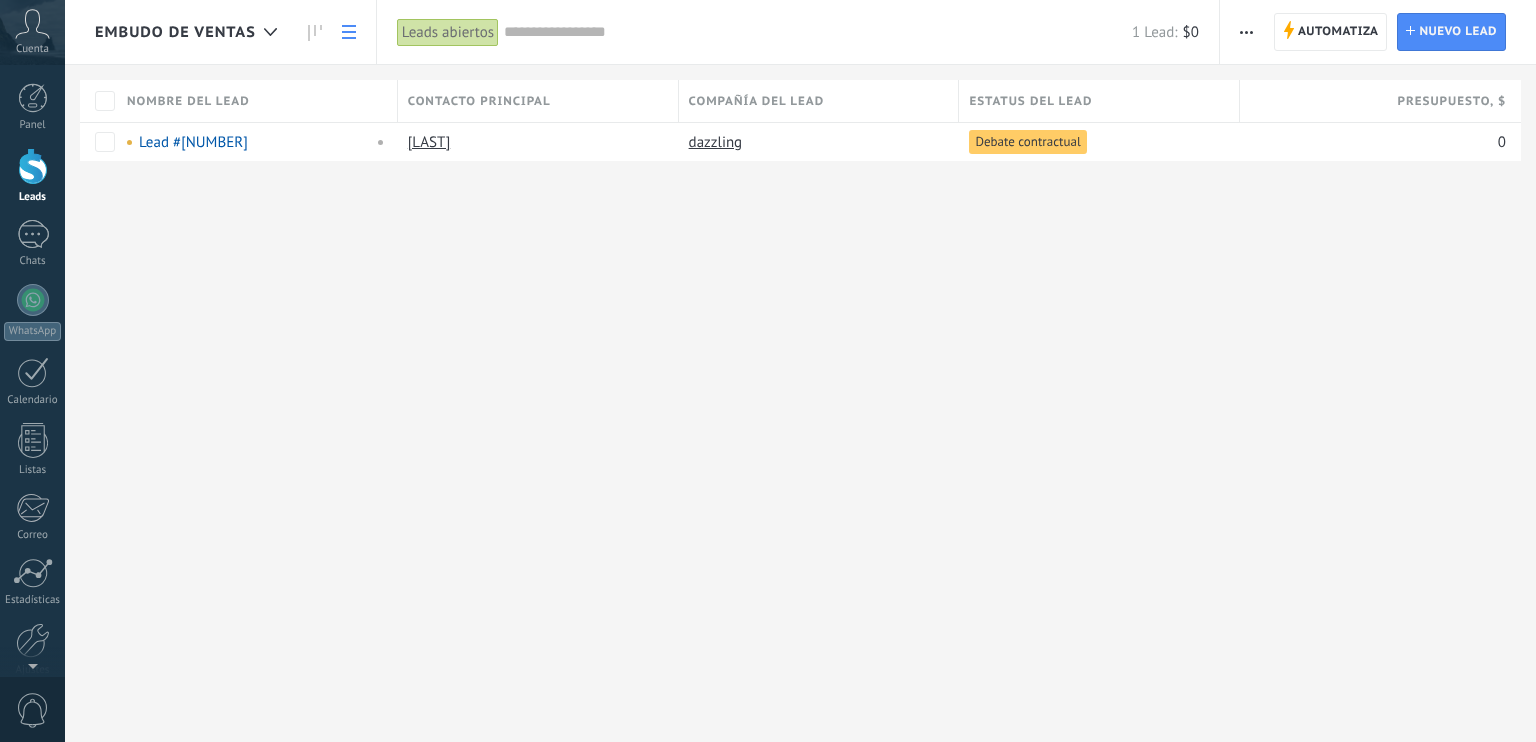 click on "Compañía del lead" at bounding box center (757, 101) 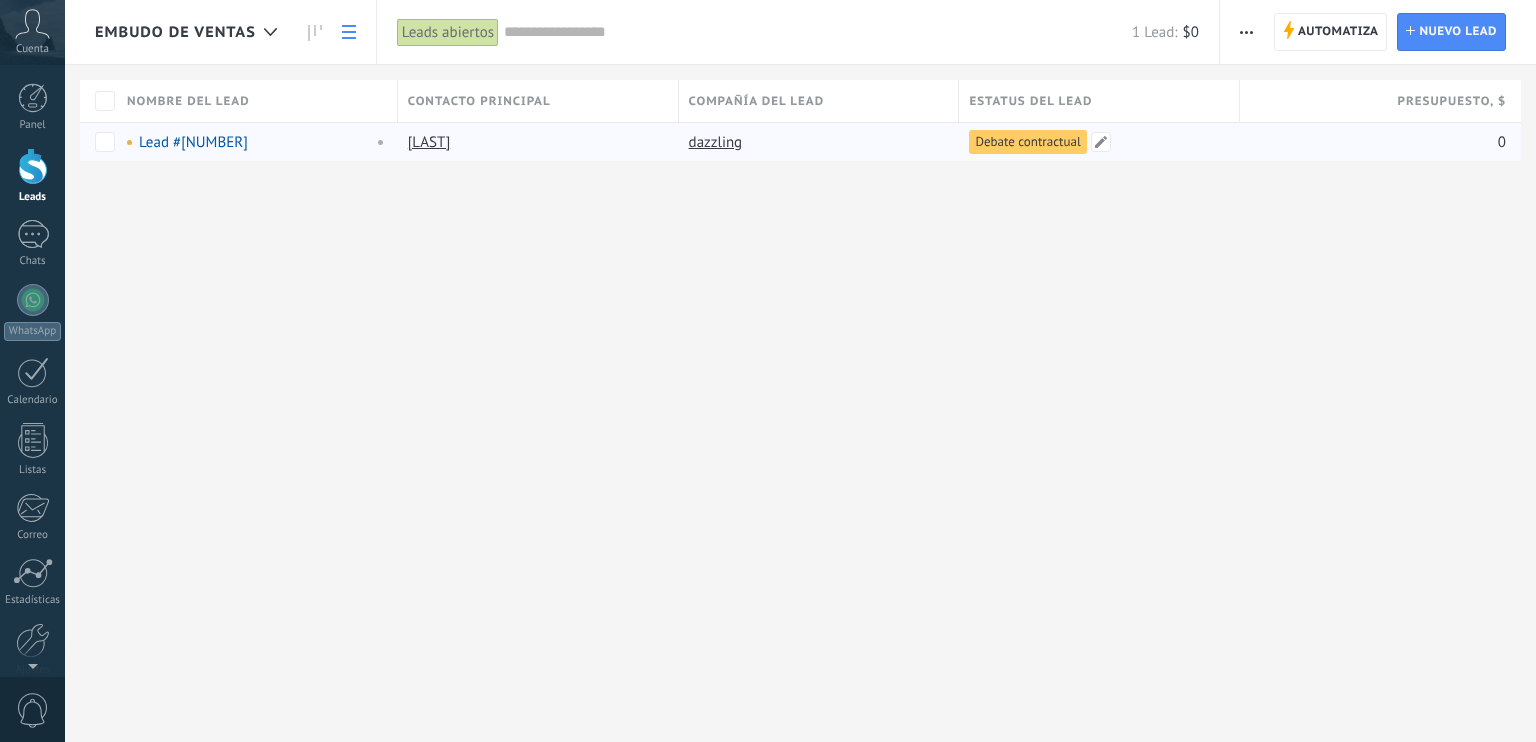 click on "Debate contractual" at bounding box center [1027, 142] 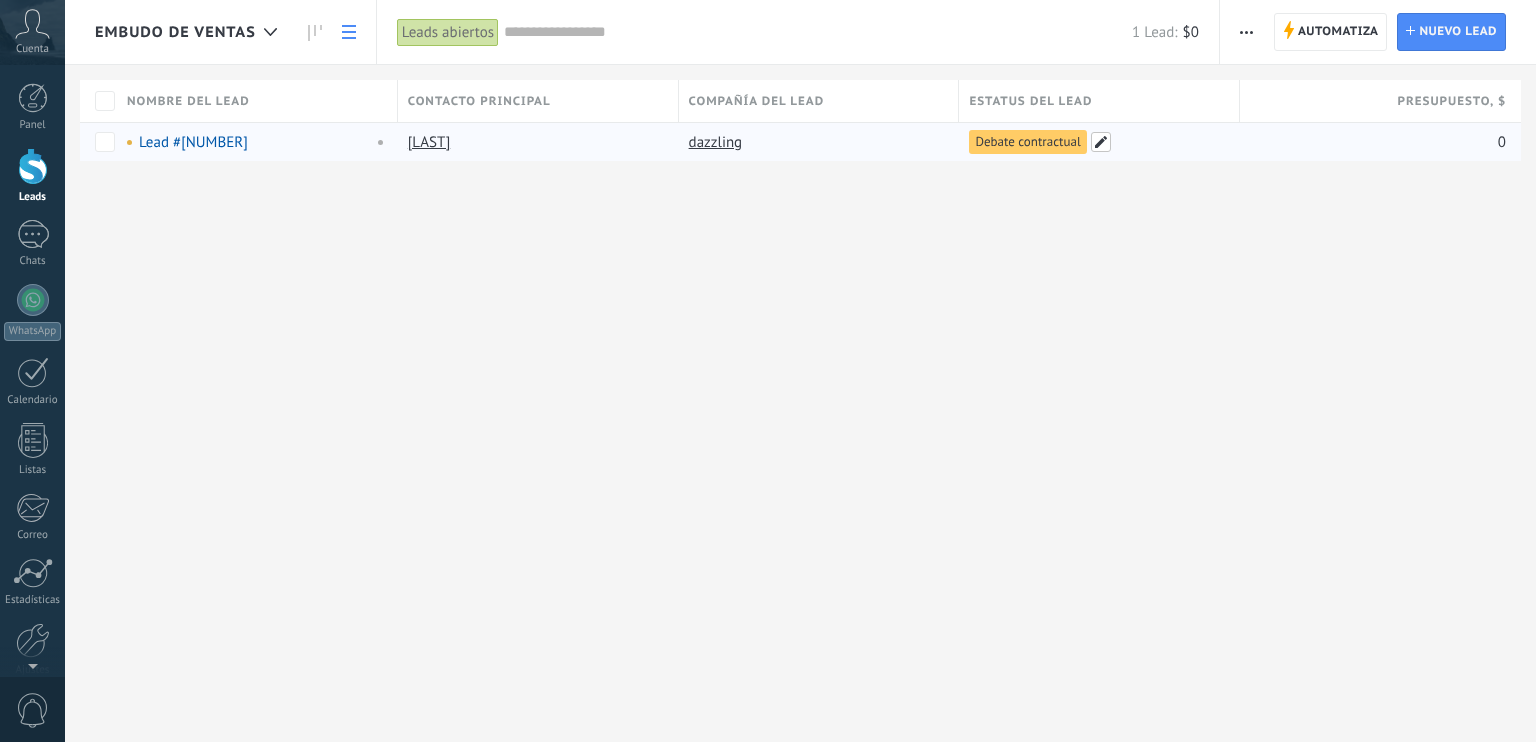 click at bounding box center (1101, 142) 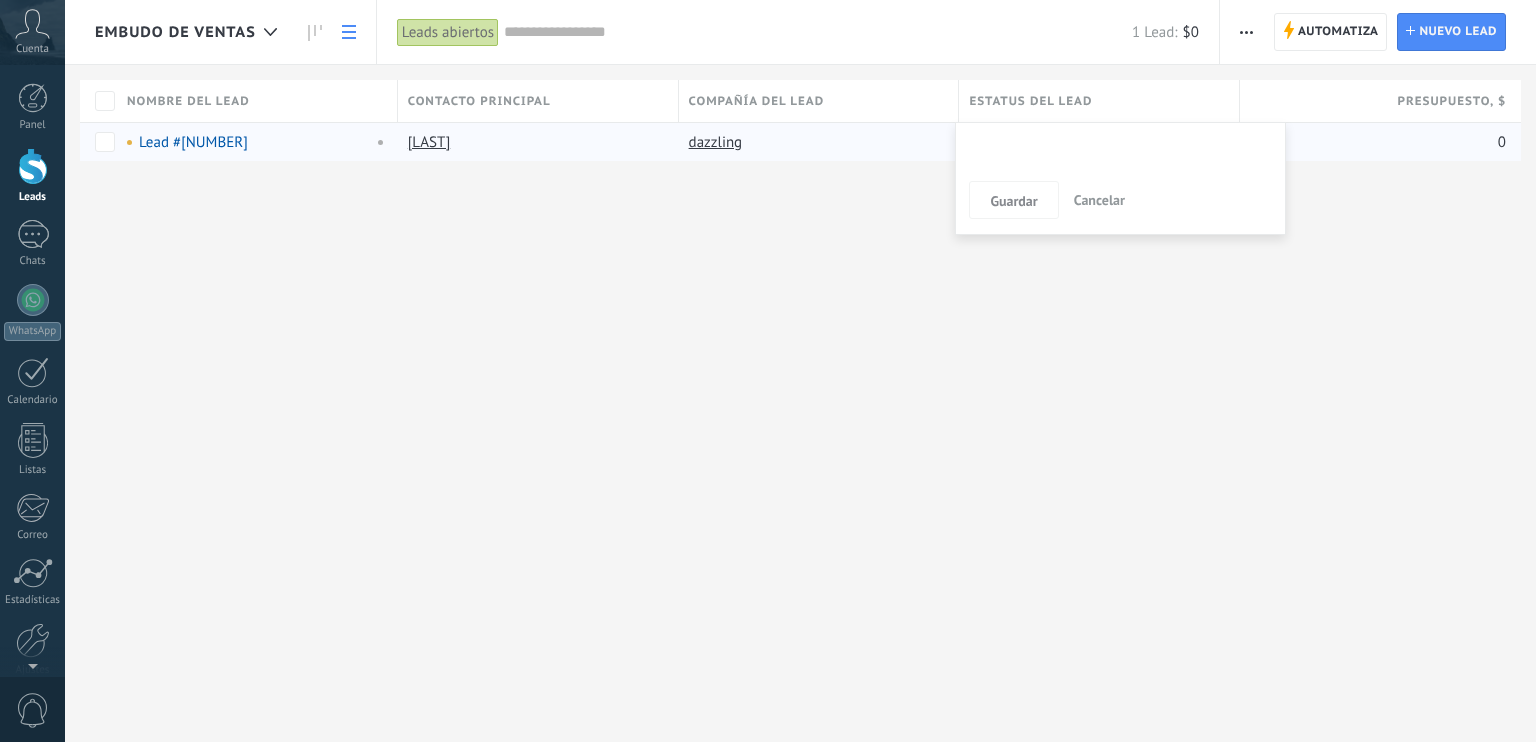 click on "Contacto inicial Negociación Debate contractual Discusión de contrato Logrado con éxito Venta Perdido" at bounding box center (0, 0) 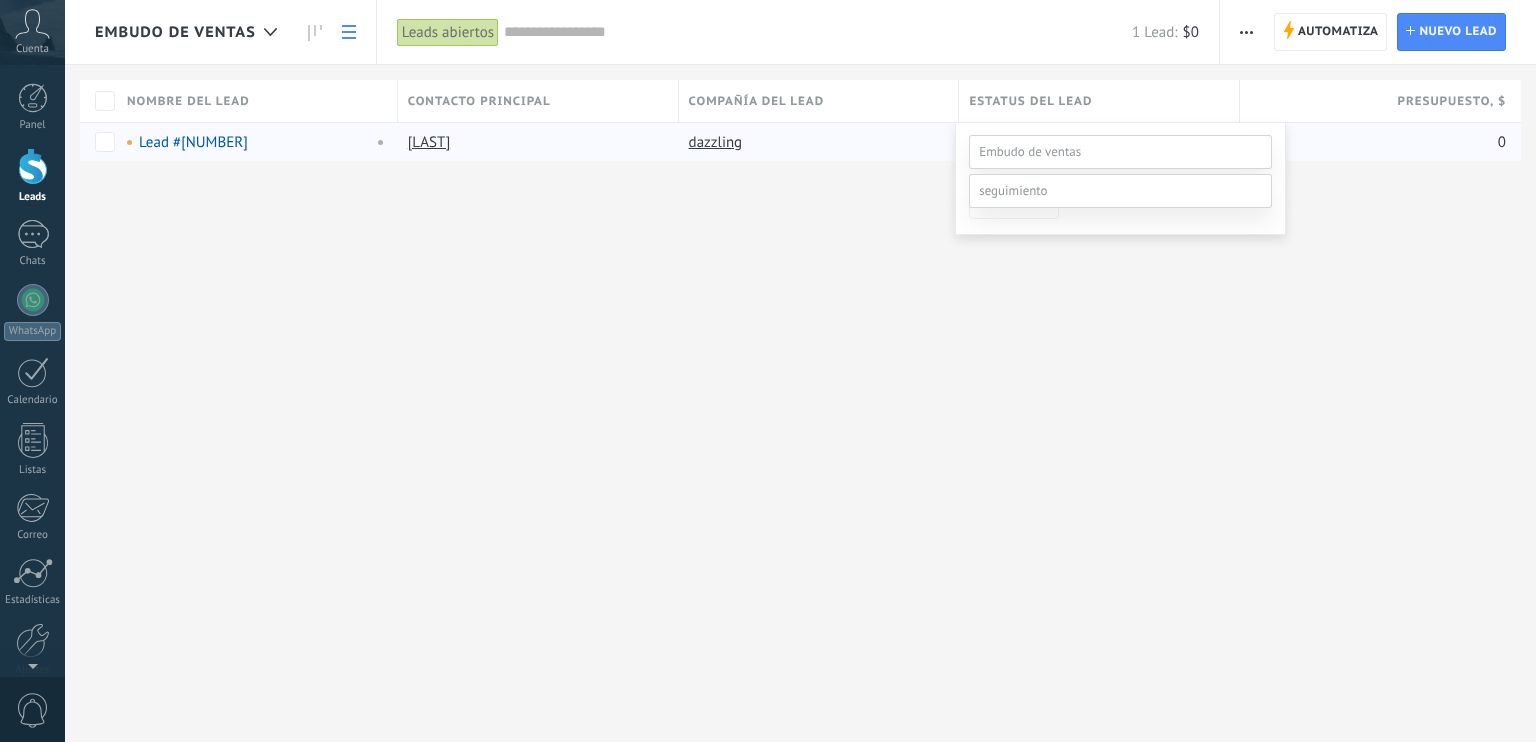 click on "Contacto inicial" at bounding box center [0, 0] 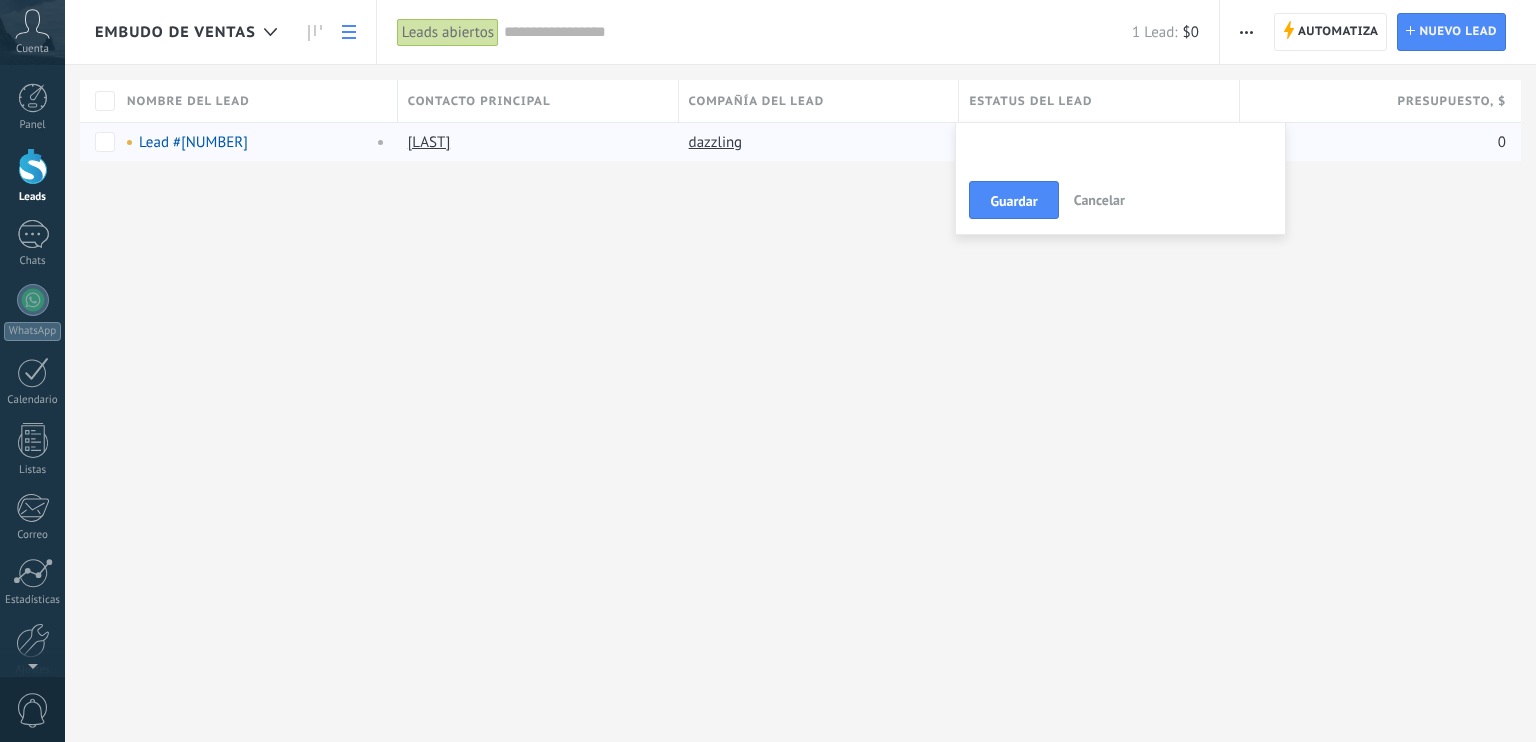 click on "Contacto inicial Negociación Debate contractual Discusión de contrato Logrado con éxito Venta Perdido" at bounding box center (0, 0) 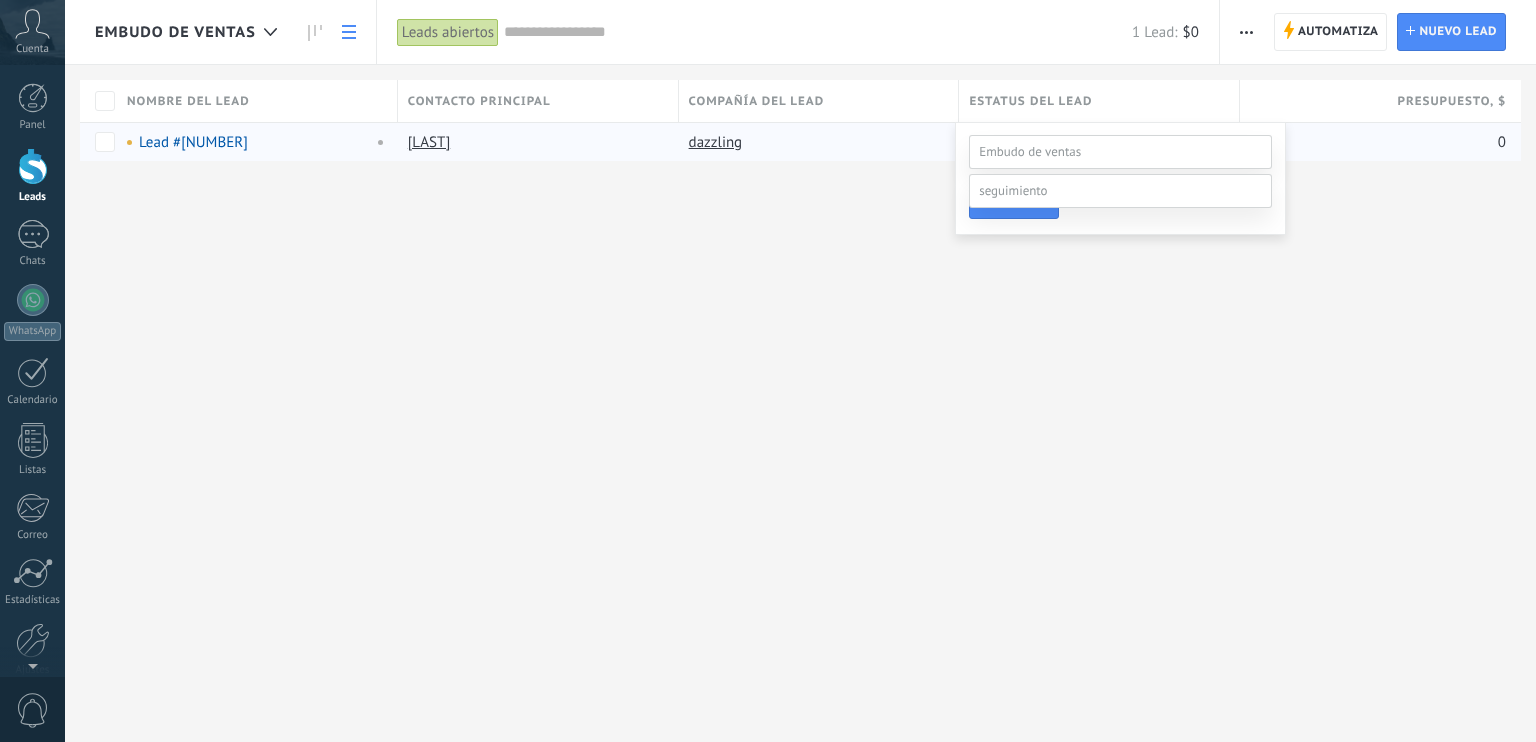 click on "Debate contractual" at bounding box center (0, 0) 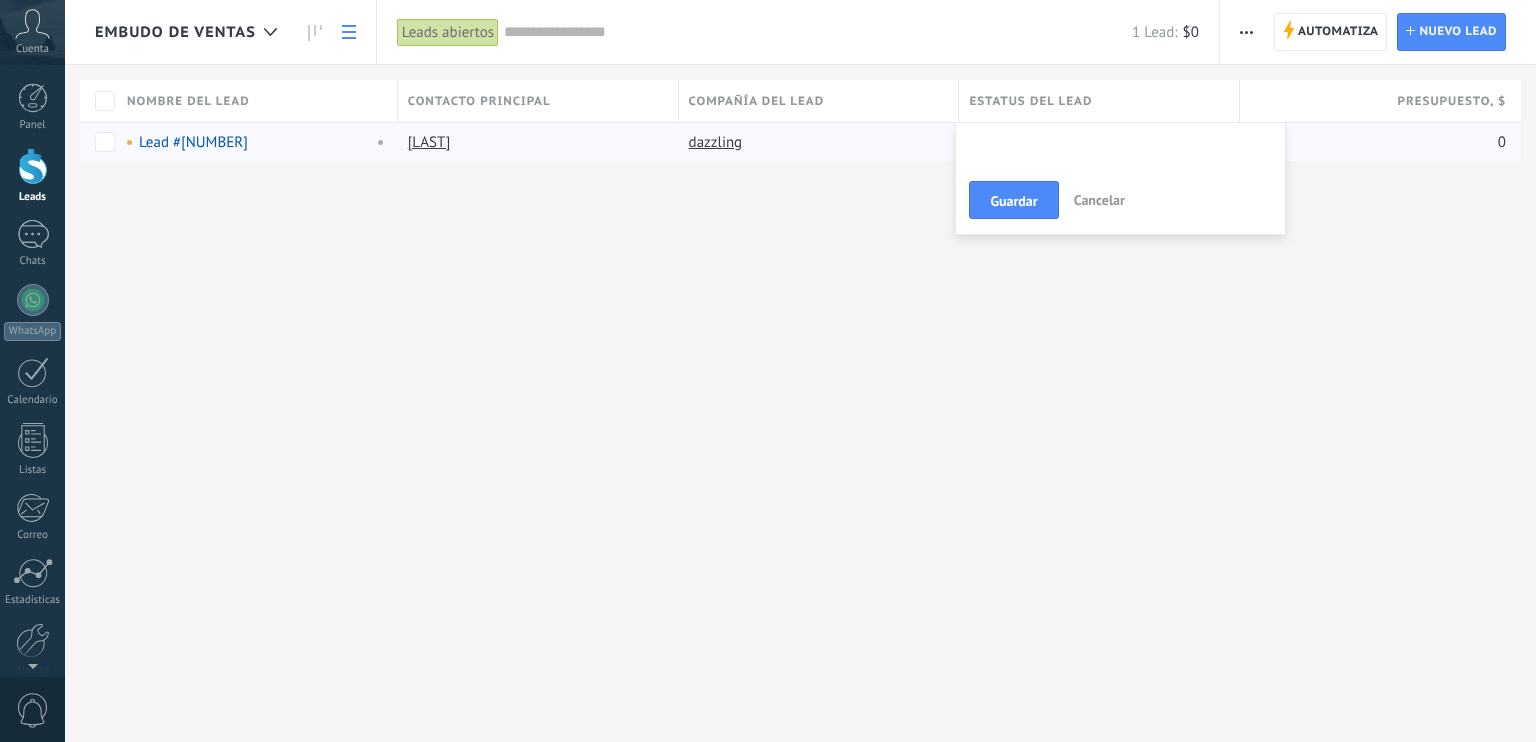 click on "Kommo Demo Todo valores Seleccionar todo Hoy Mañana Esta semana Este mes Este trimestre No hay tareas atrasadas Todo valores - Estadísticas Seleccionar campo utm_term" at bounding box center (800, 371) 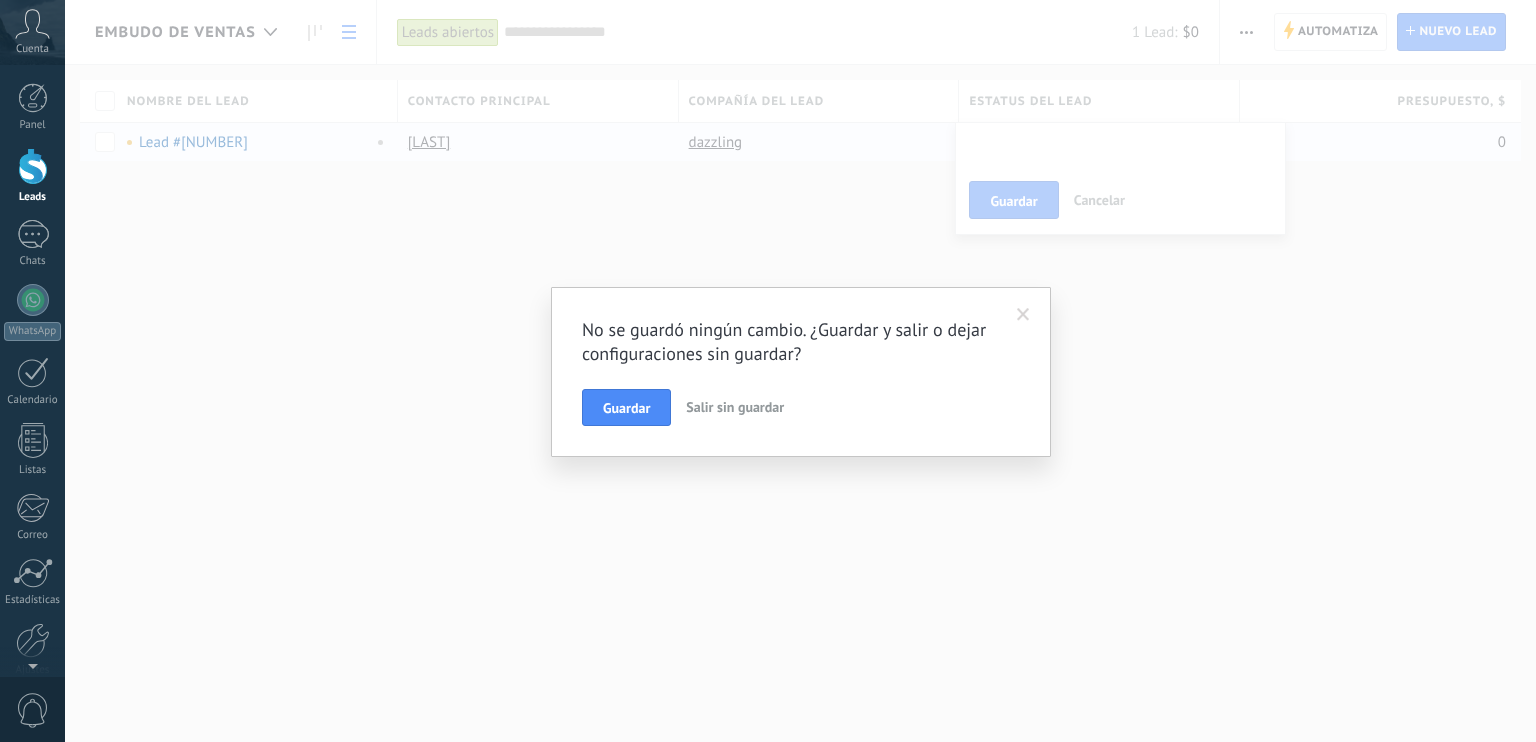 click at bounding box center (1023, 315) 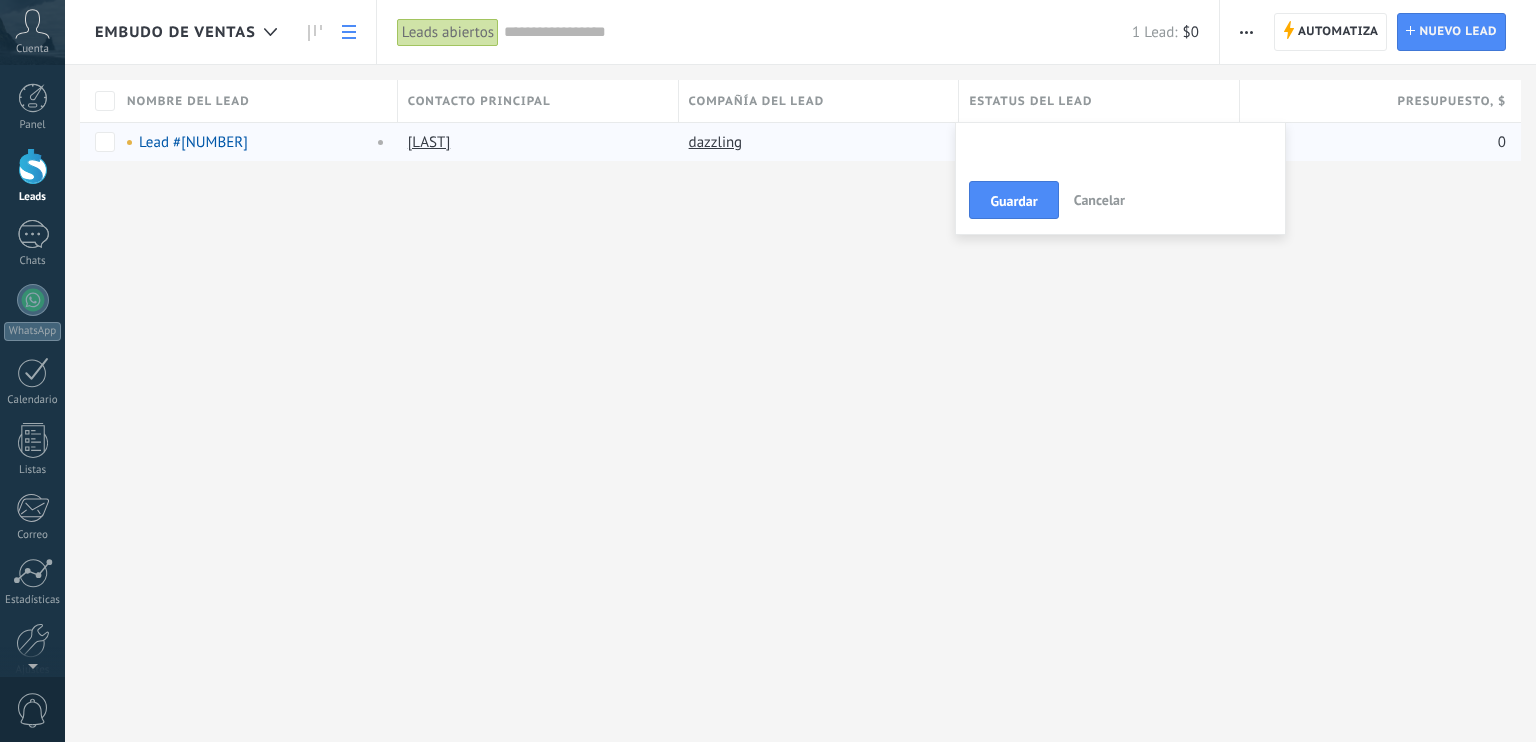 click on "Contacto inicial Negociación Debate contractual Discusión de contrato Logrado con éxito Venta Perdido" at bounding box center [0, 0] 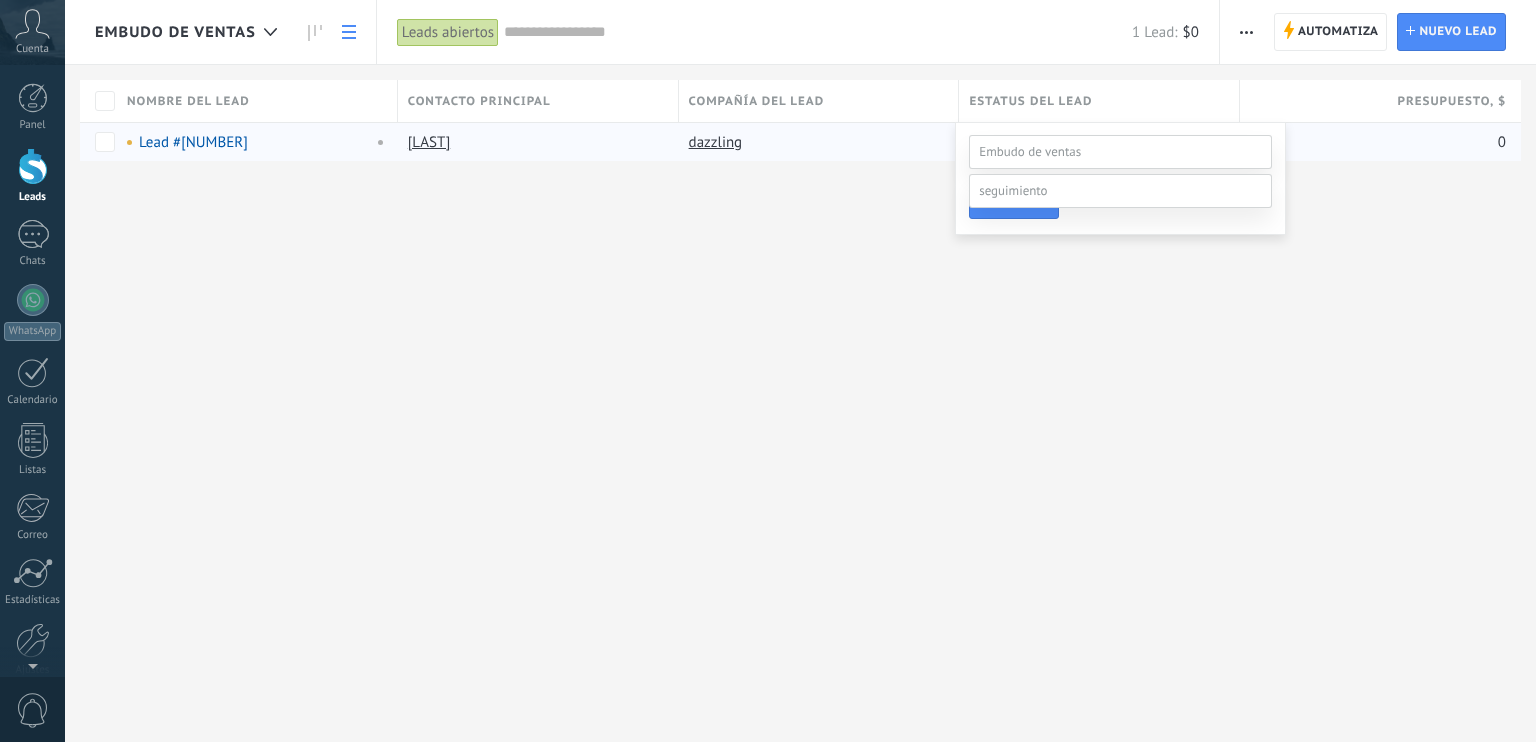 click on "Contacto inicial" at bounding box center (0, 0) 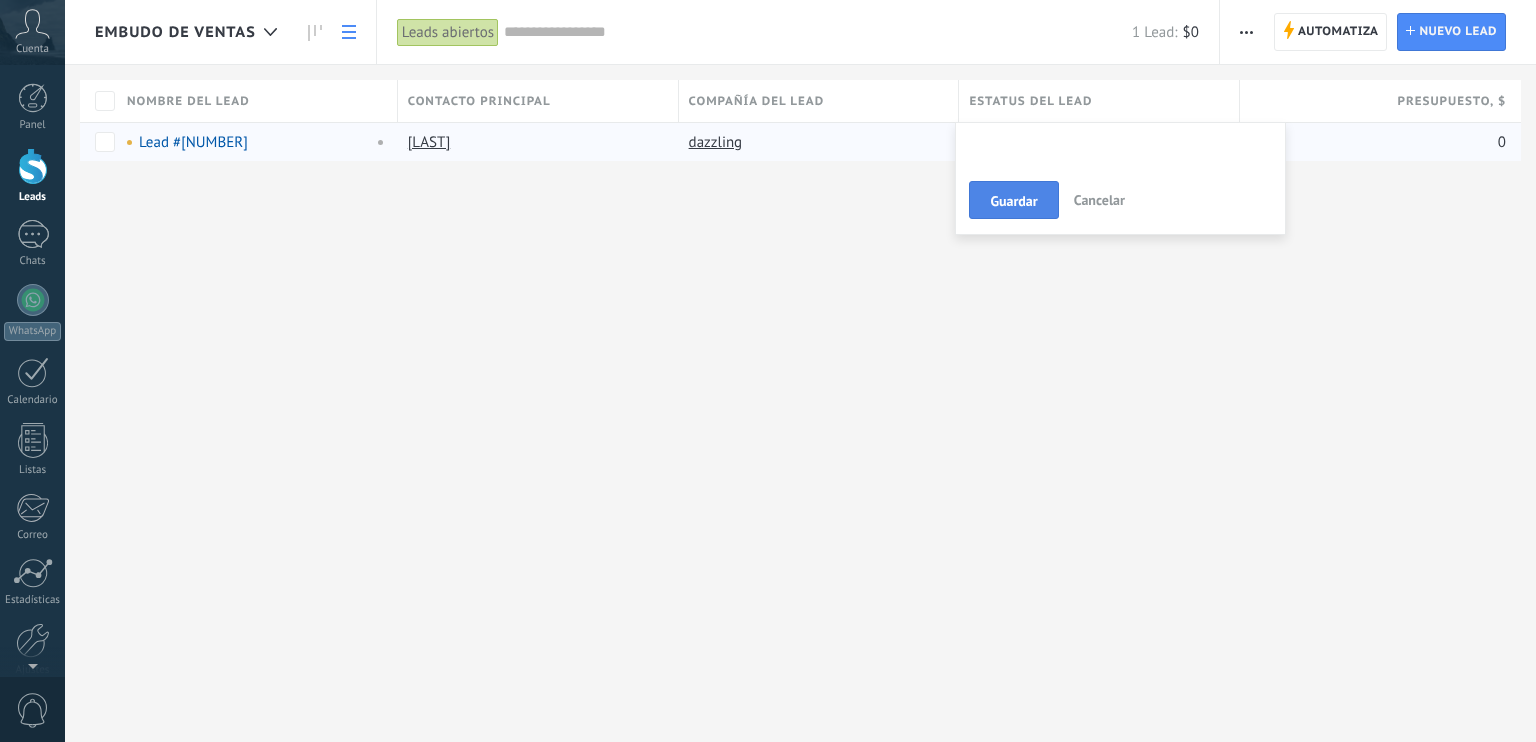 click on "Guardar" at bounding box center (1013, 200) 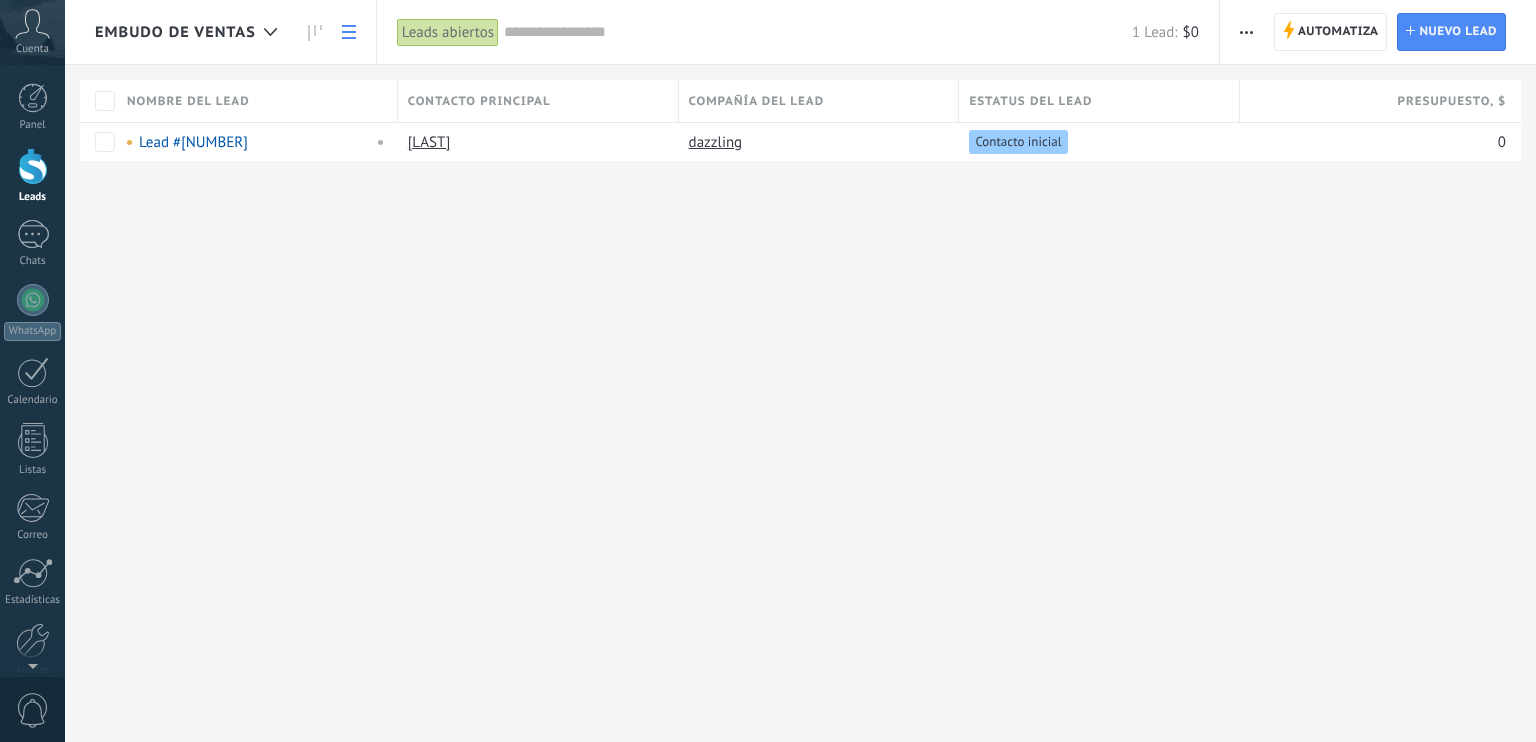 click on "Contacto principal" at bounding box center (479, 101) 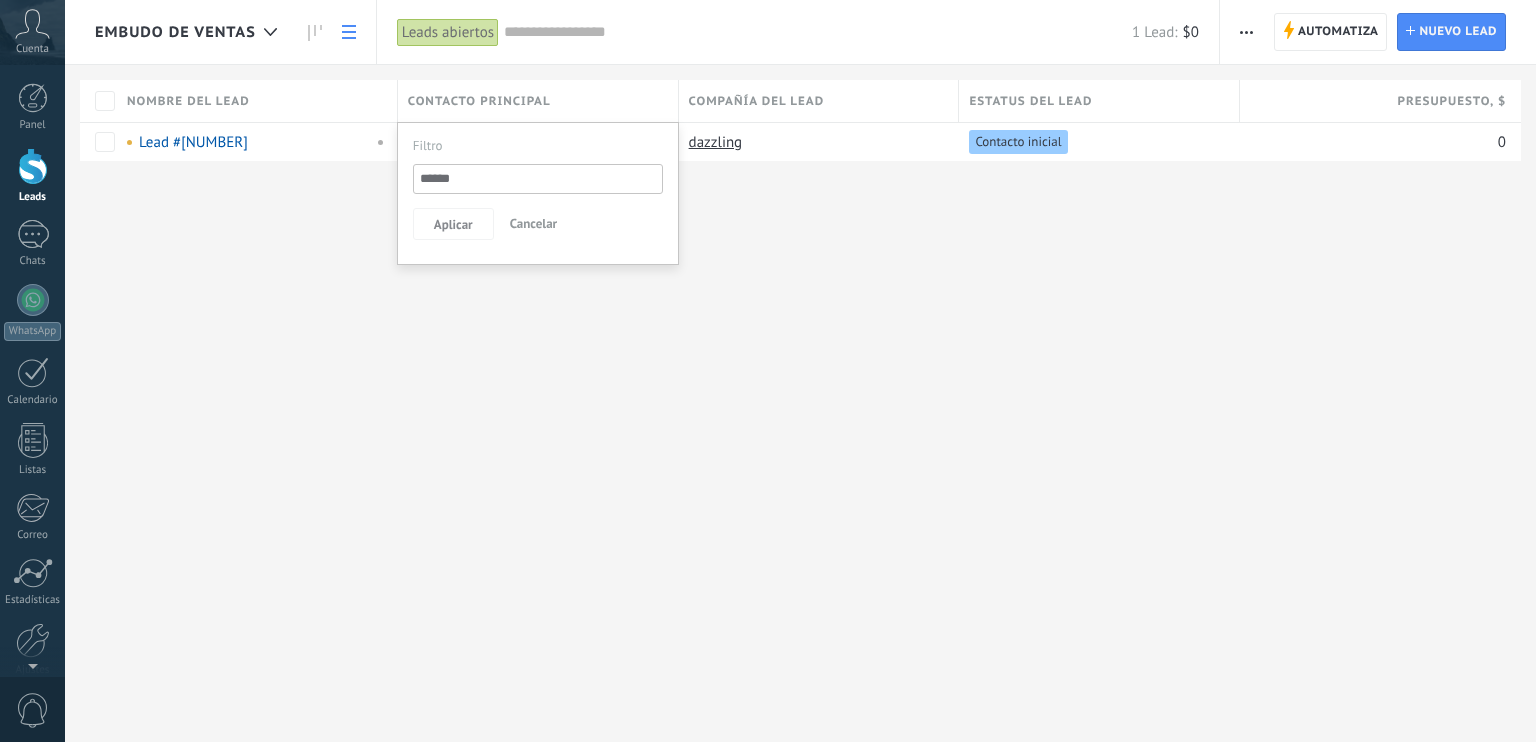 click on "Nombre del lead" at bounding box center [257, 101] 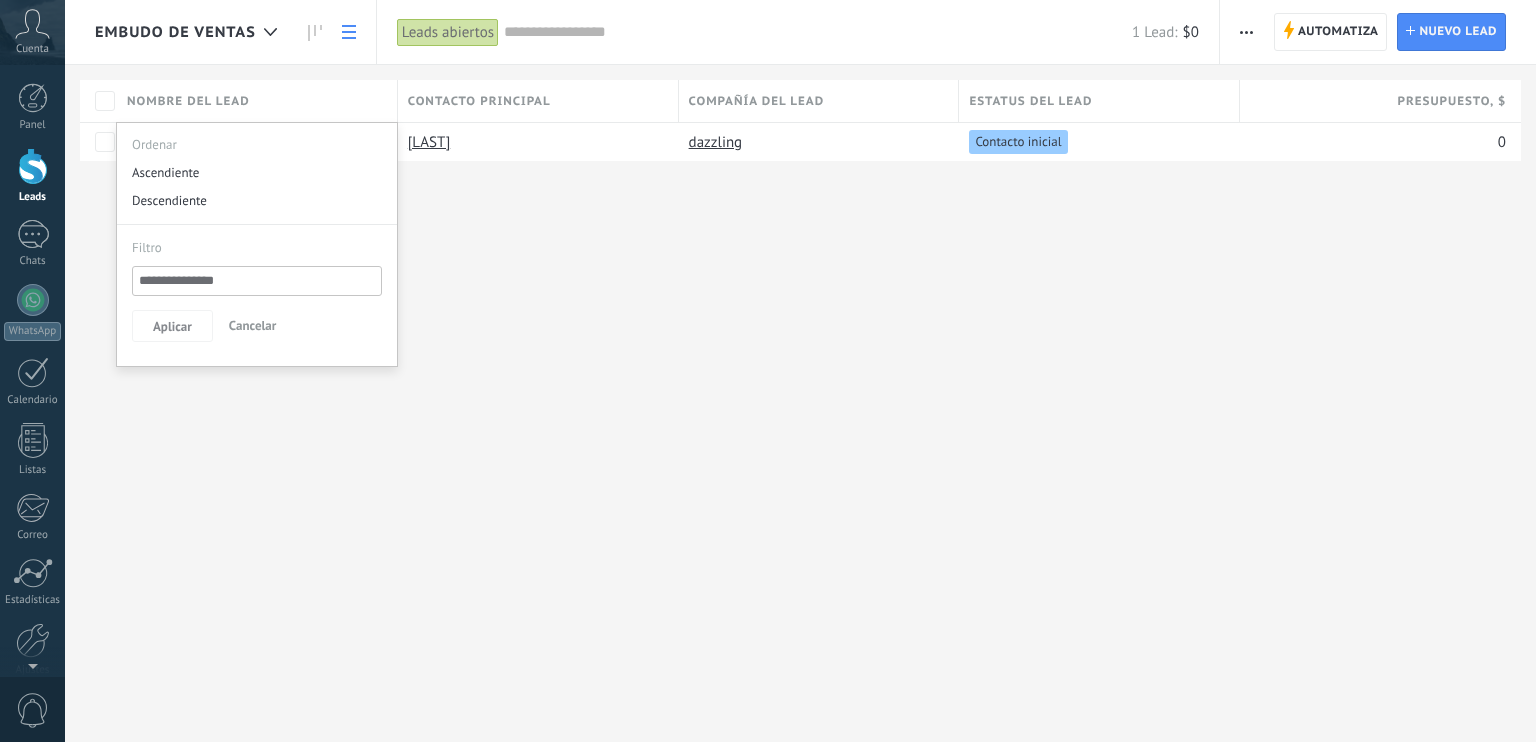 click on "Kommo Demo Todo valores Seleccionar todo Hoy Mañana Esta semana Este mes Este trimestre No hay tareas atrasadas Todo valores - Estadísticas Seleccionar campo utm_term" at bounding box center [800, 371] 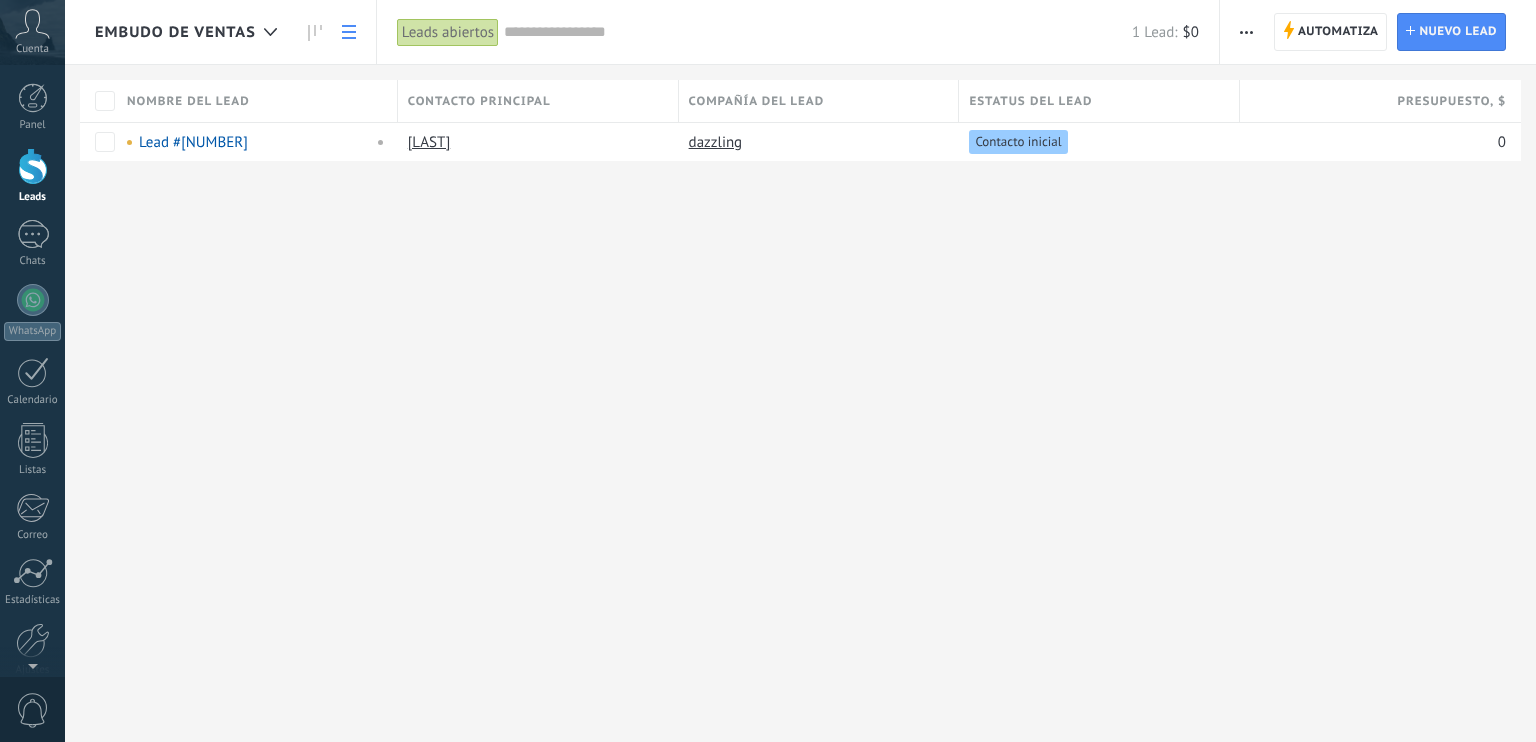 click at bounding box center (349, 32) 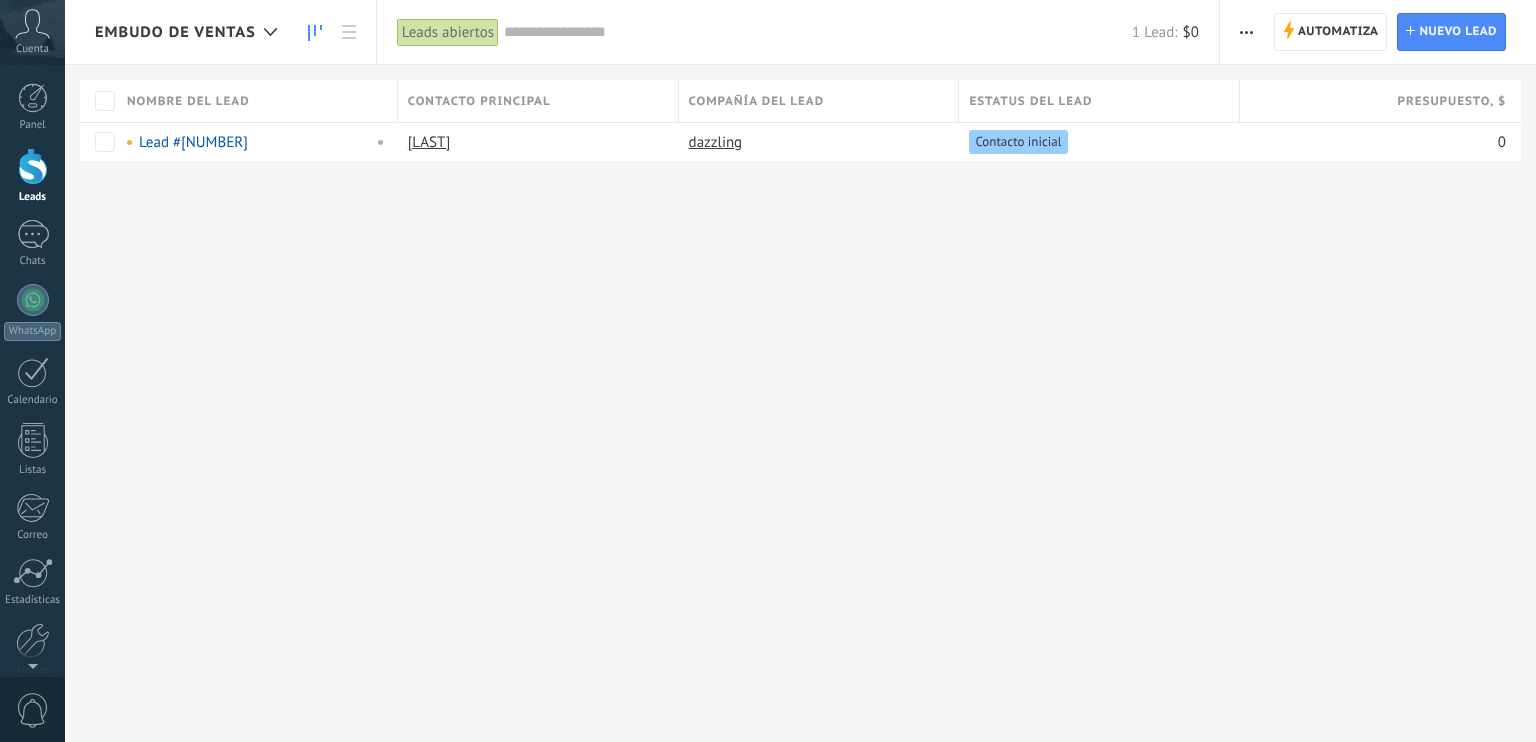 click 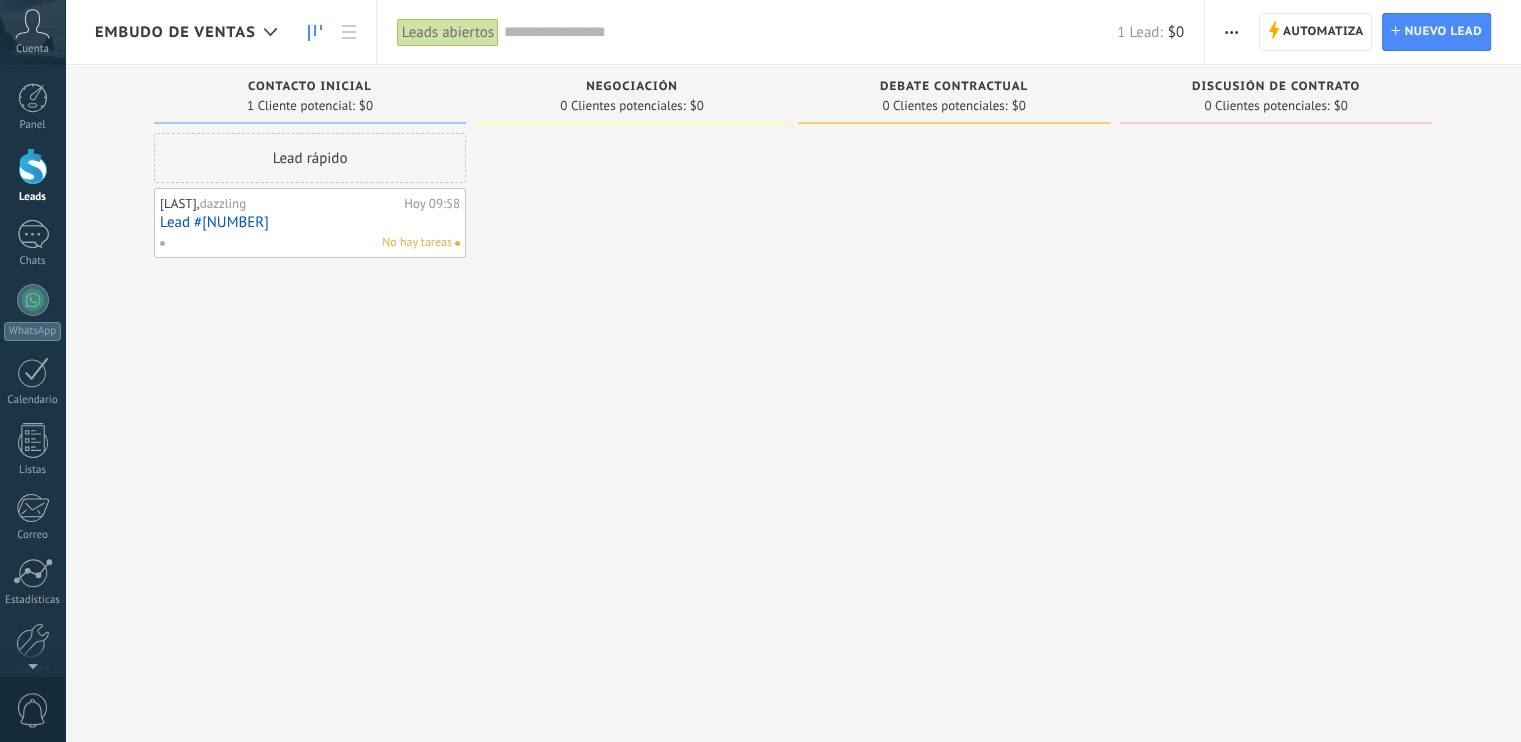 click on "1 Cliente potencial:" at bounding box center (301, 106) 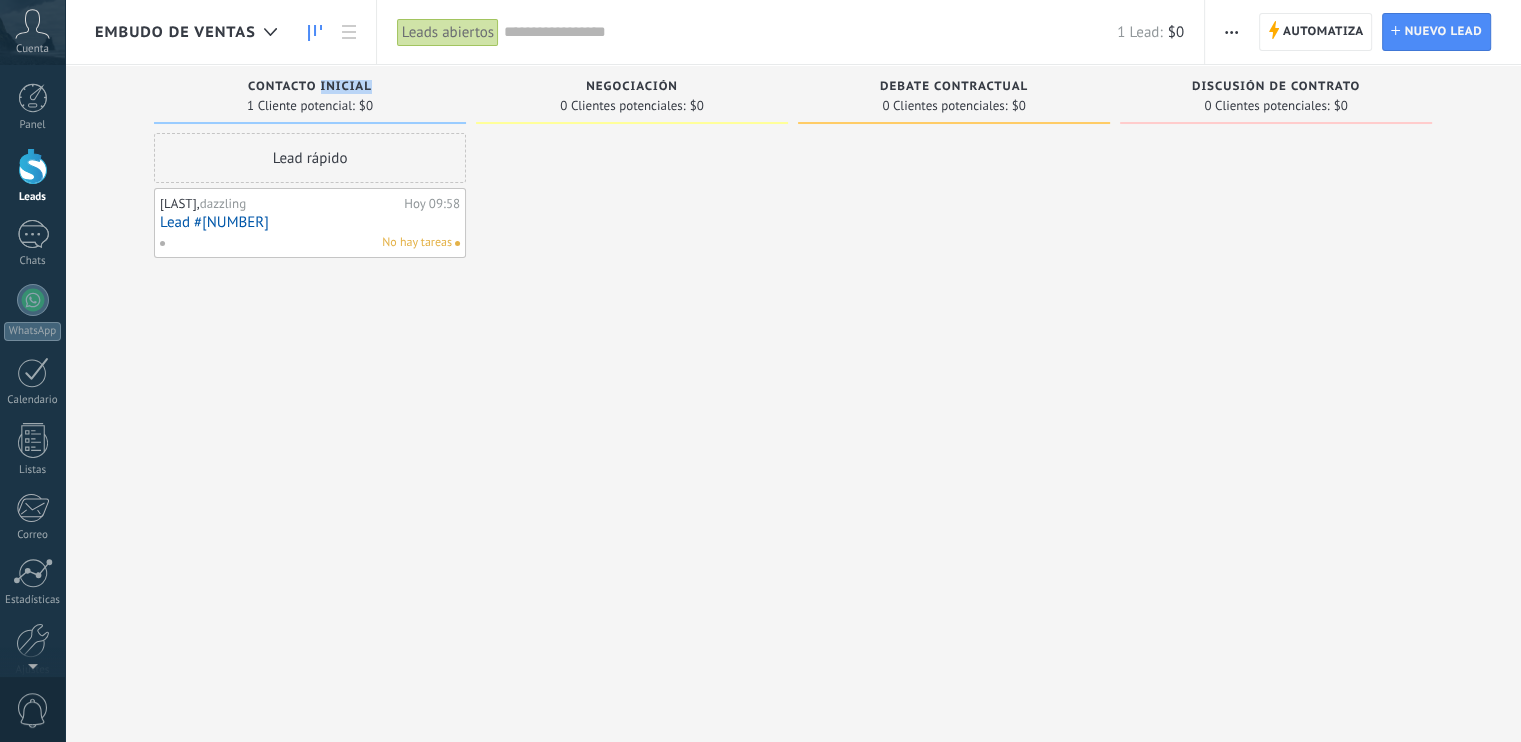 click on "Contacto inicial" at bounding box center [310, 87] 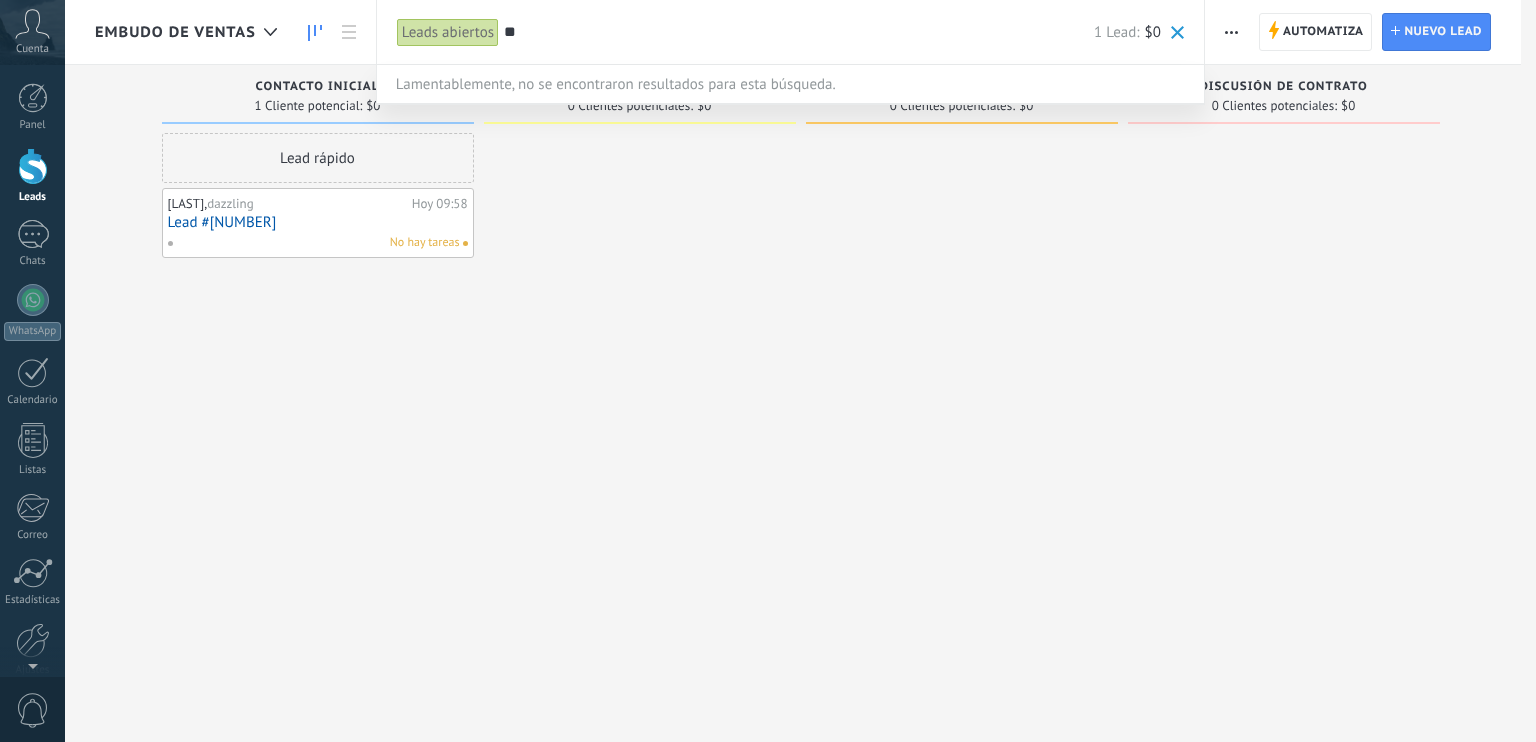 type on "*" 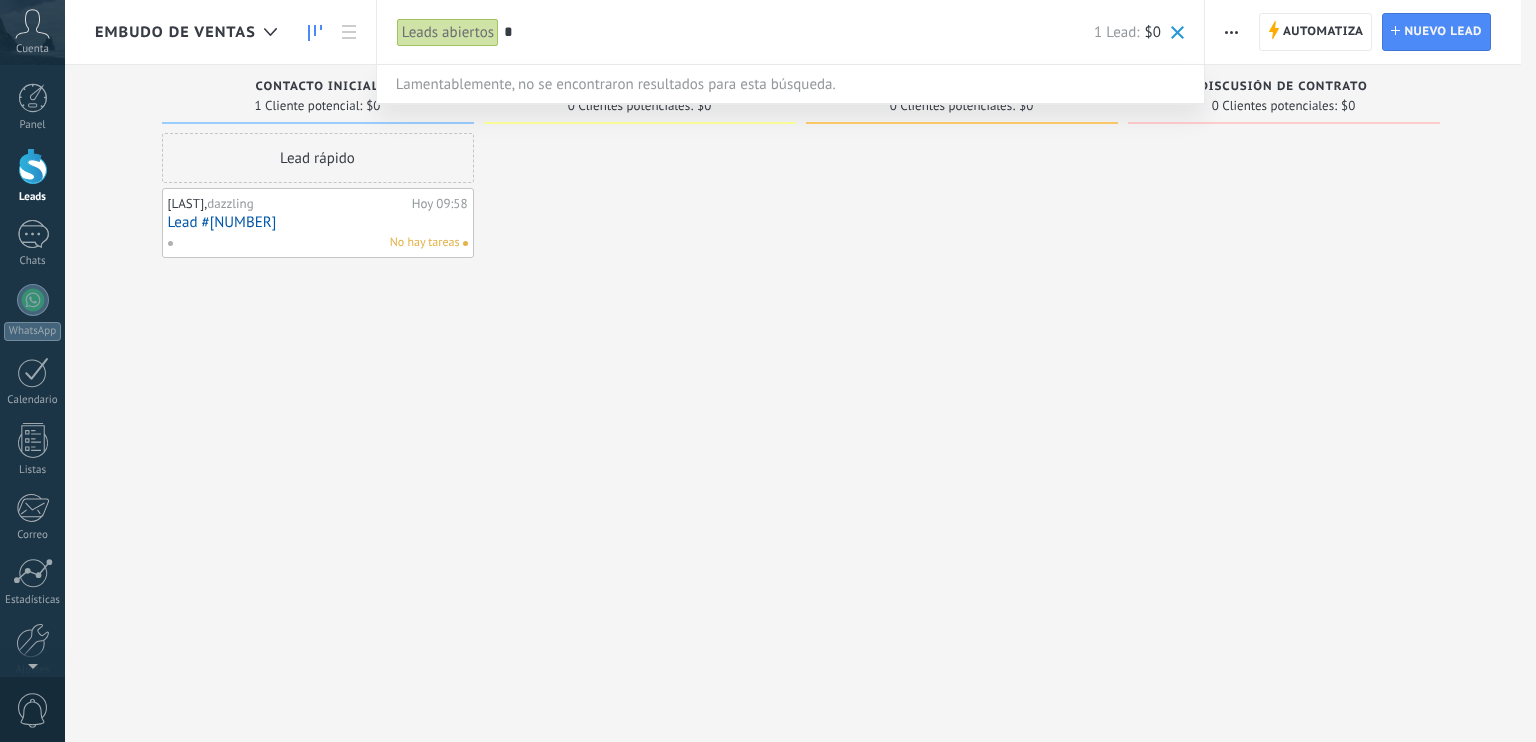 type 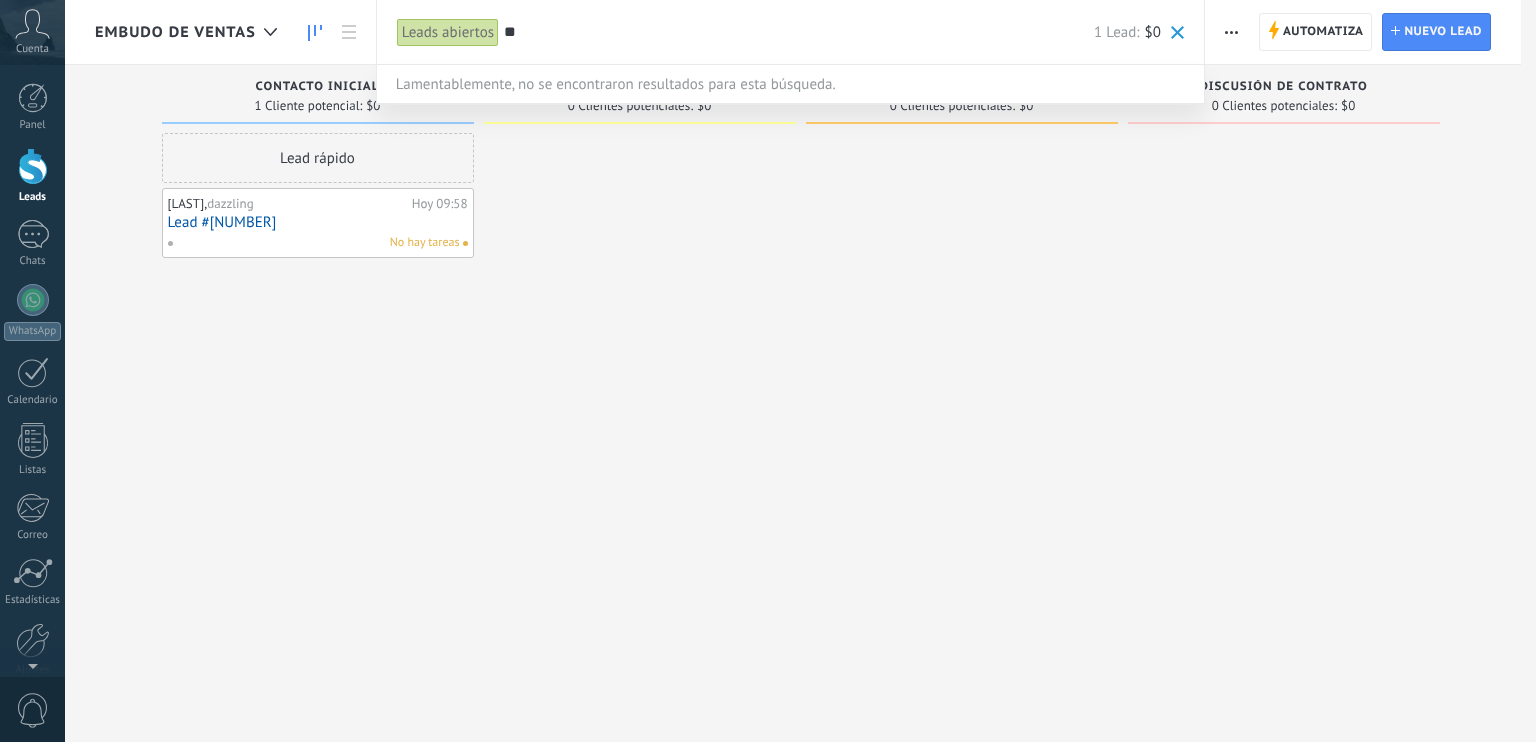 type on "*" 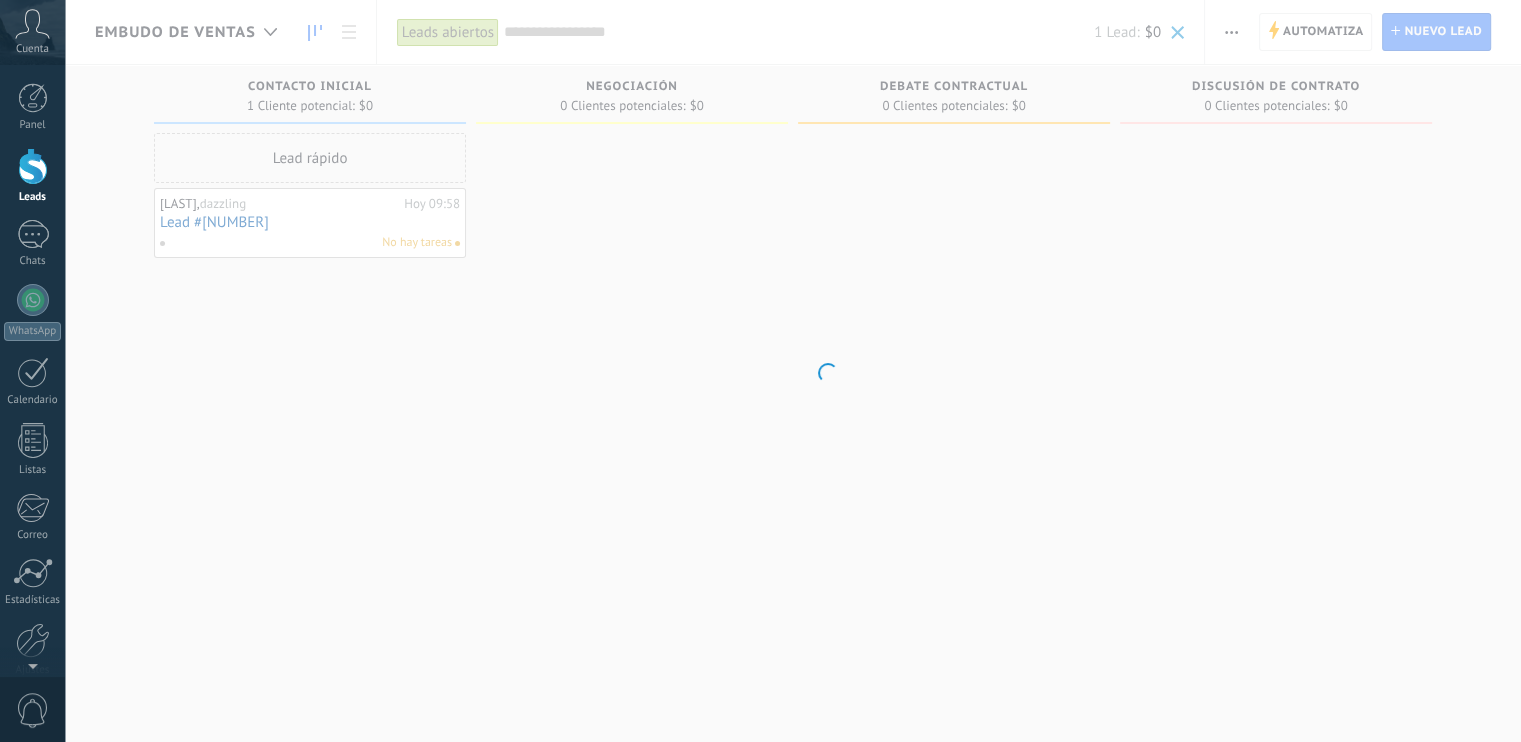 type on "*" 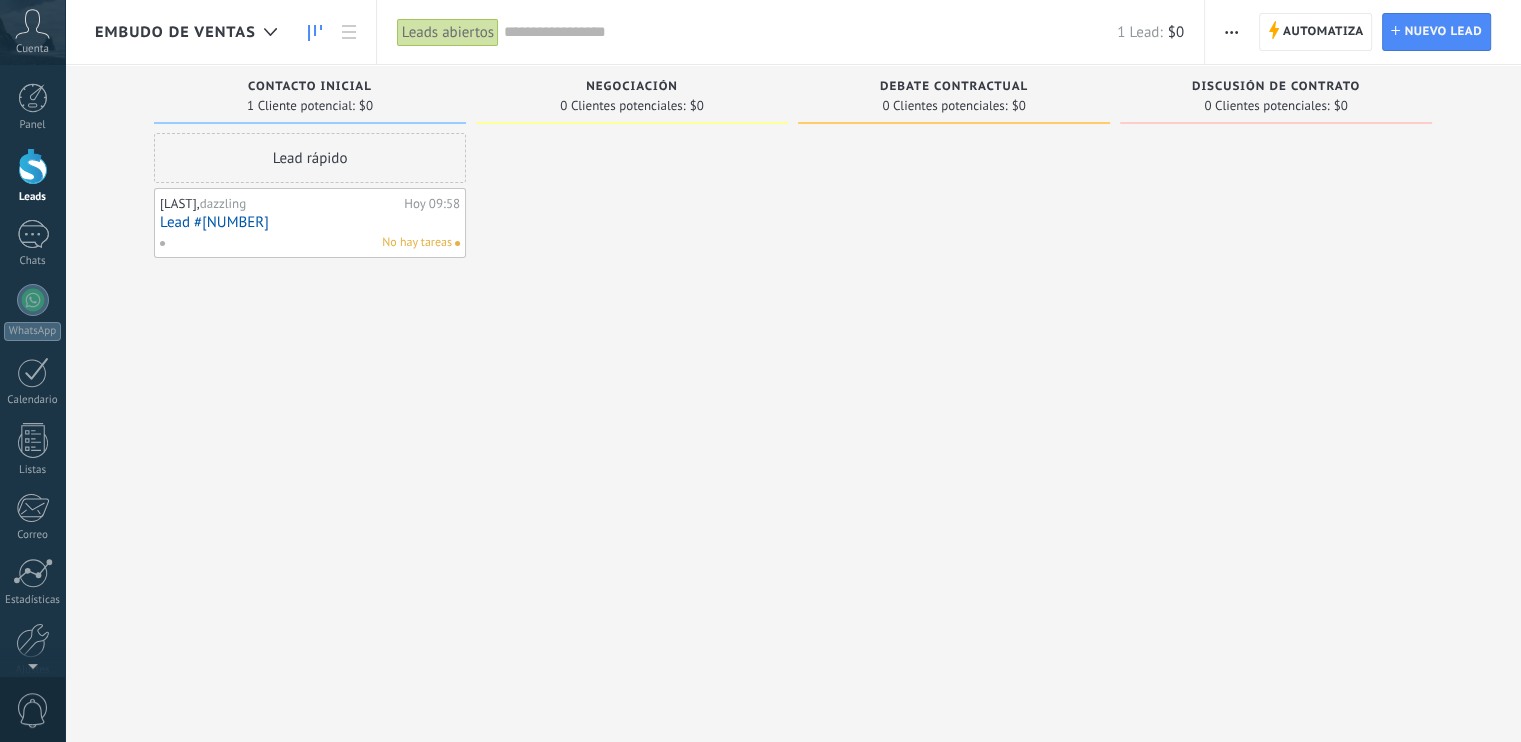 click on "0  Clientes potenciales:" at bounding box center [622, 106] 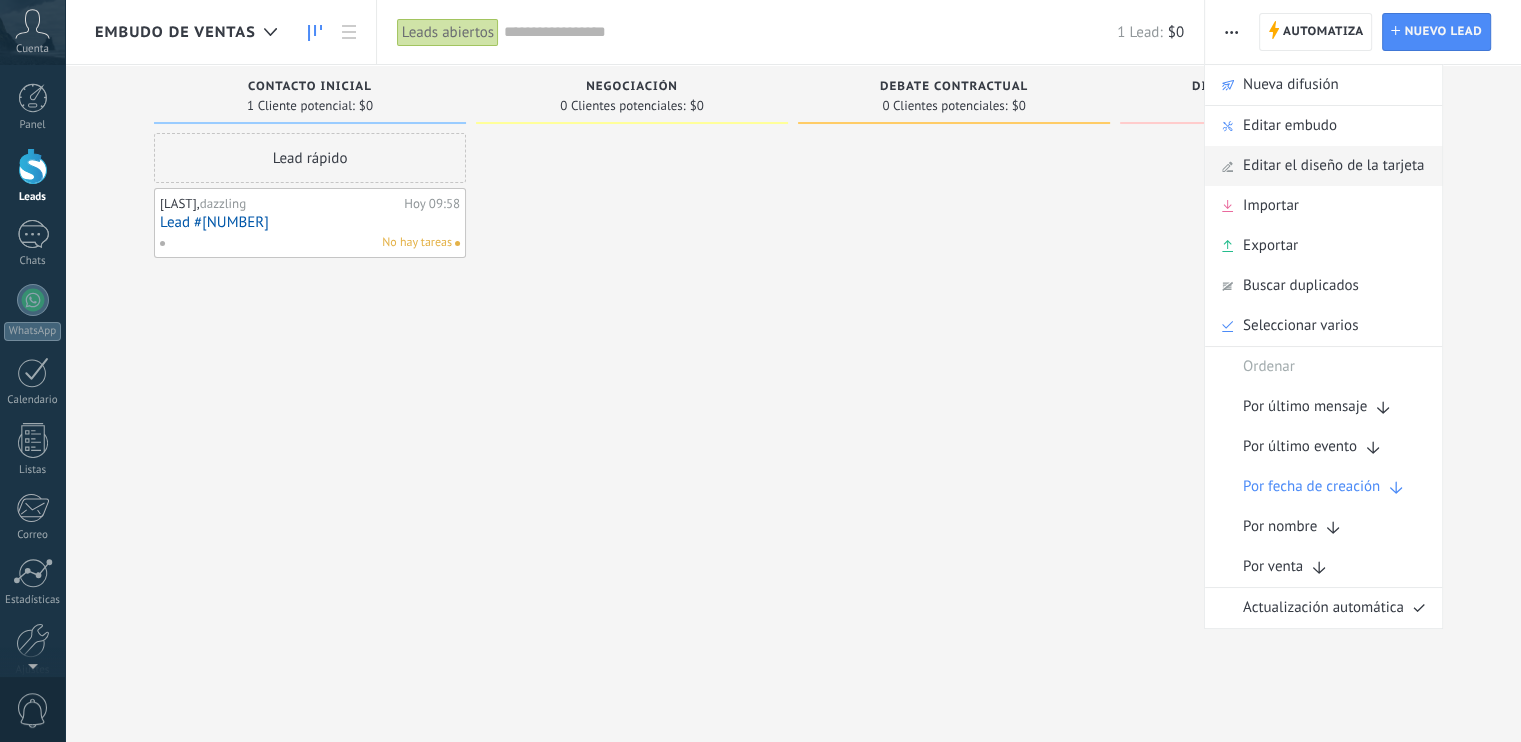 click on "Editar el diseño de la tarjeta" at bounding box center (1333, 166) 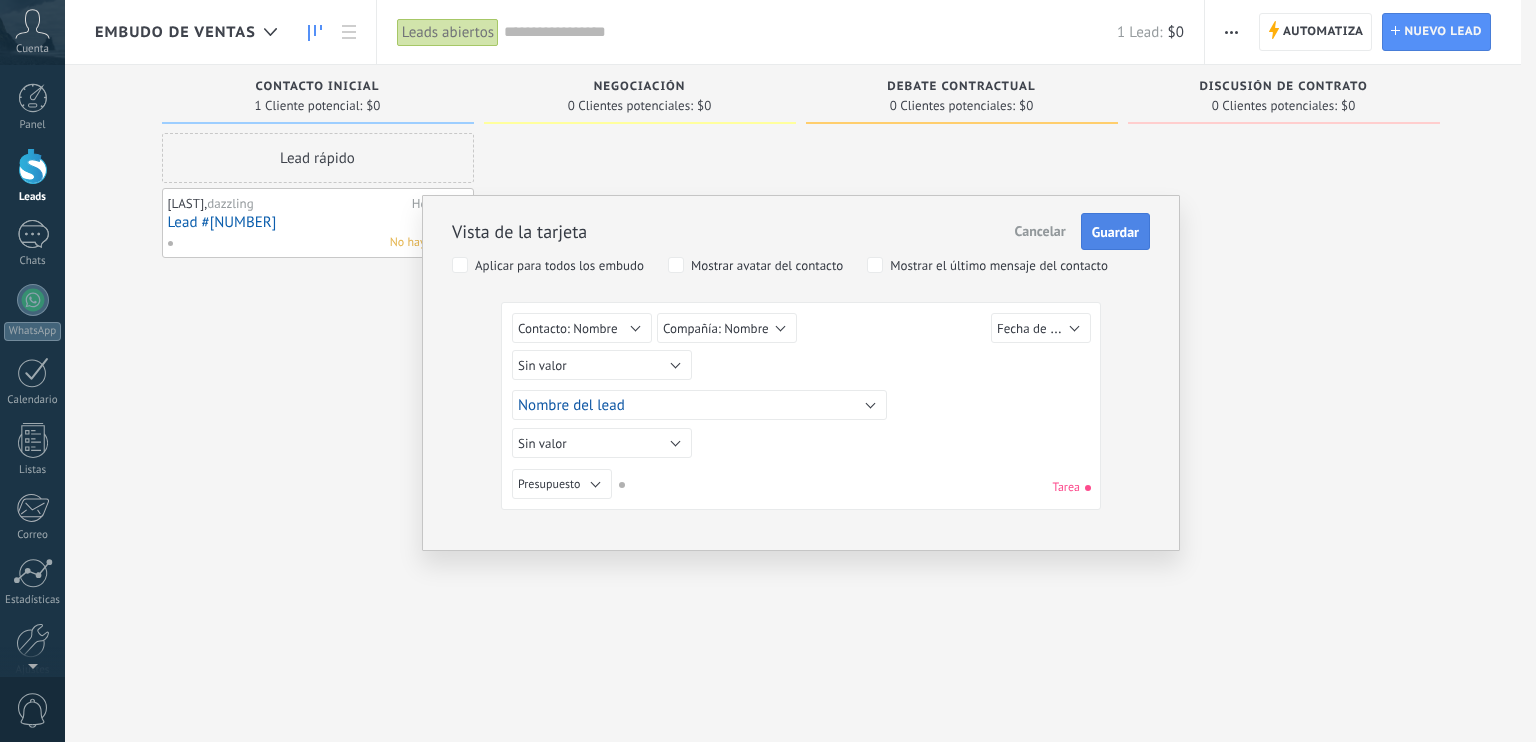 click on "Guardar" at bounding box center [1115, 232] 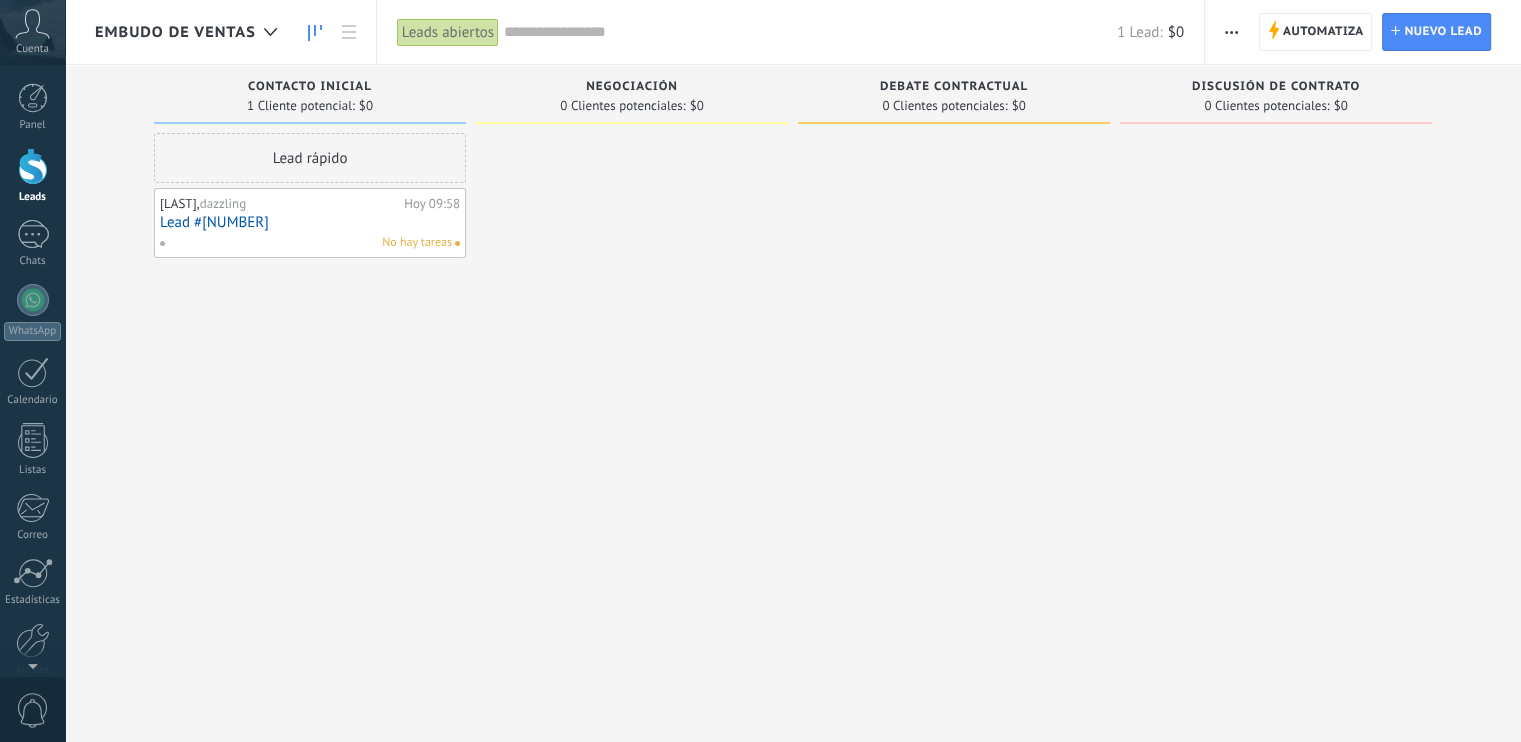 click 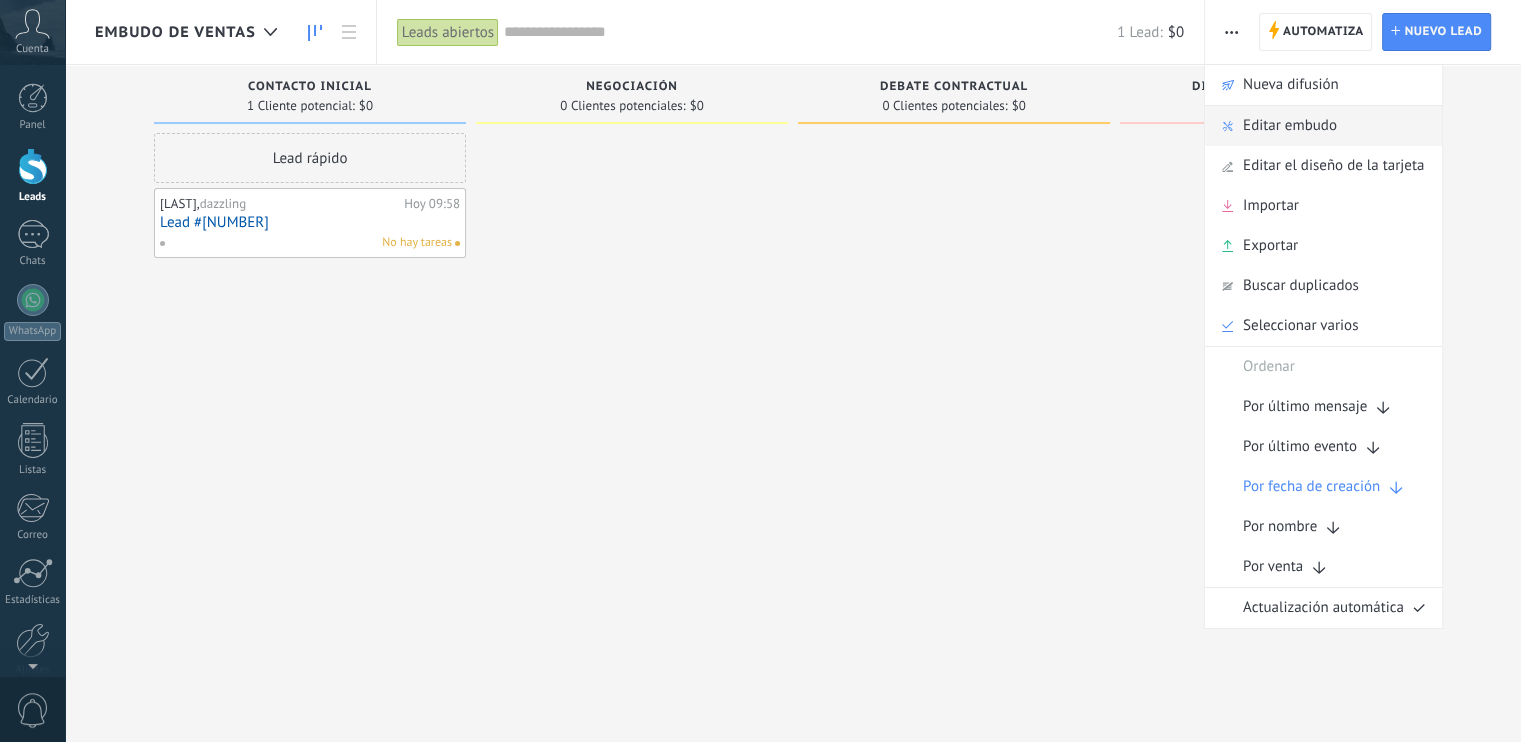 click on "Editar embudo" at bounding box center [1290, 126] 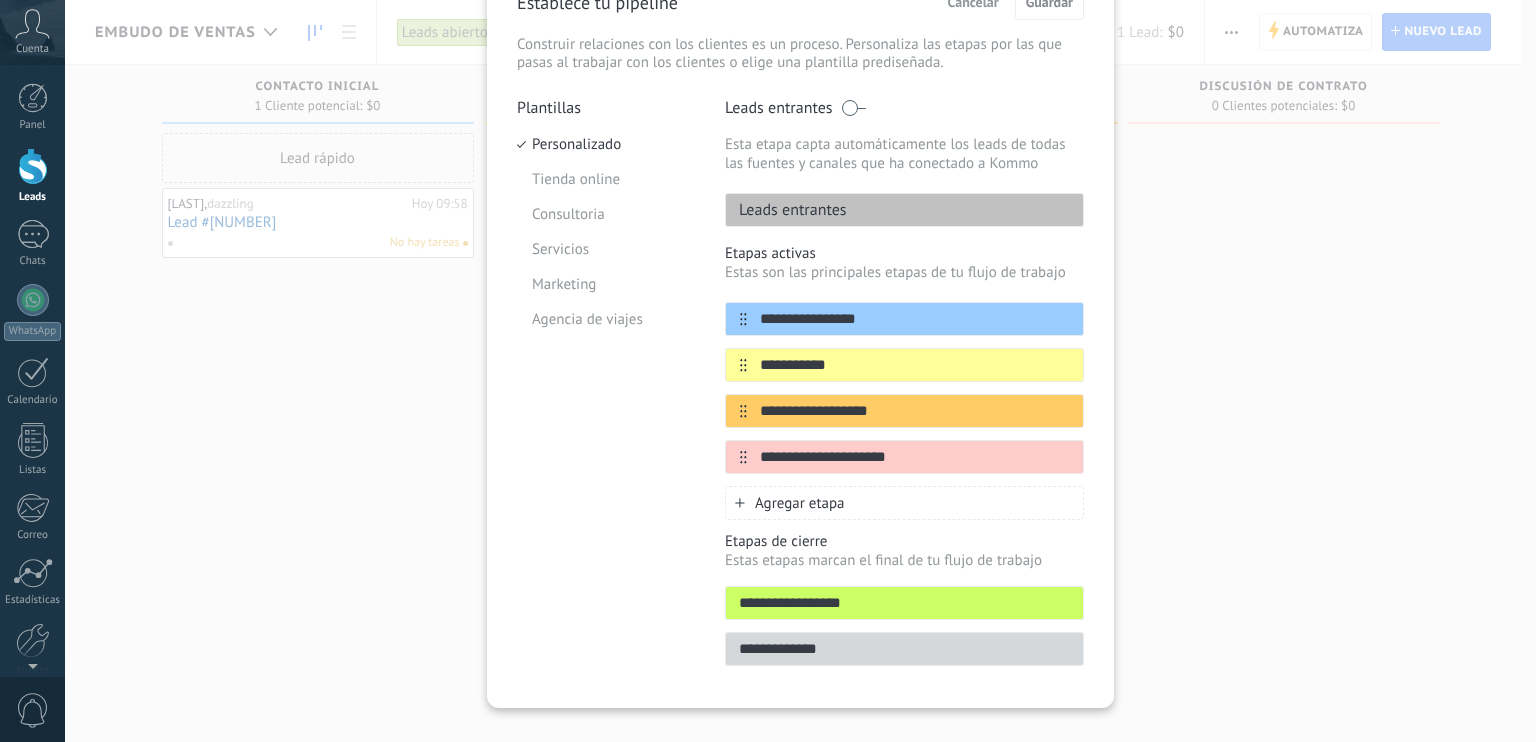 scroll, scrollTop: 112, scrollLeft: 0, axis: vertical 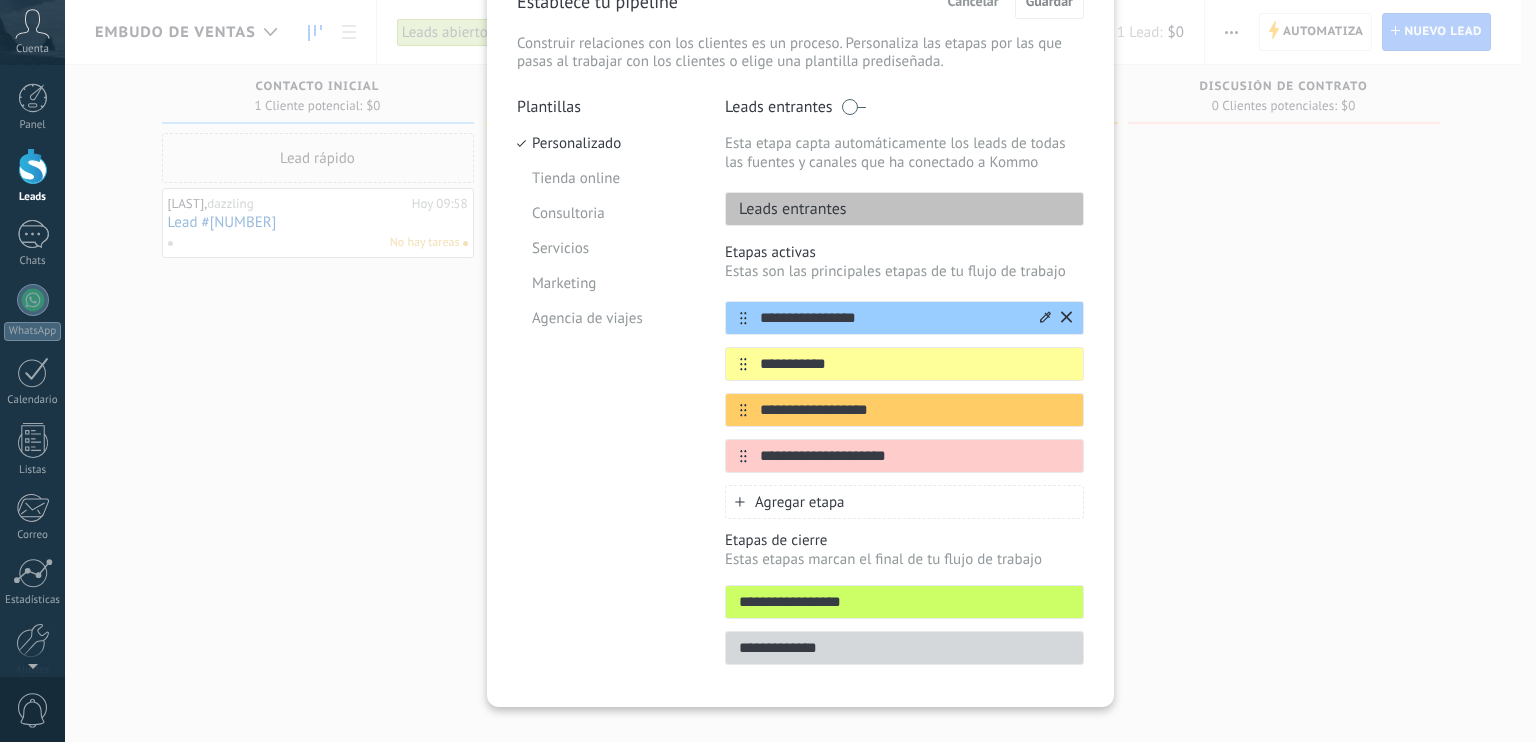click on "**********" at bounding box center [892, 318] 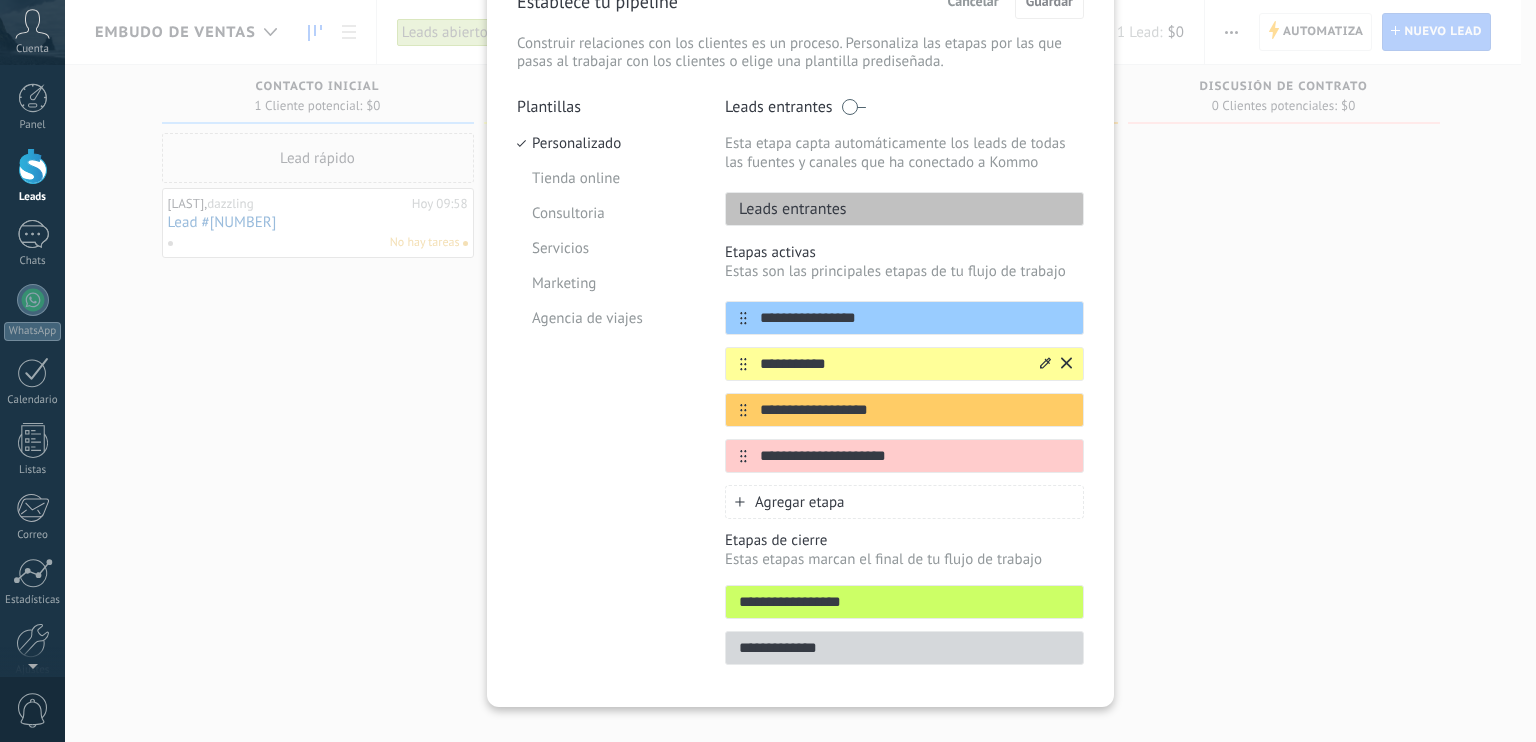 drag, startPoint x: 928, startPoint y: 313, endPoint x: 929, endPoint y: 374, distance: 61.008198 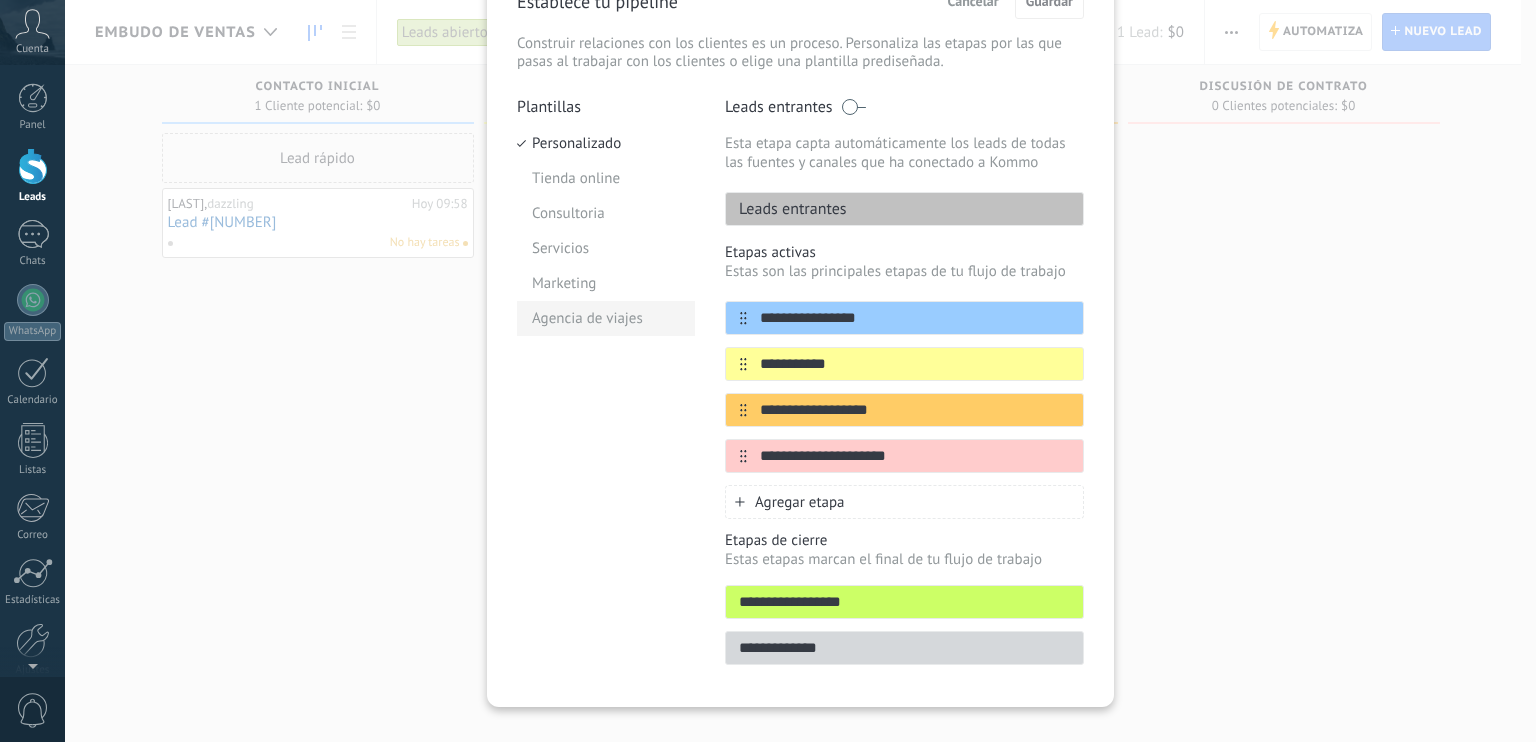 drag, startPoint x: 868, startPoint y: 321, endPoint x: 627, endPoint y: 307, distance: 241.4063 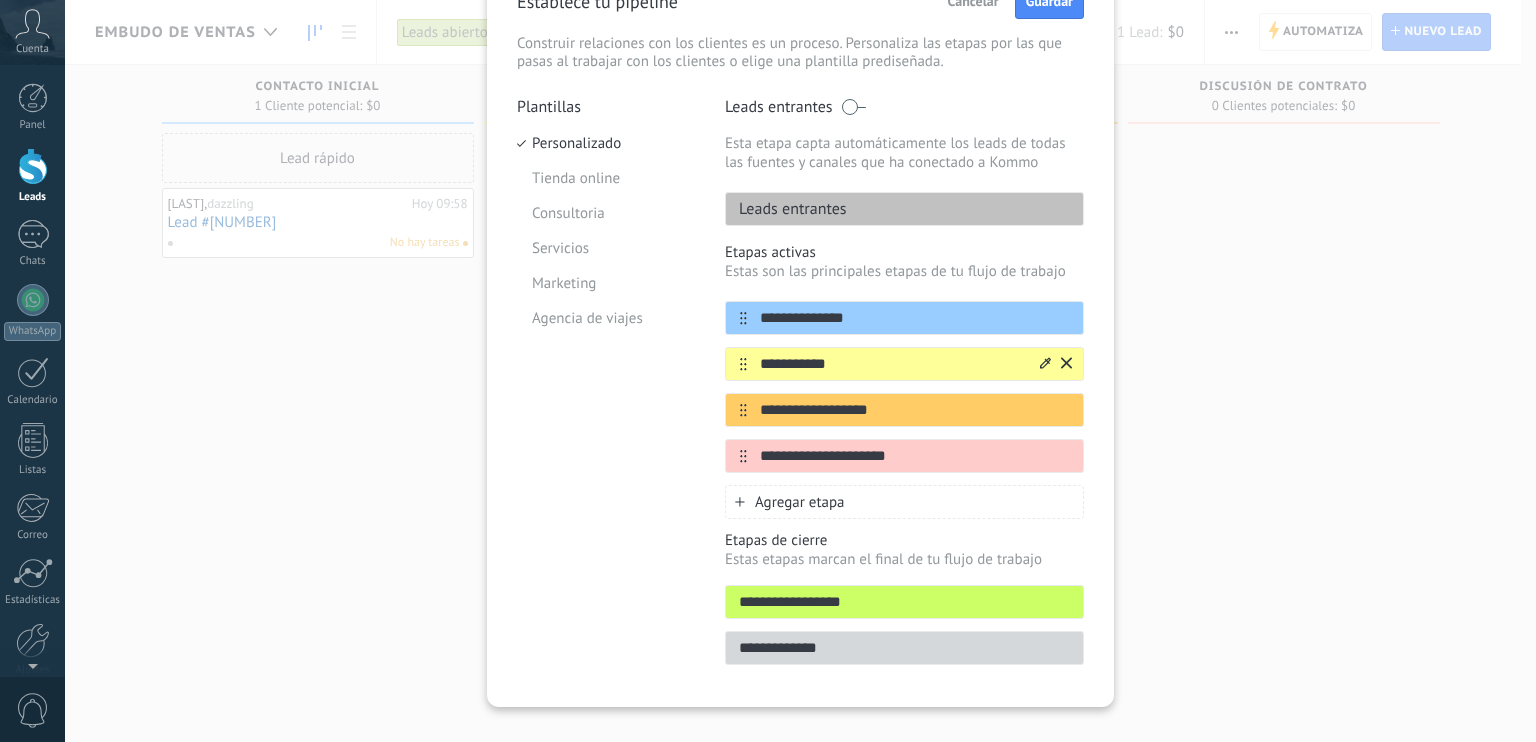 type on "**********" 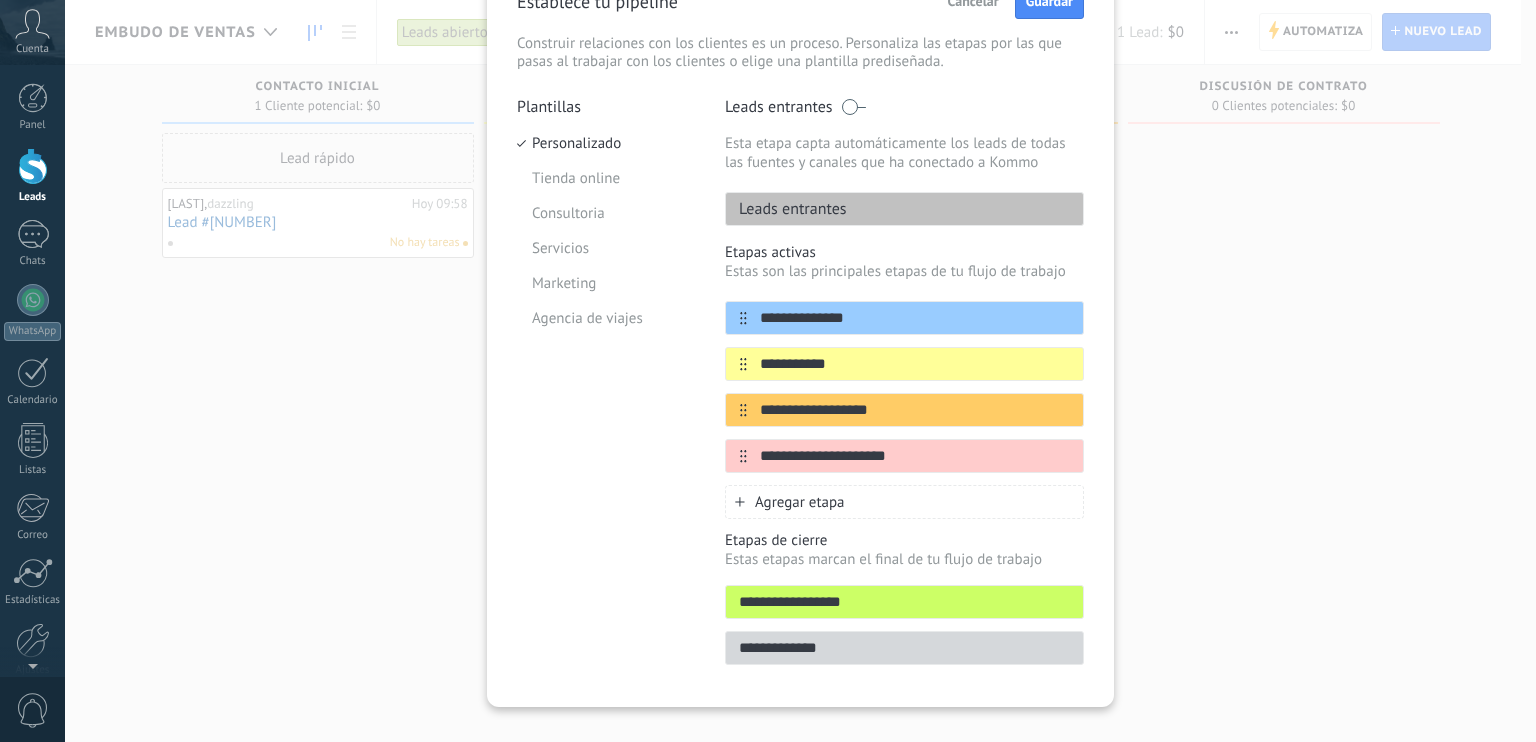 drag, startPoint x: 834, startPoint y: 369, endPoint x: 684, endPoint y: 363, distance: 150.11995 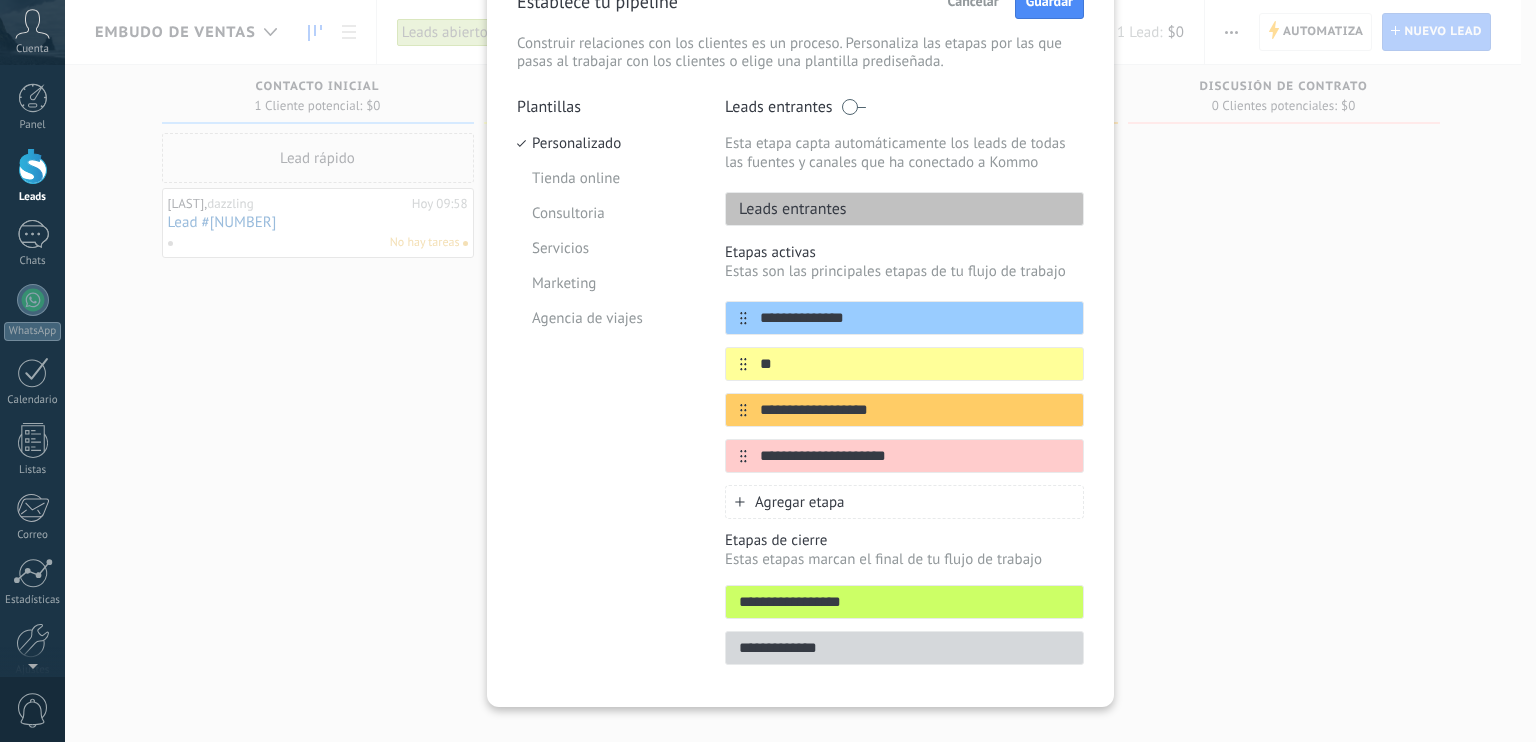 type on "*" 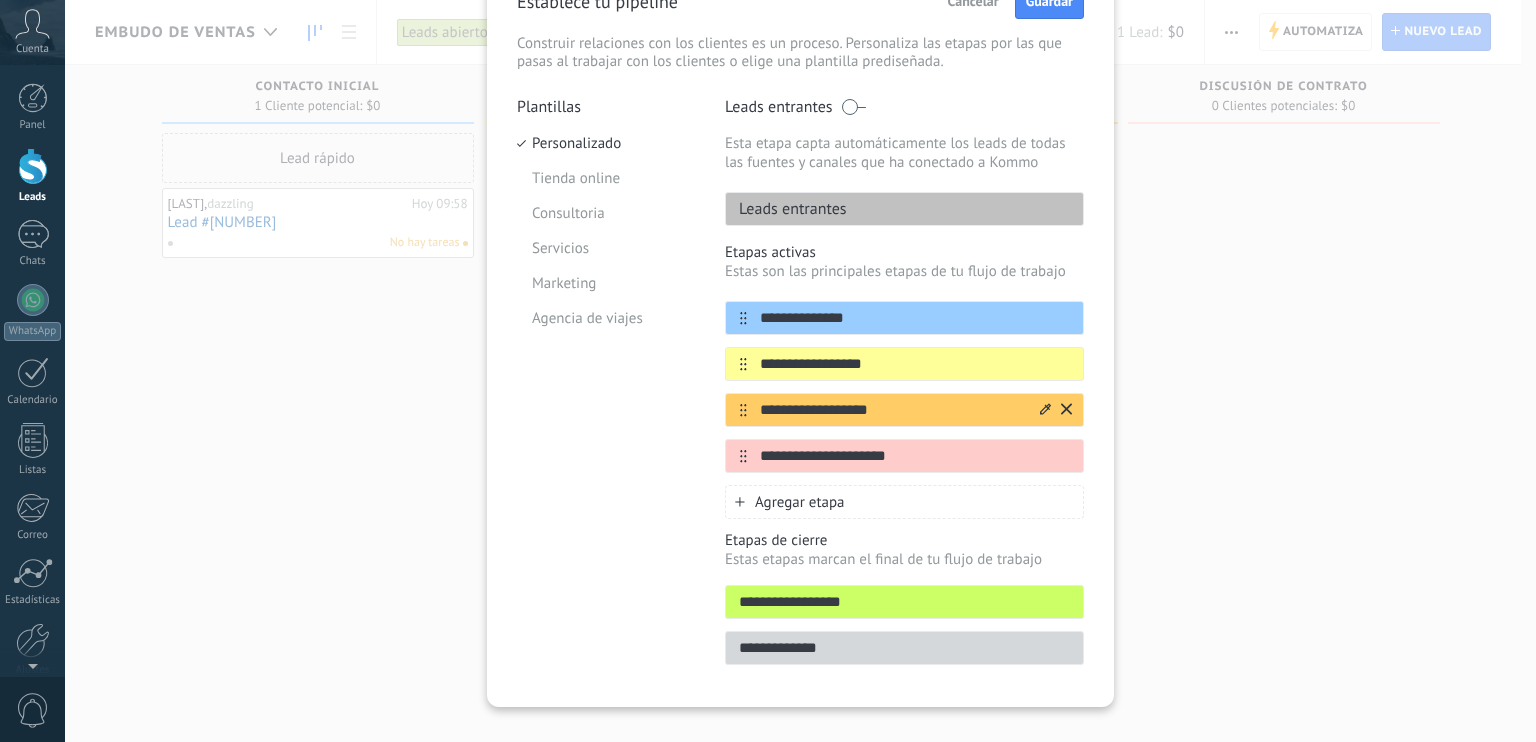 type on "**********" 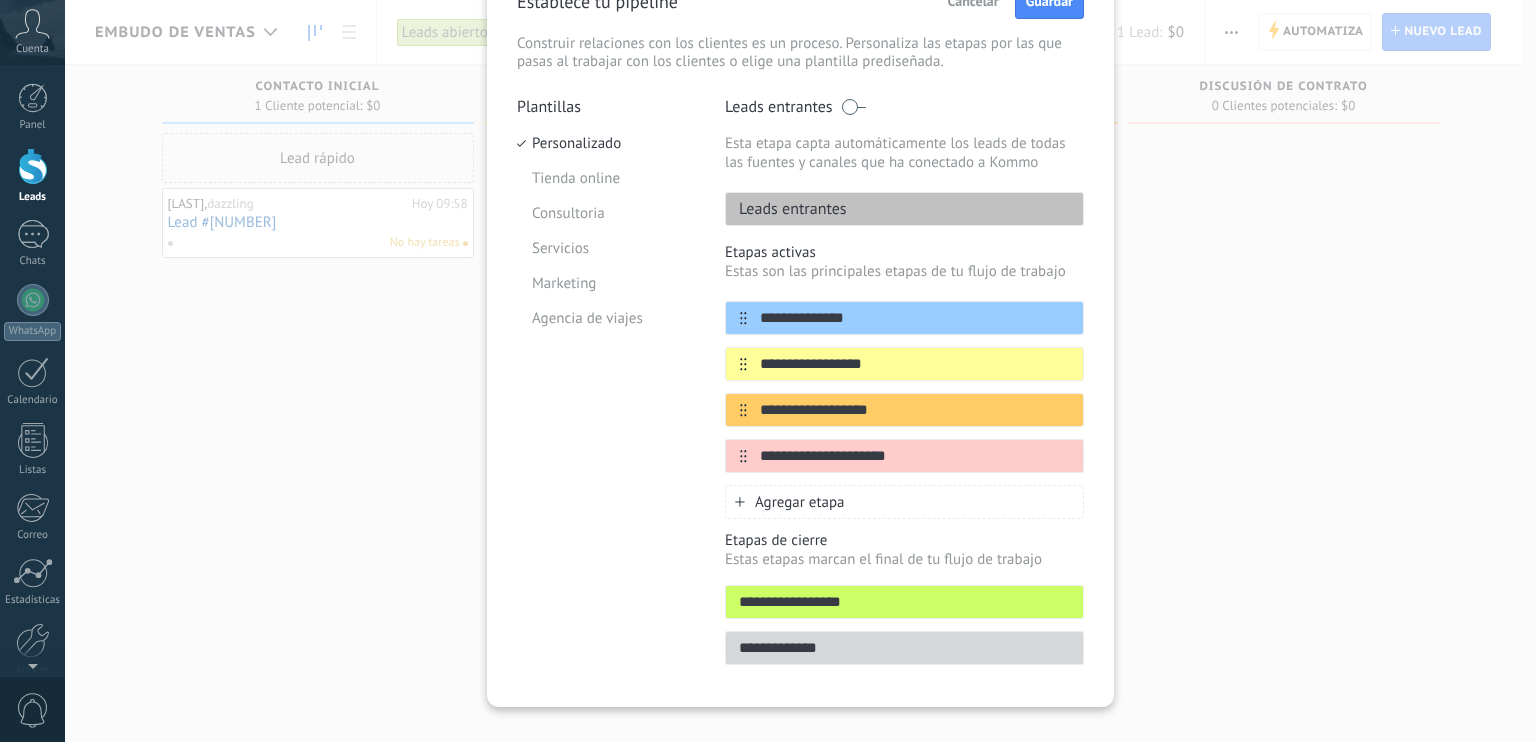 drag, startPoint x: 886, startPoint y: 410, endPoint x: 701, endPoint y: 401, distance: 185.2188 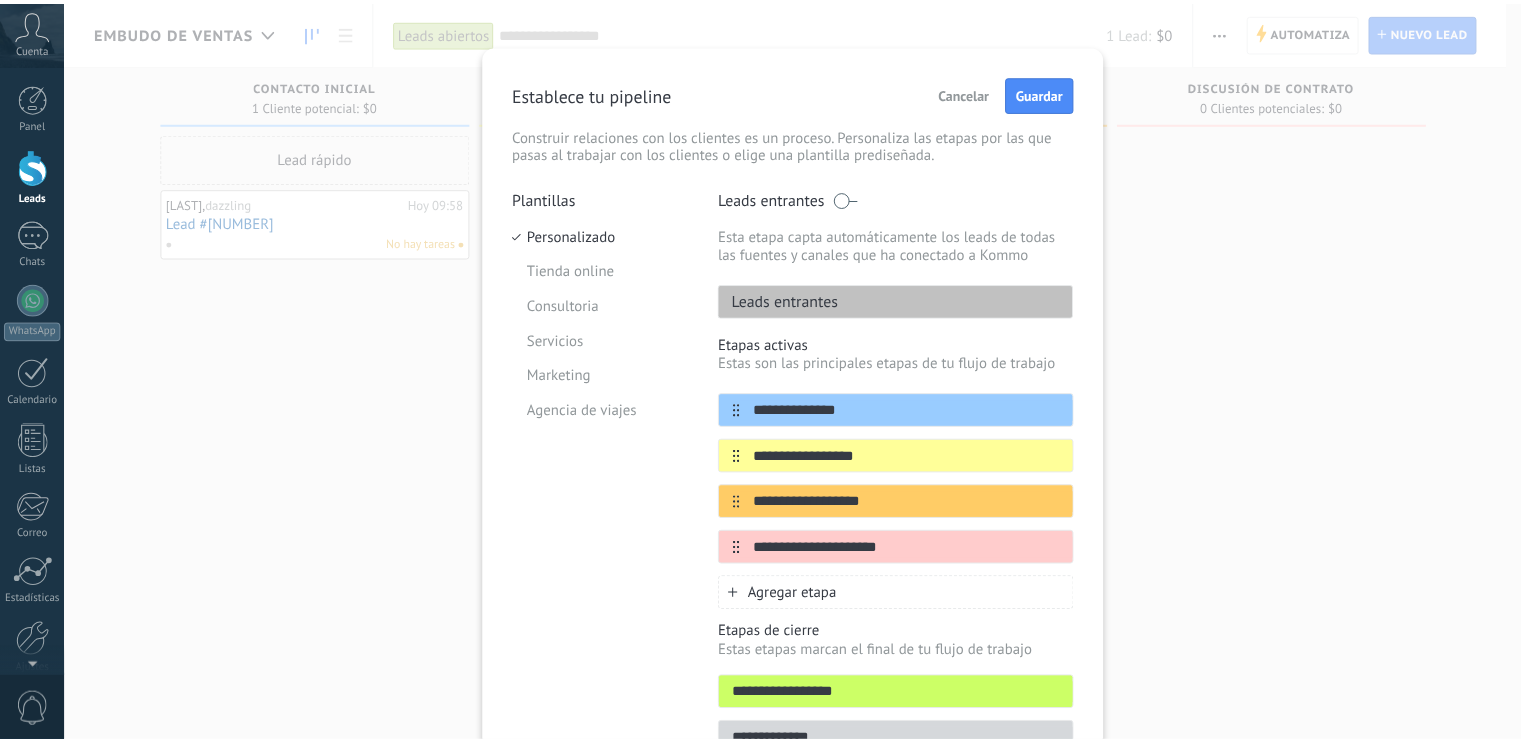 scroll, scrollTop: 20, scrollLeft: 0, axis: vertical 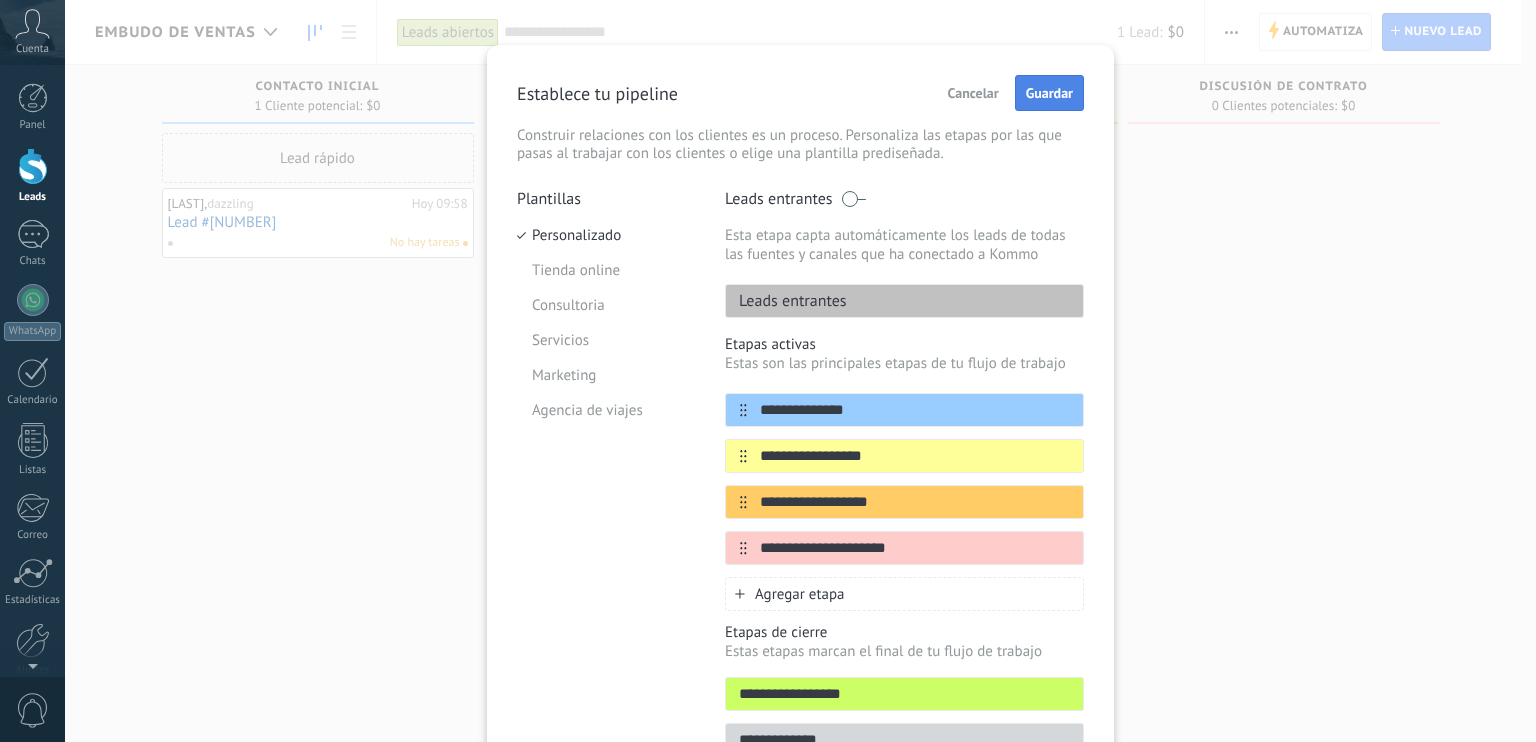 click on "Guardar" at bounding box center (1049, 93) 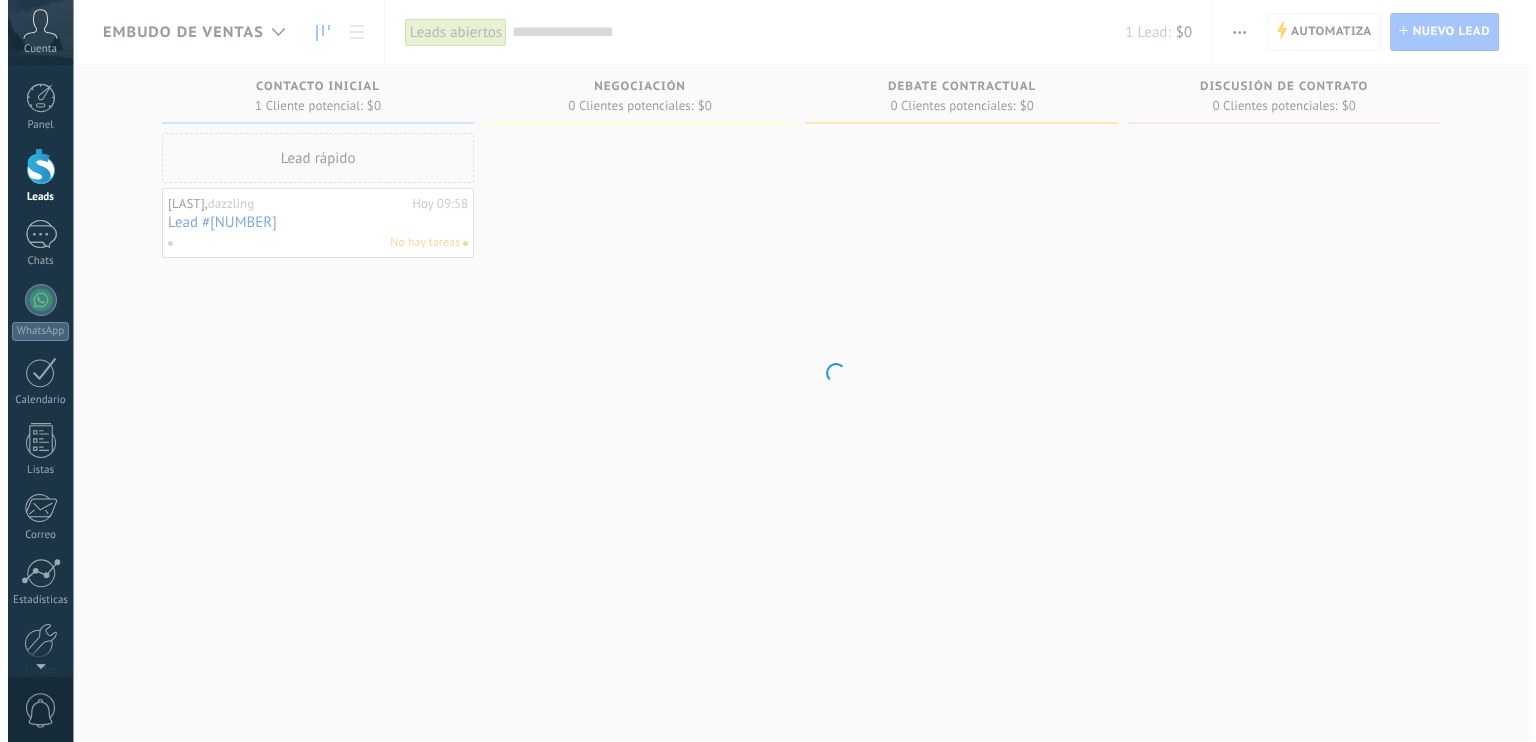 scroll, scrollTop: 0, scrollLeft: 0, axis: both 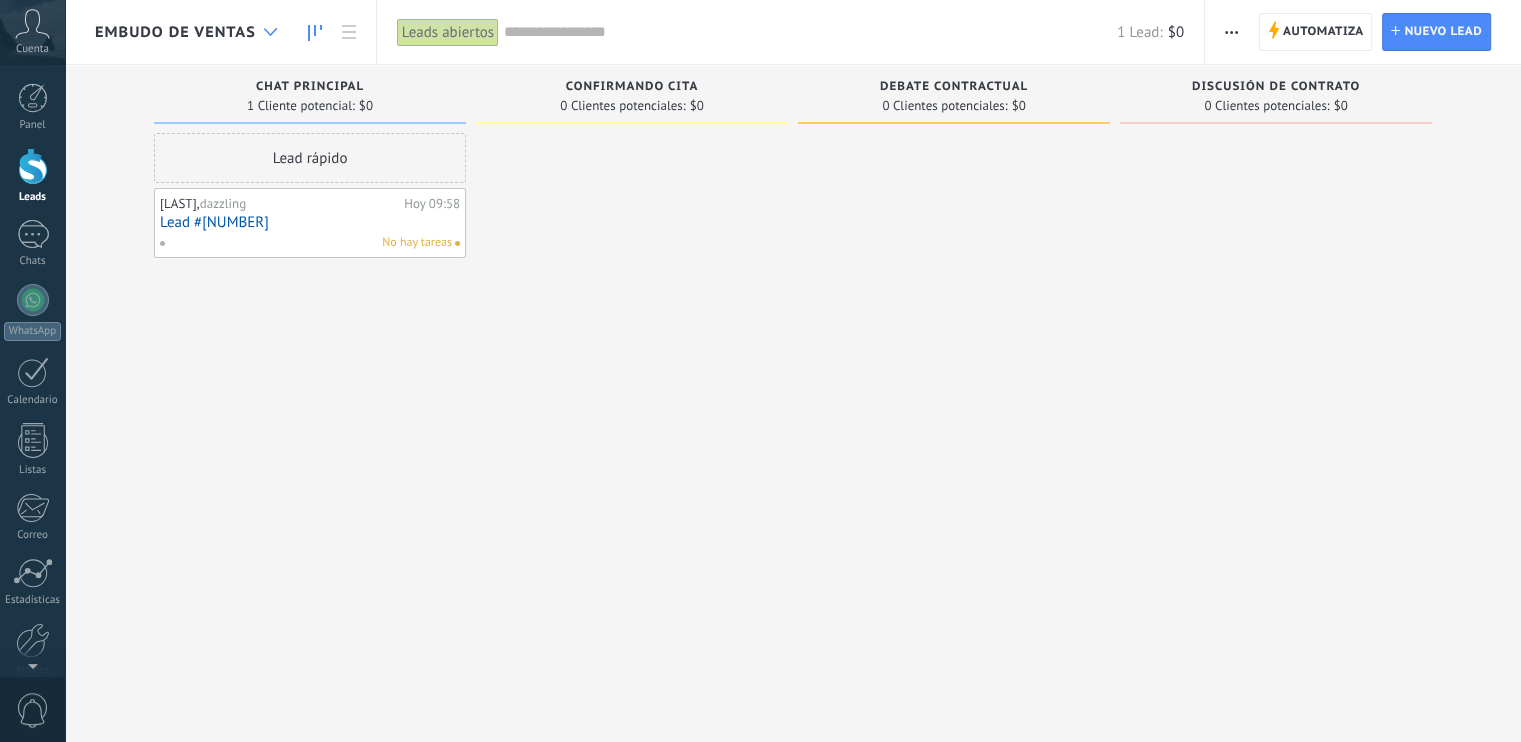 click 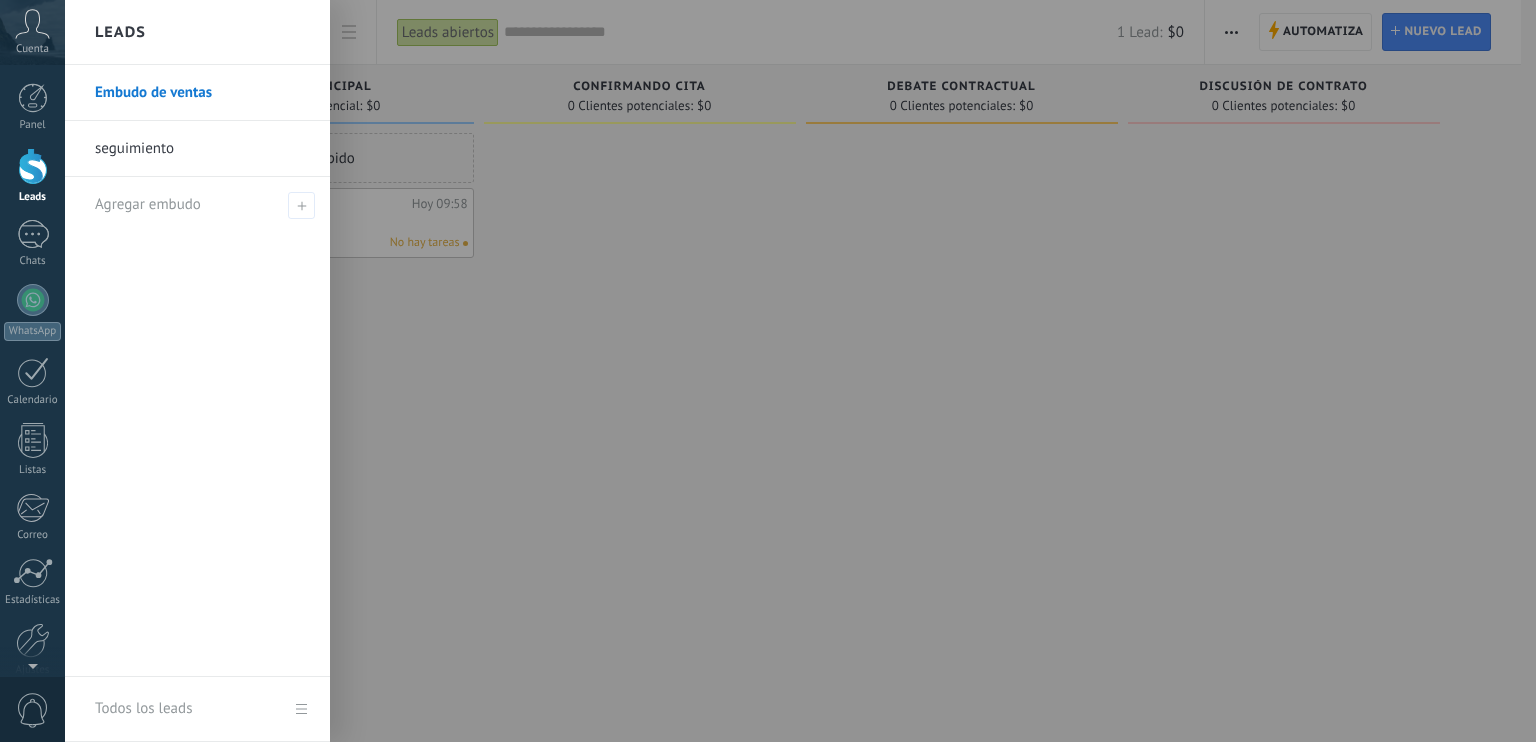 click on "seguimiento" at bounding box center [202, 149] 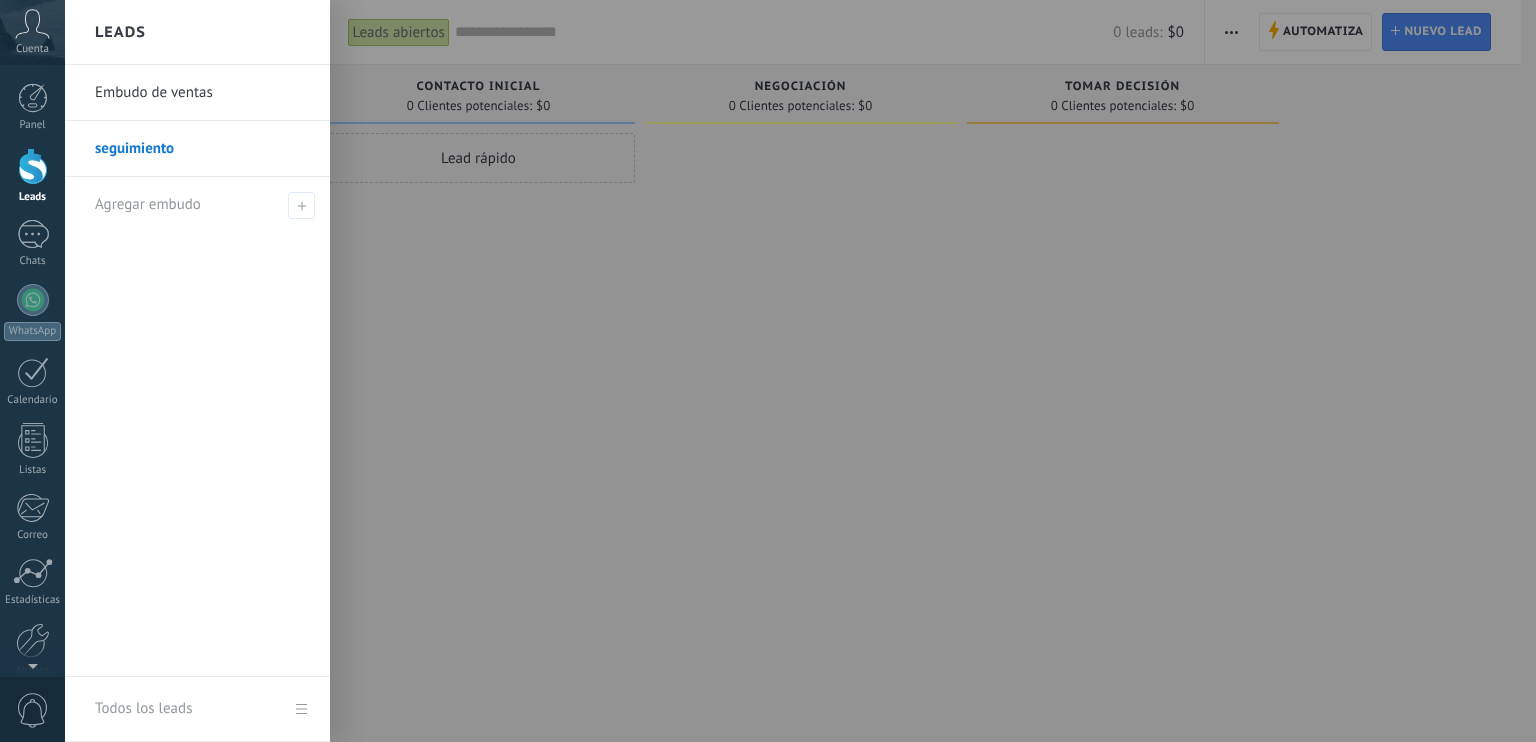 click at bounding box center [33, 166] 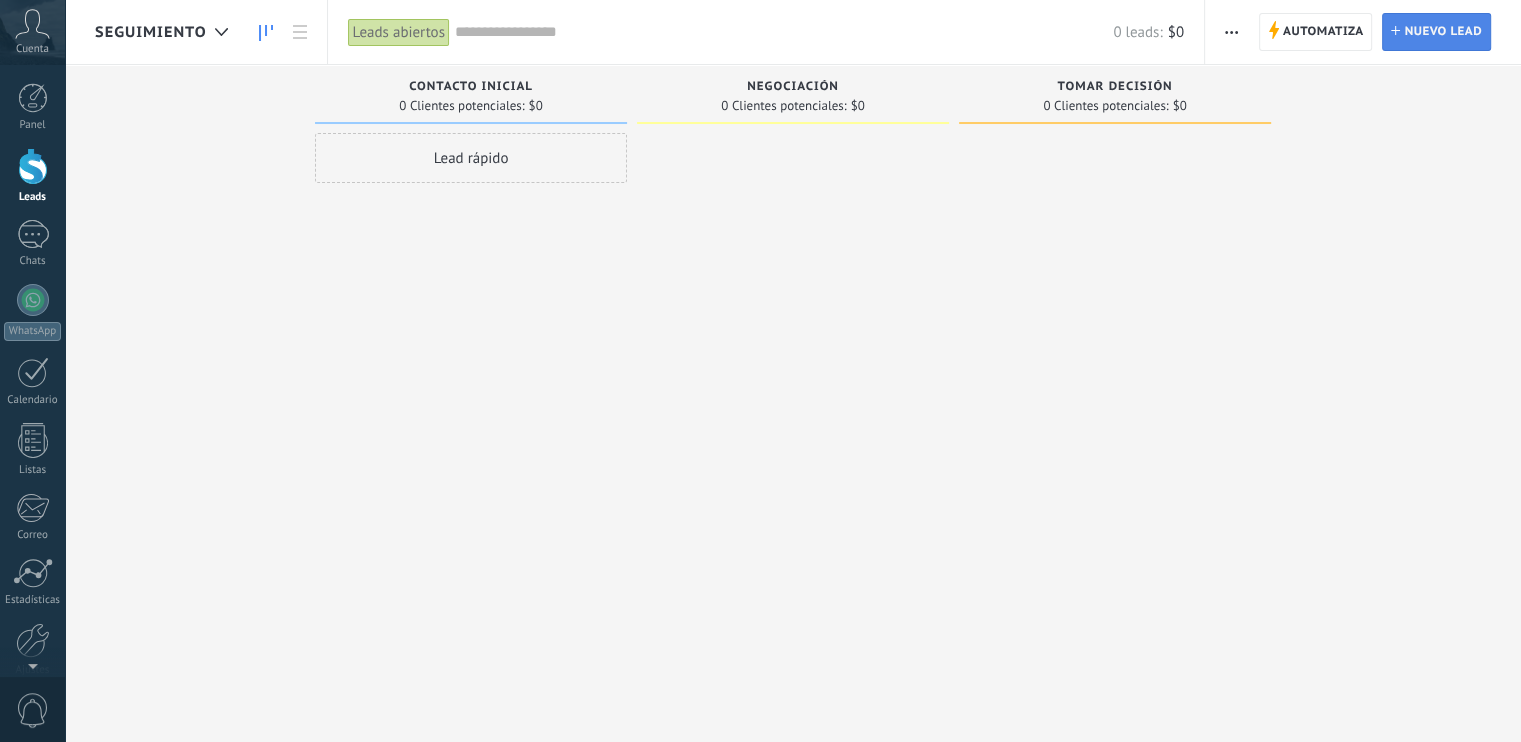 click on "Nuevo lead" at bounding box center [1443, 32] 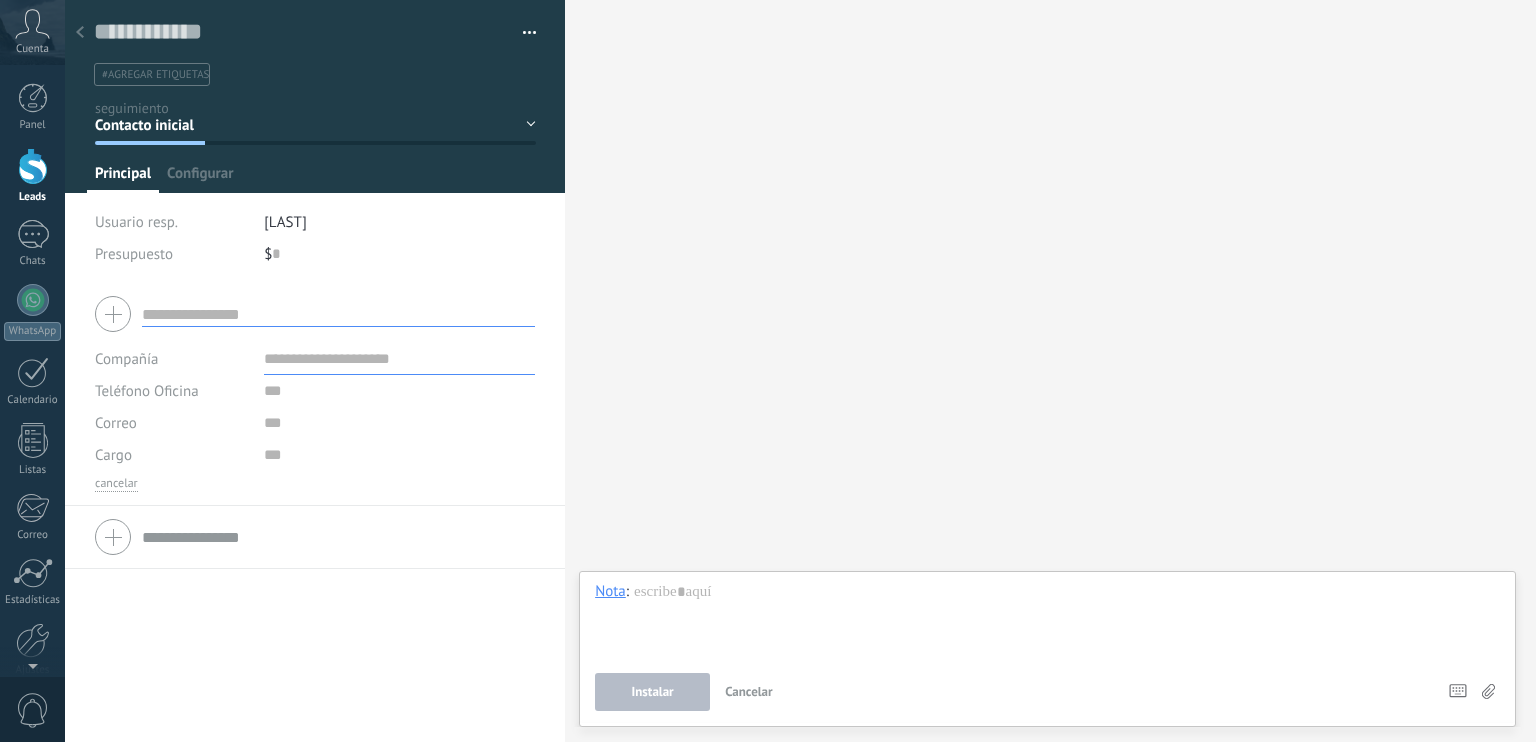 click at bounding box center [338, 314] 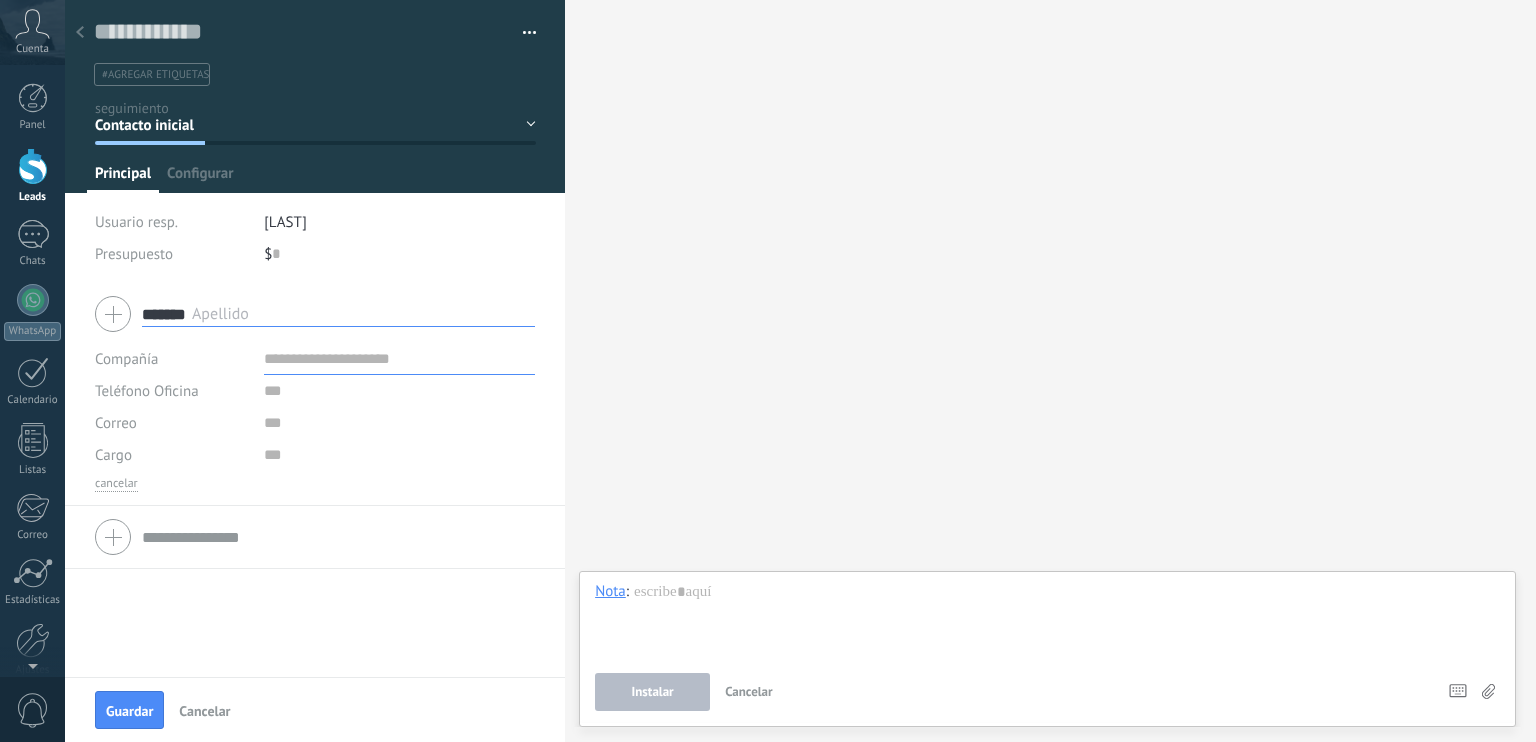 type on "*******" 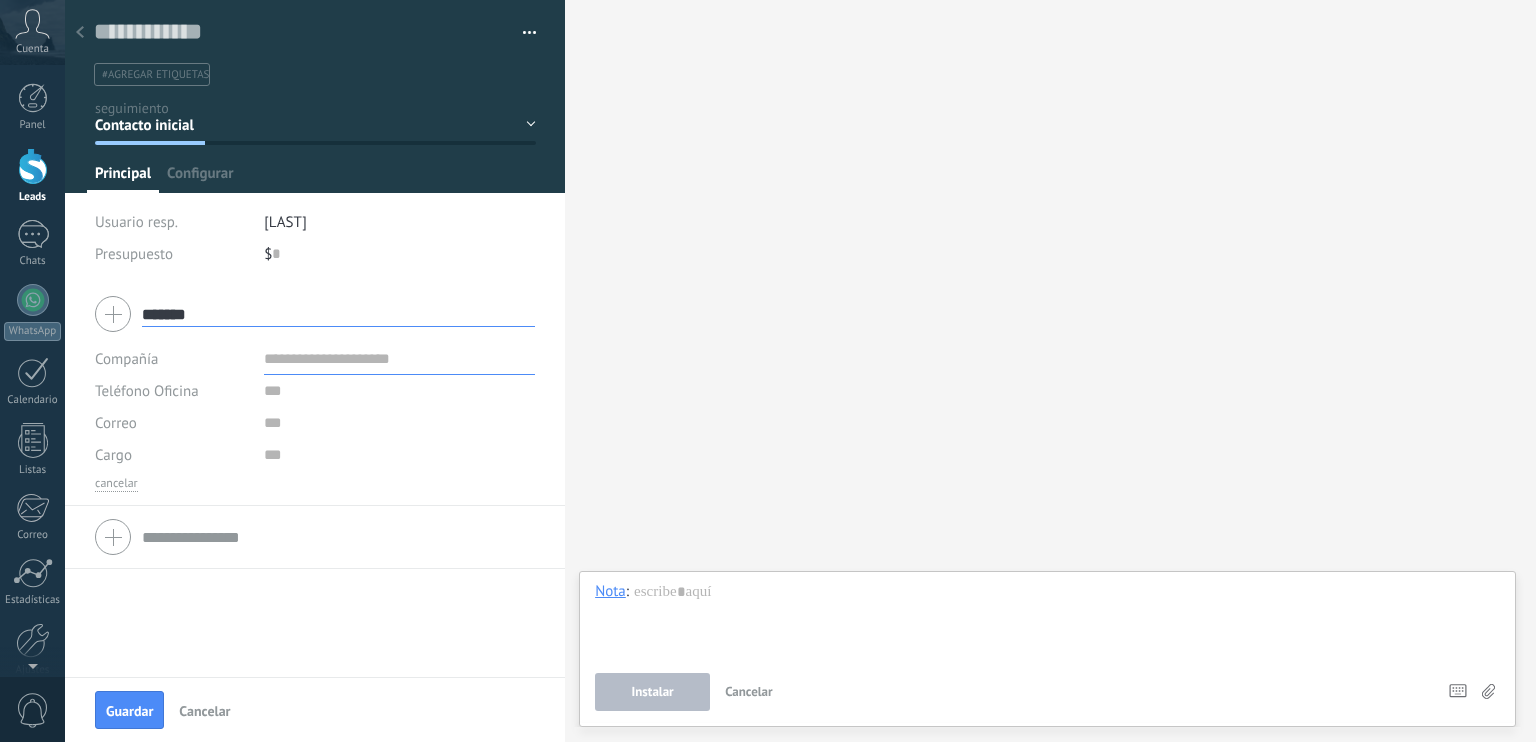 click at bounding box center [399, 359] 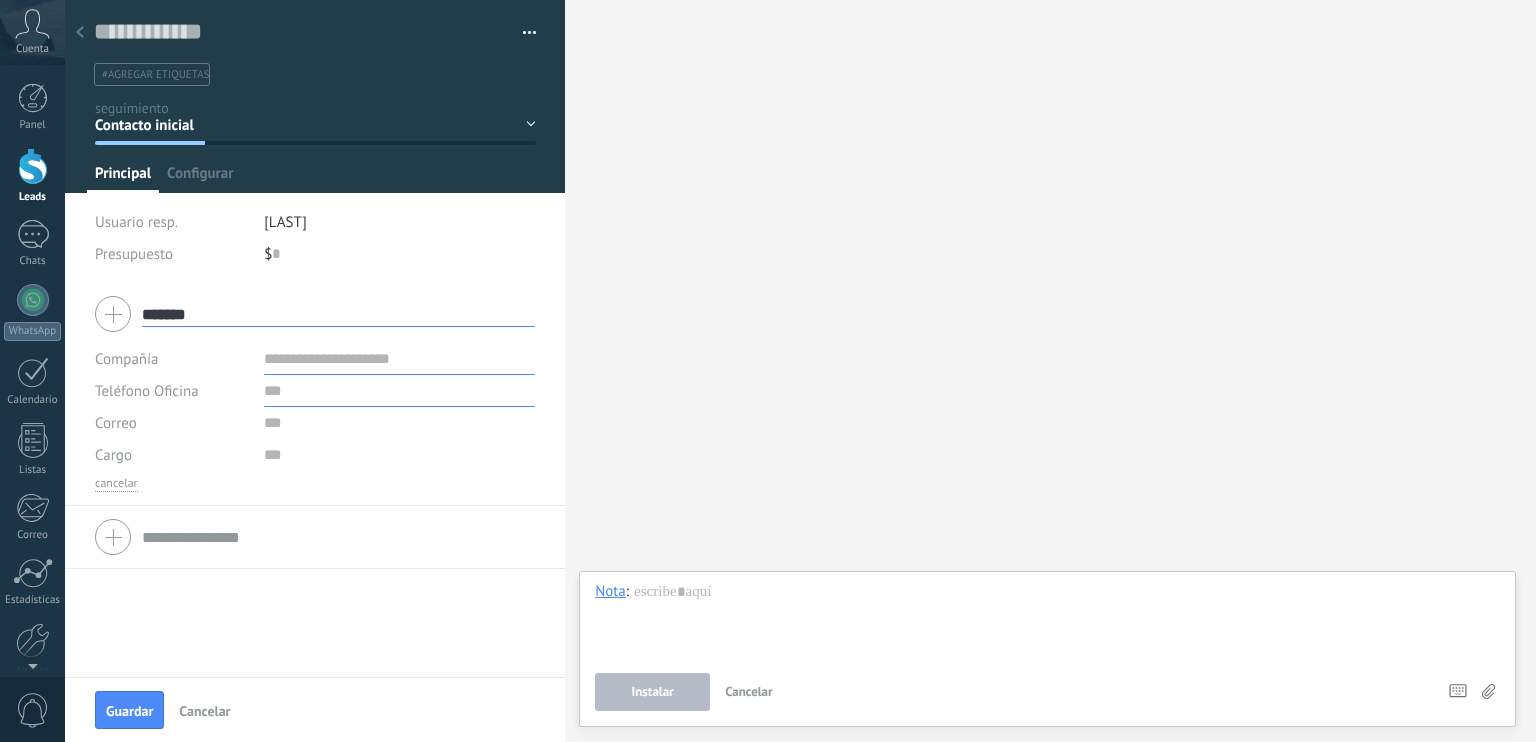 click at bounding box center (399, 391) 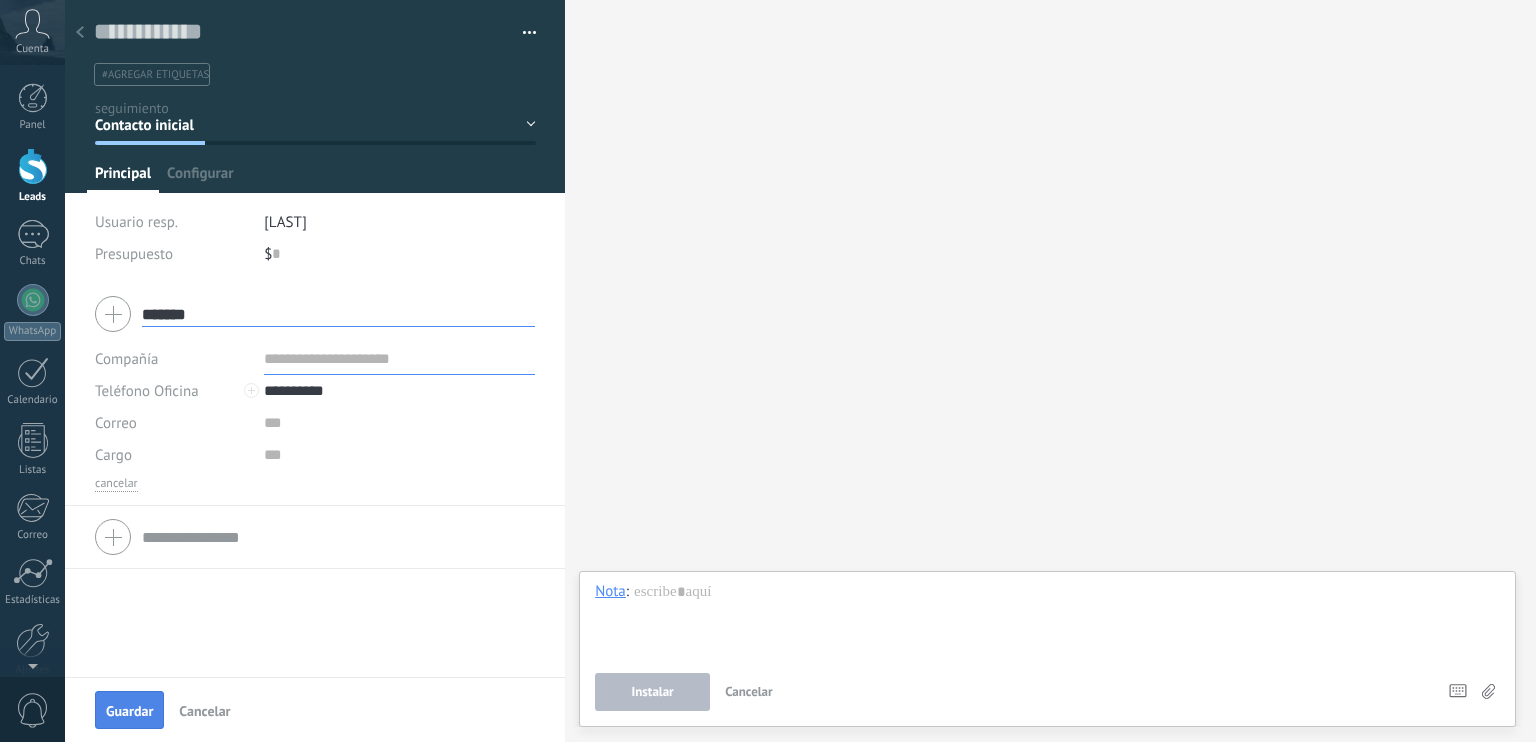 type on "**********" 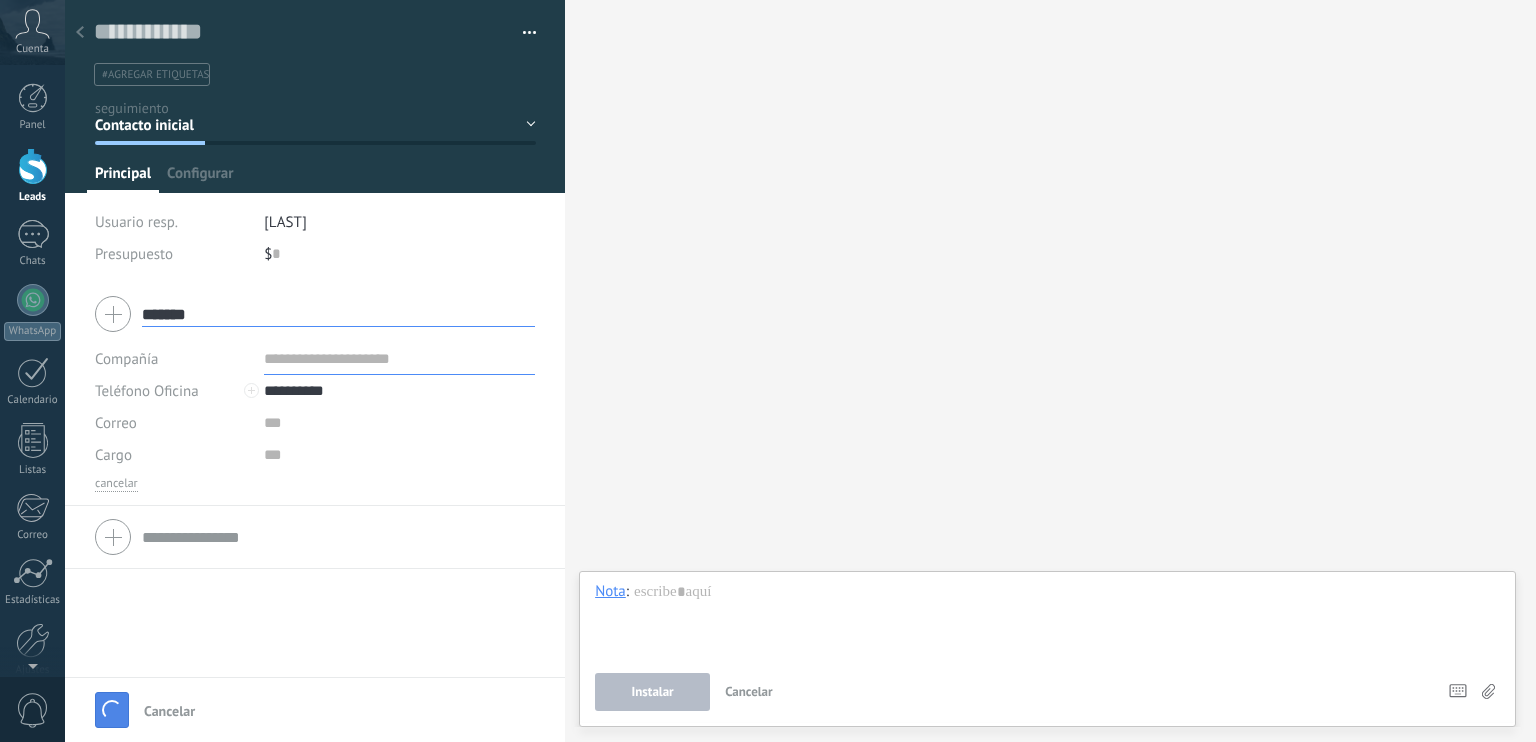type 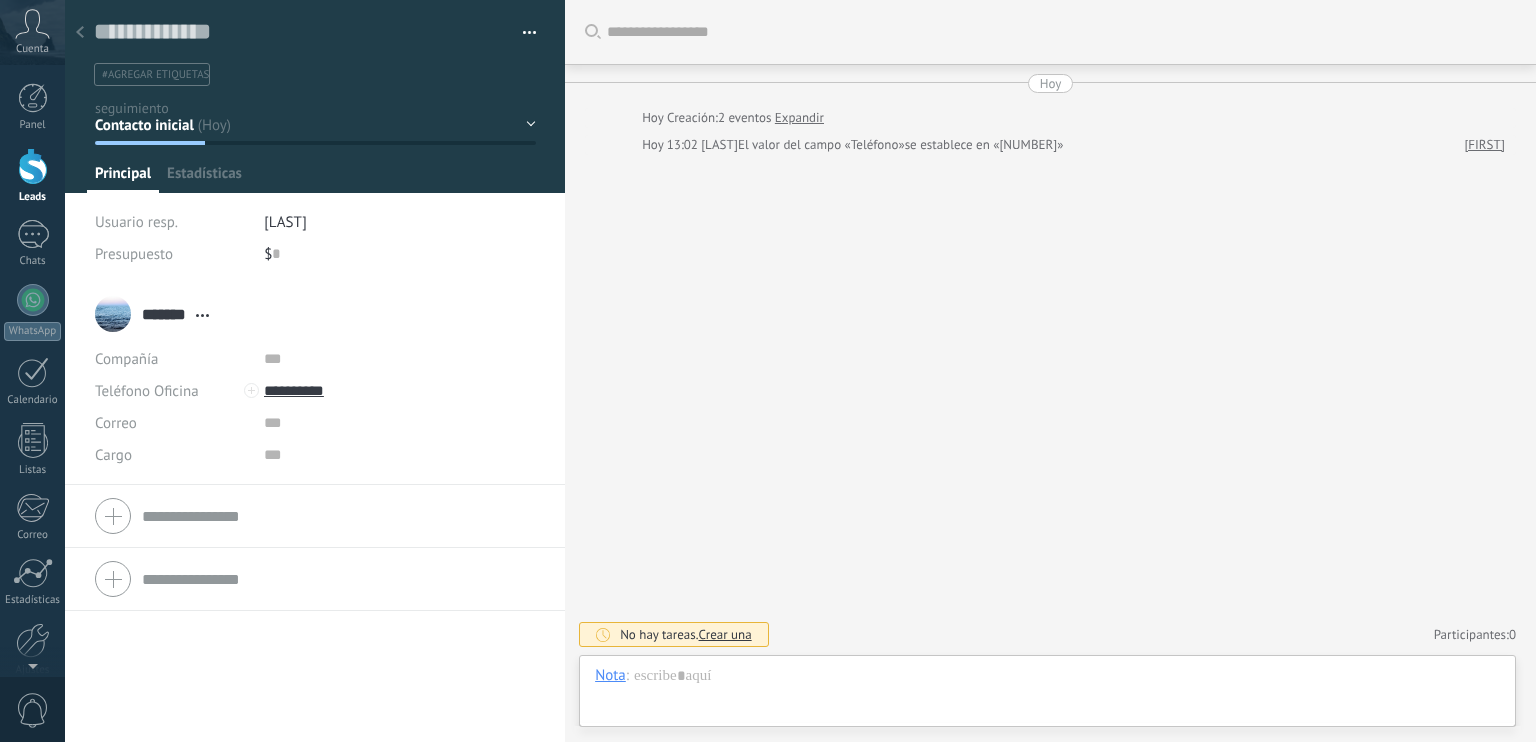 scroll, scrollTop: 29, scrollLeft: 0, axis: vertical 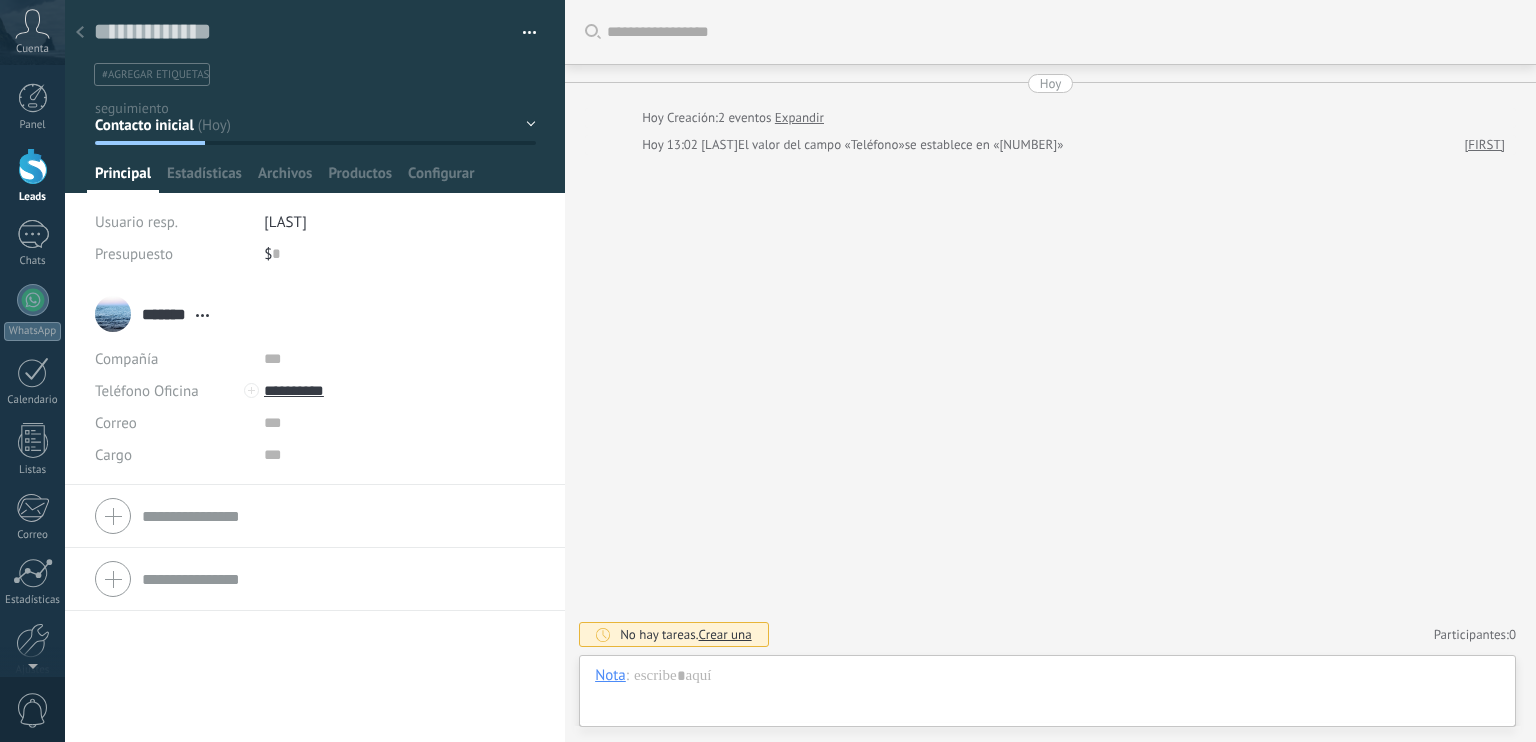 click at bounding box center [315, 516] 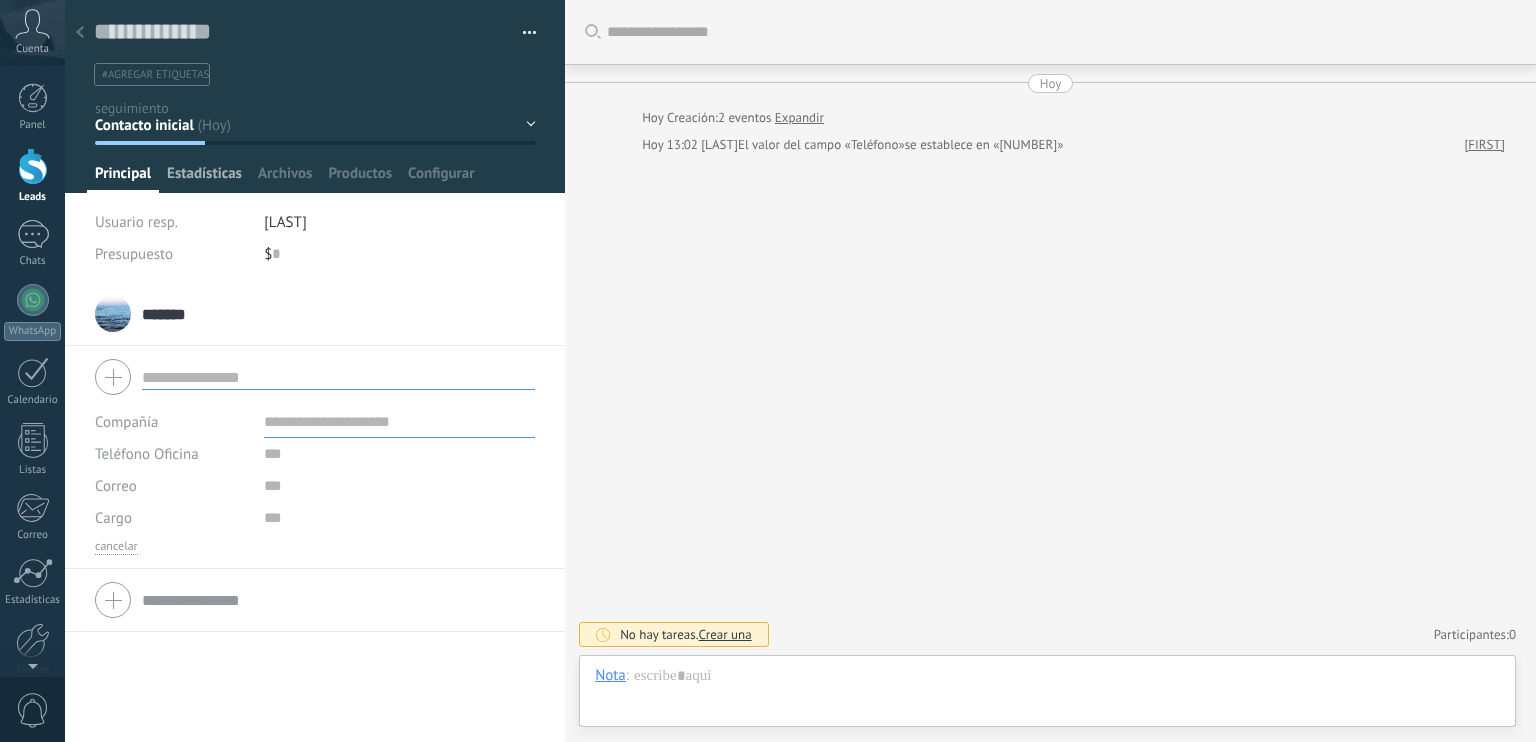 click on "Estadísticas" at bounding box center [204, 178] 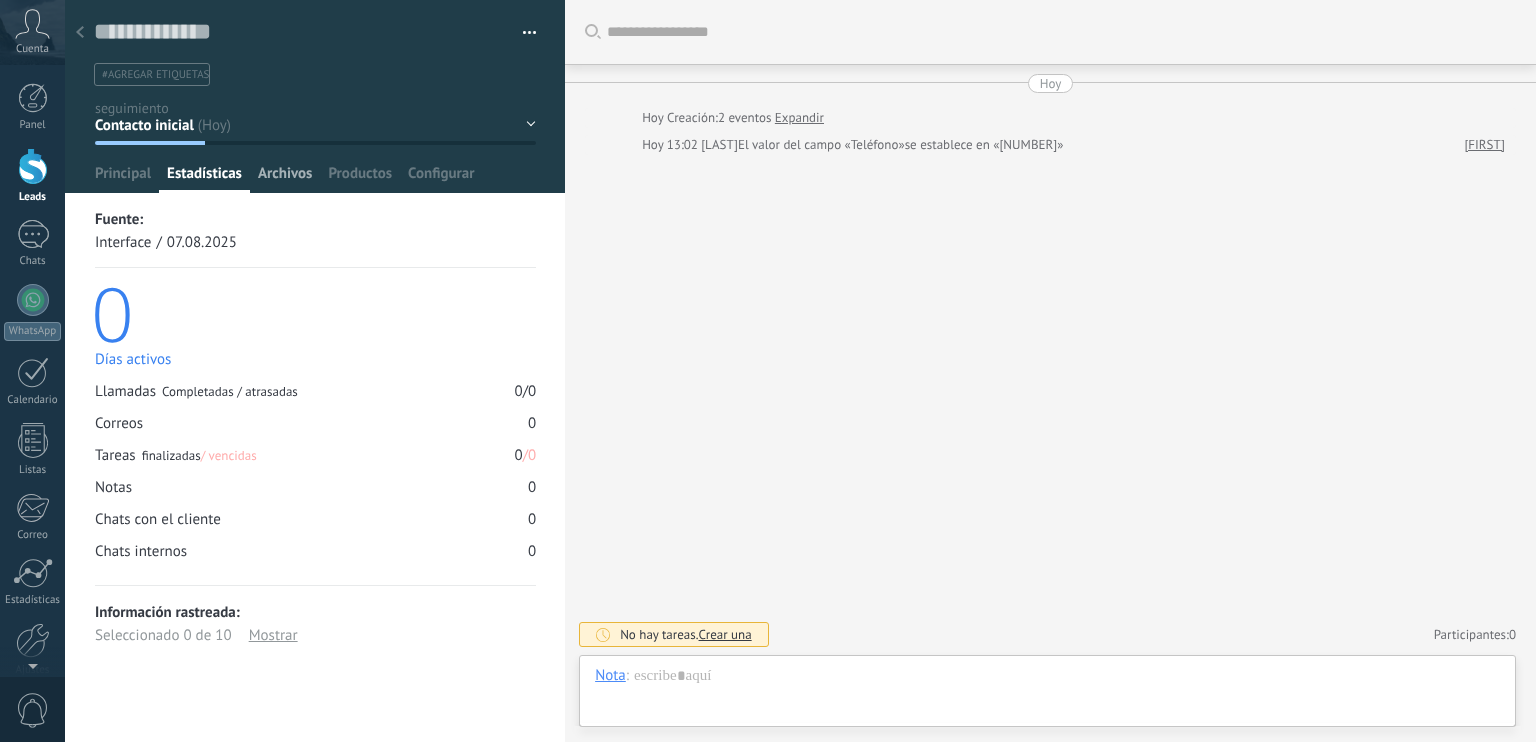 click on "Archivos" at bounding box center [285, 178] 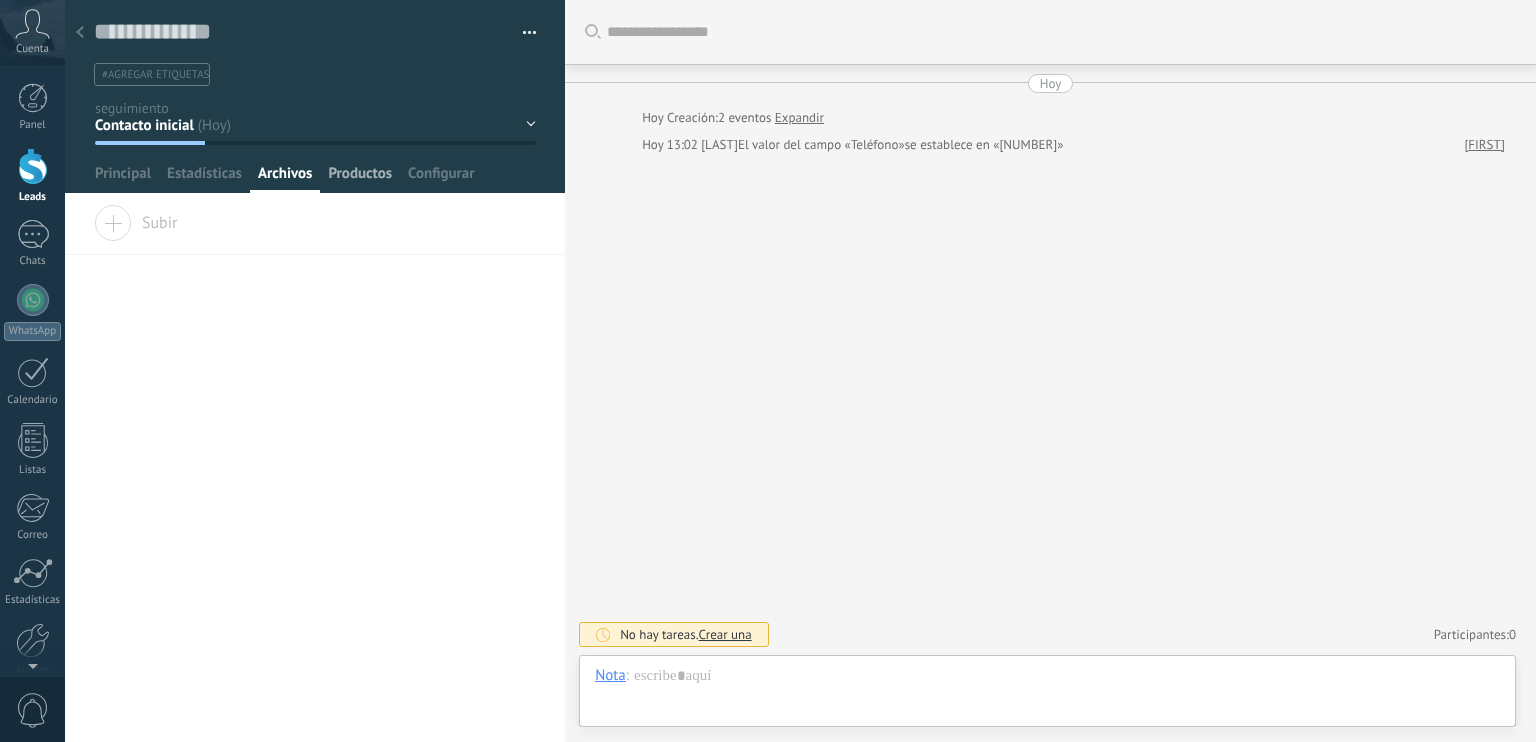 click on "Productos" at bounding box center [360, 178] 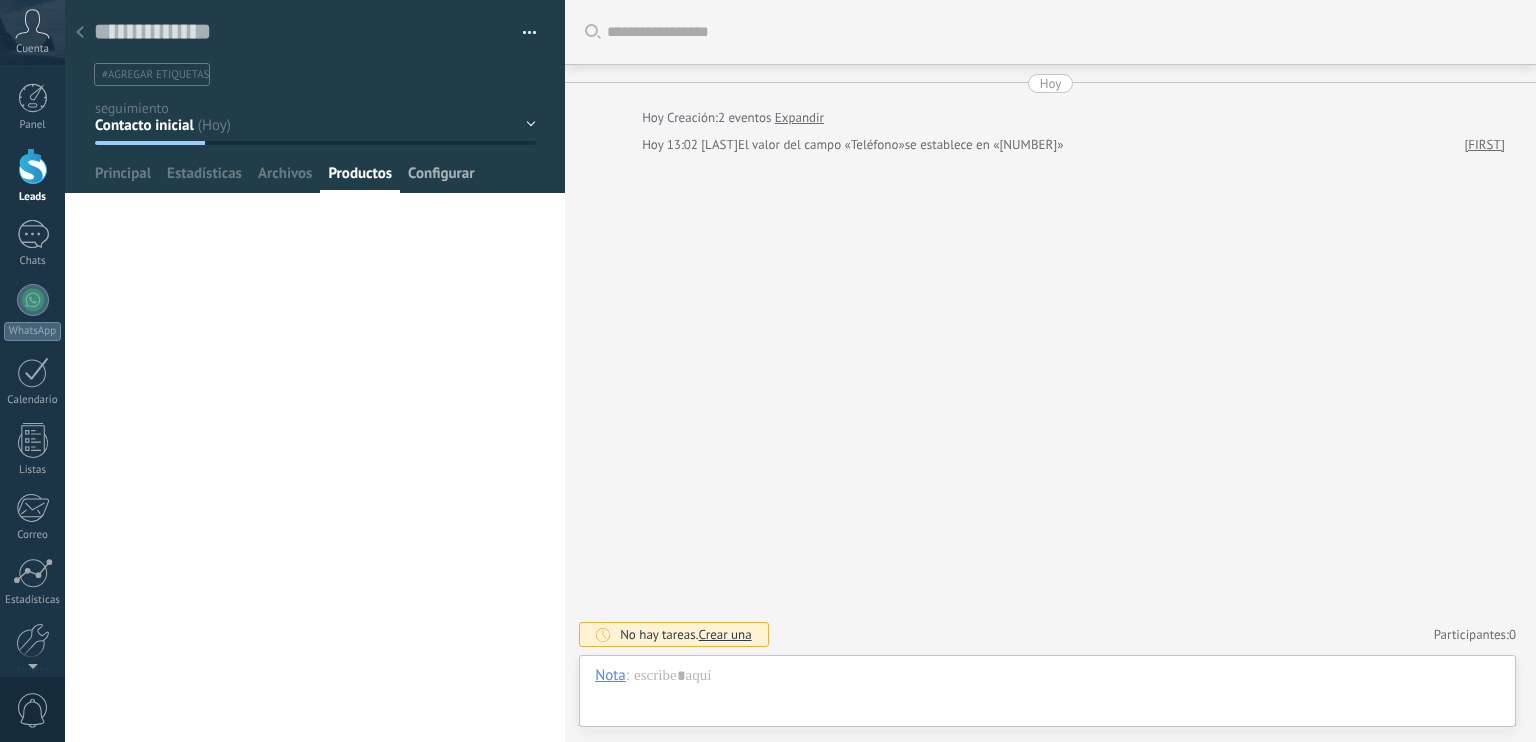click on "Configurar" at bounding box center [441, 178] 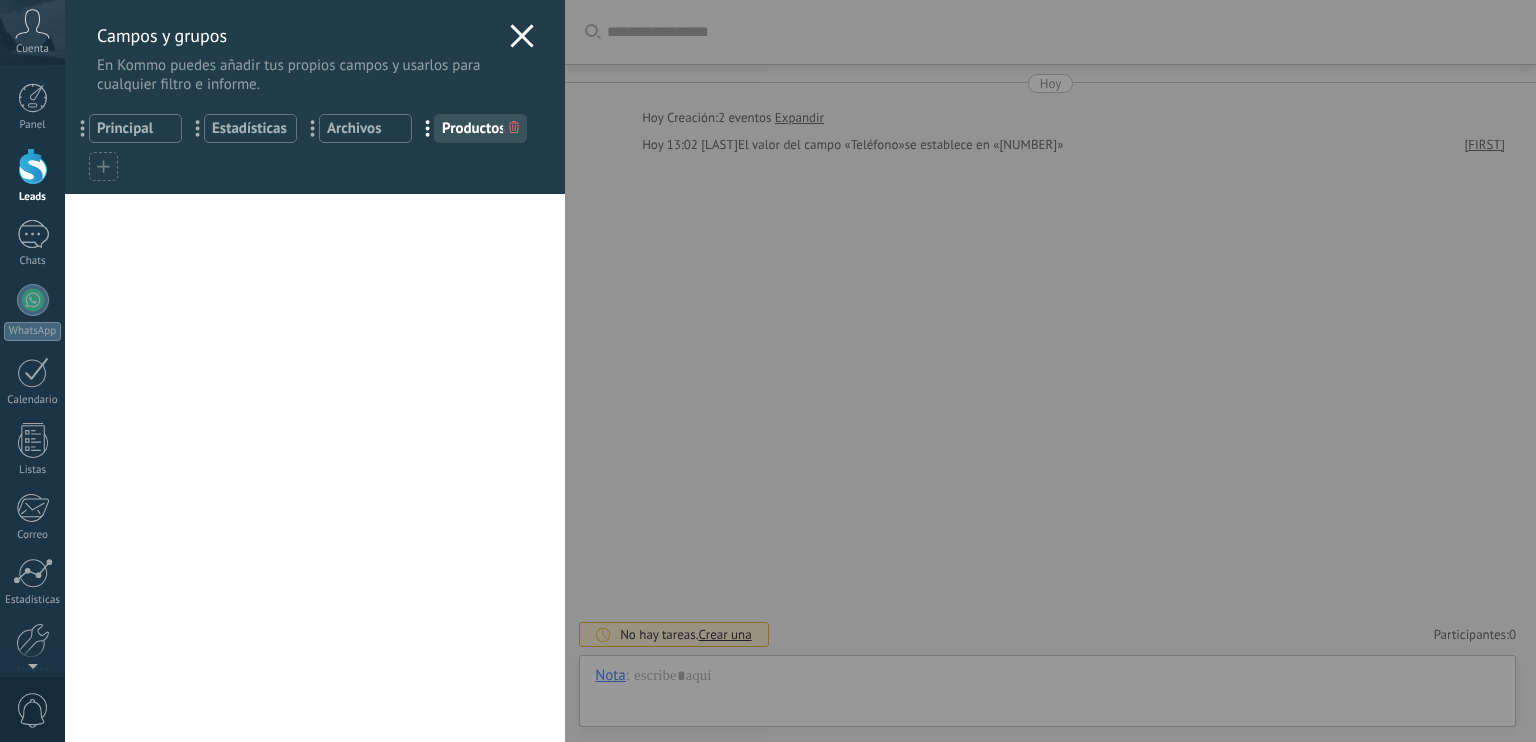 click at bounding box center (522, 38) 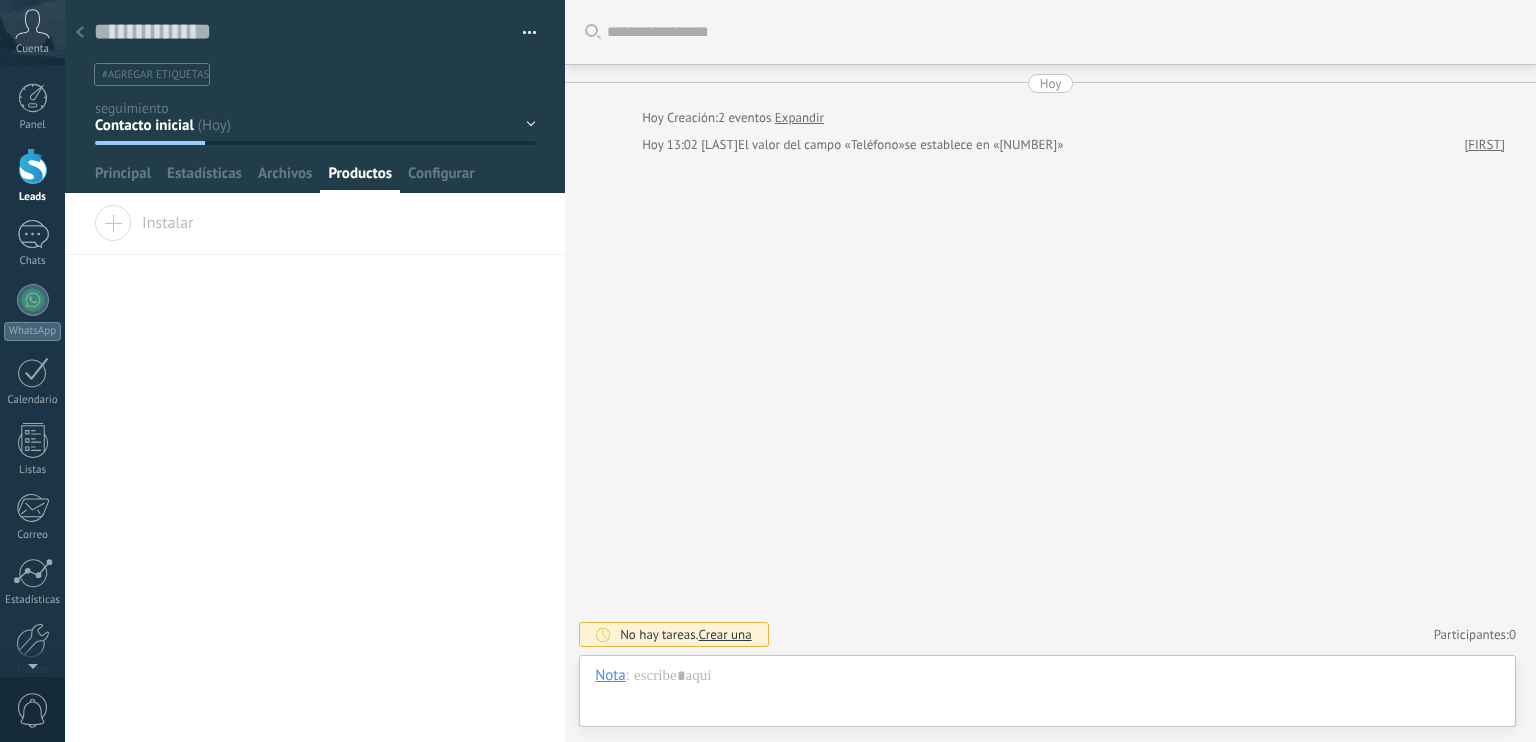 click at bounding box center [522, 33] 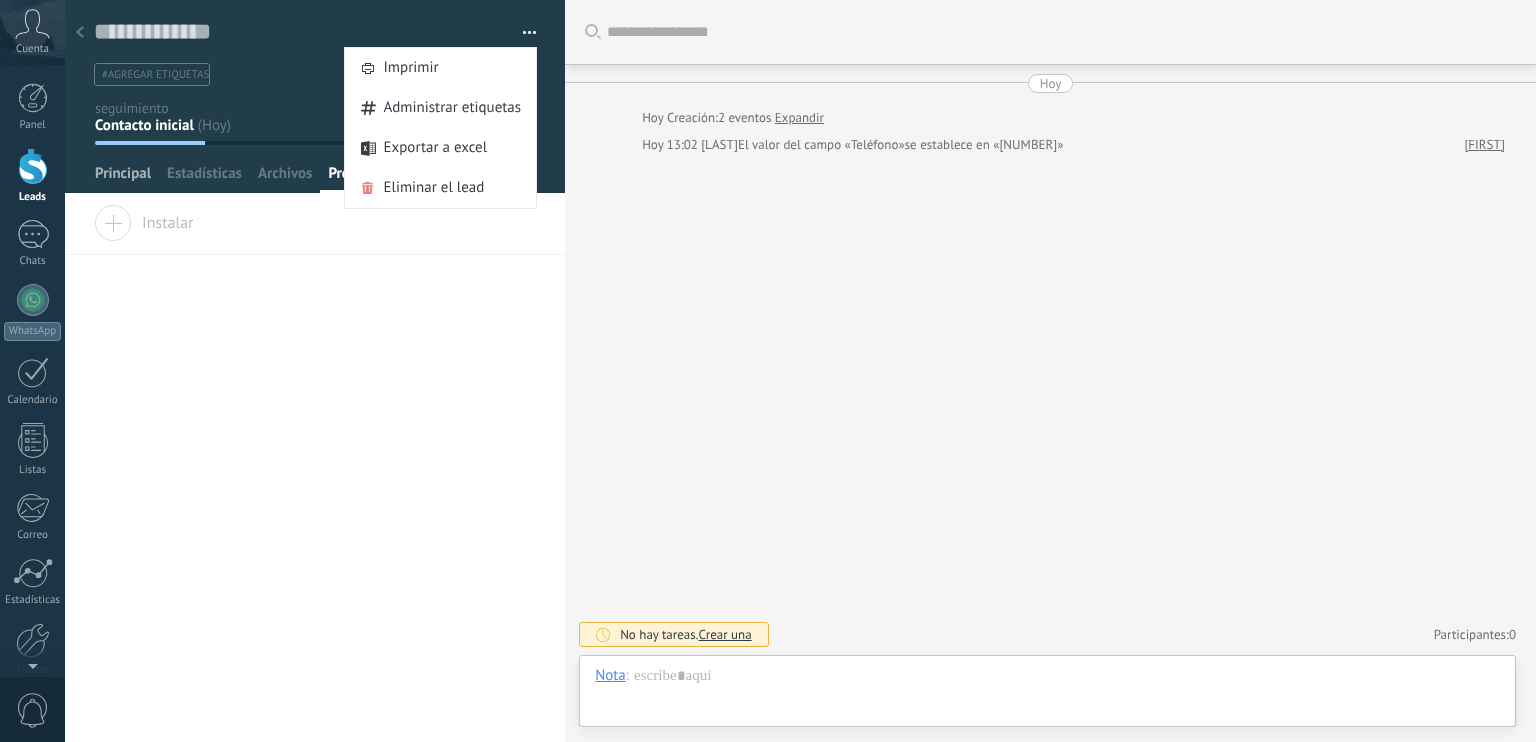 click on "Principal" at bounding box center [123, 178] 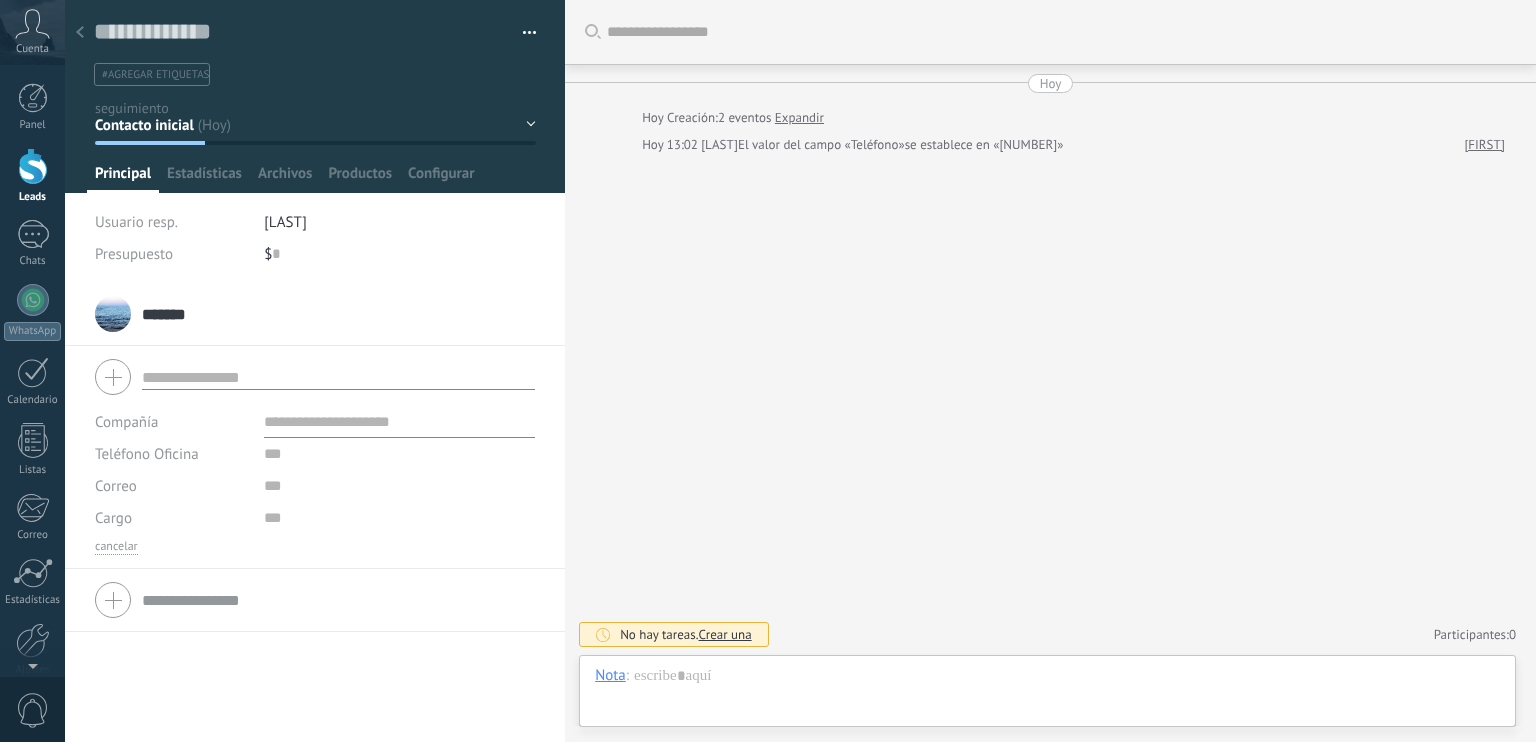 click on "Guardar y crear
Imprimir
Administrar etiquetas
Exportar a excel" at bounding box center [315, 43] 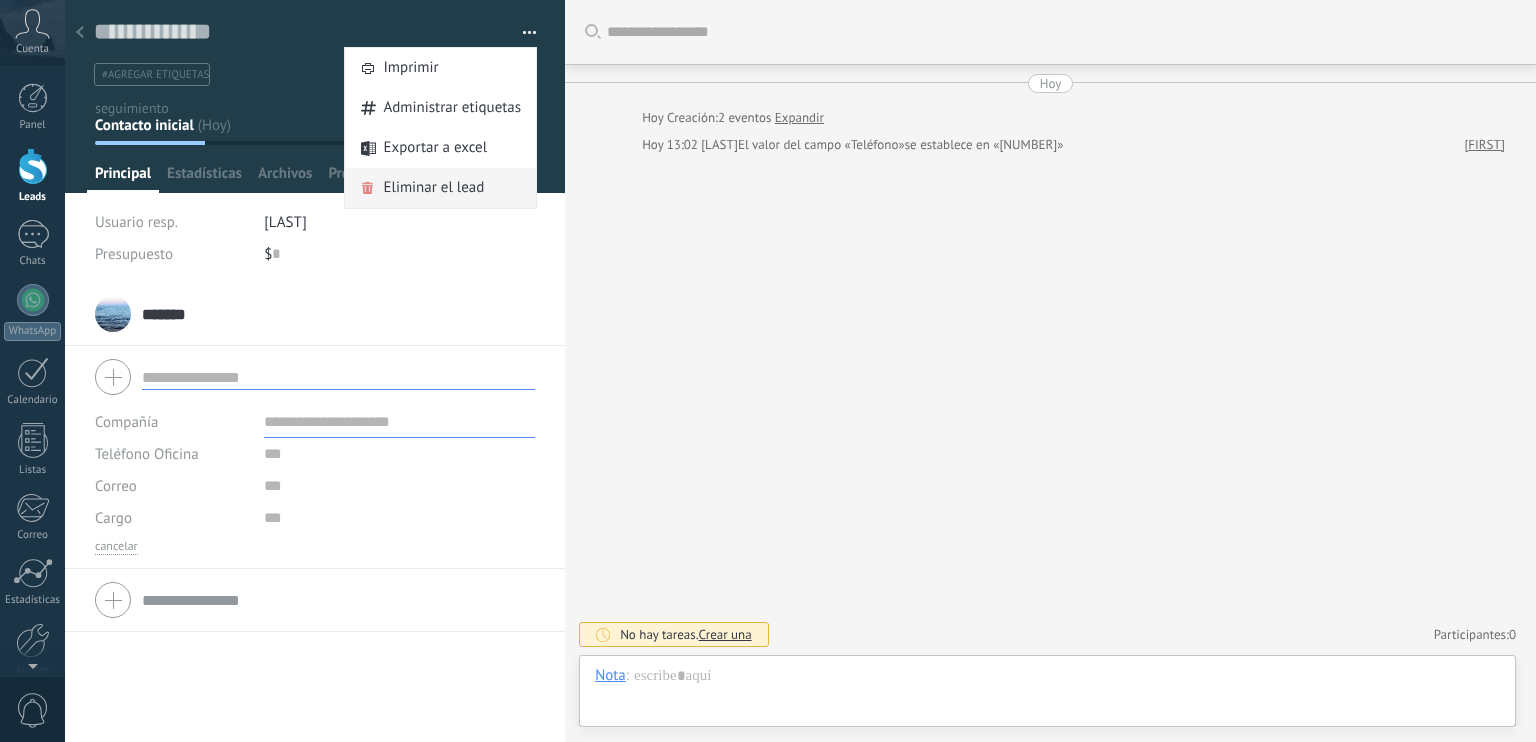 click on "Eliminar el lead" at bounding box center [433, 188] 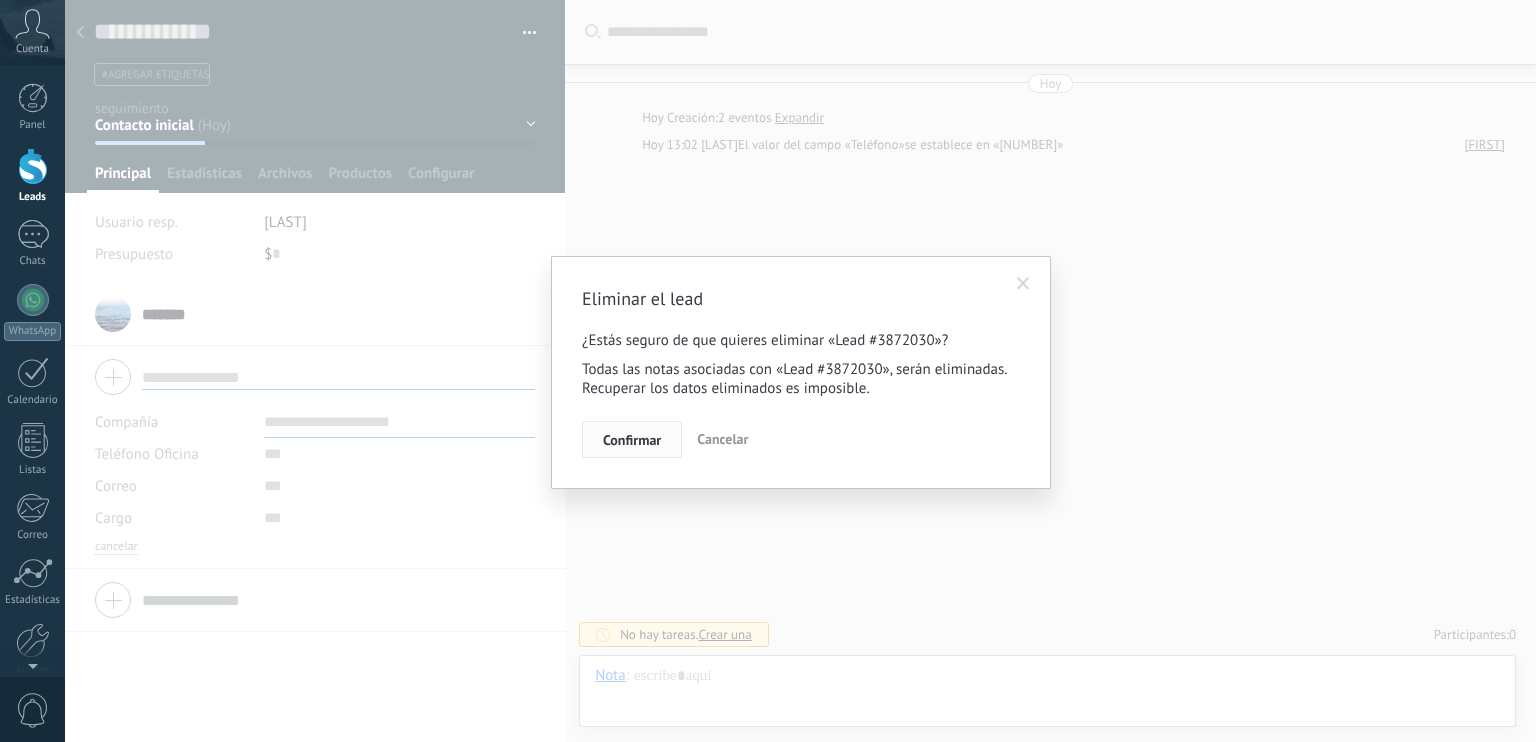 click on "Confirmar" at bounding box center [632, 440] 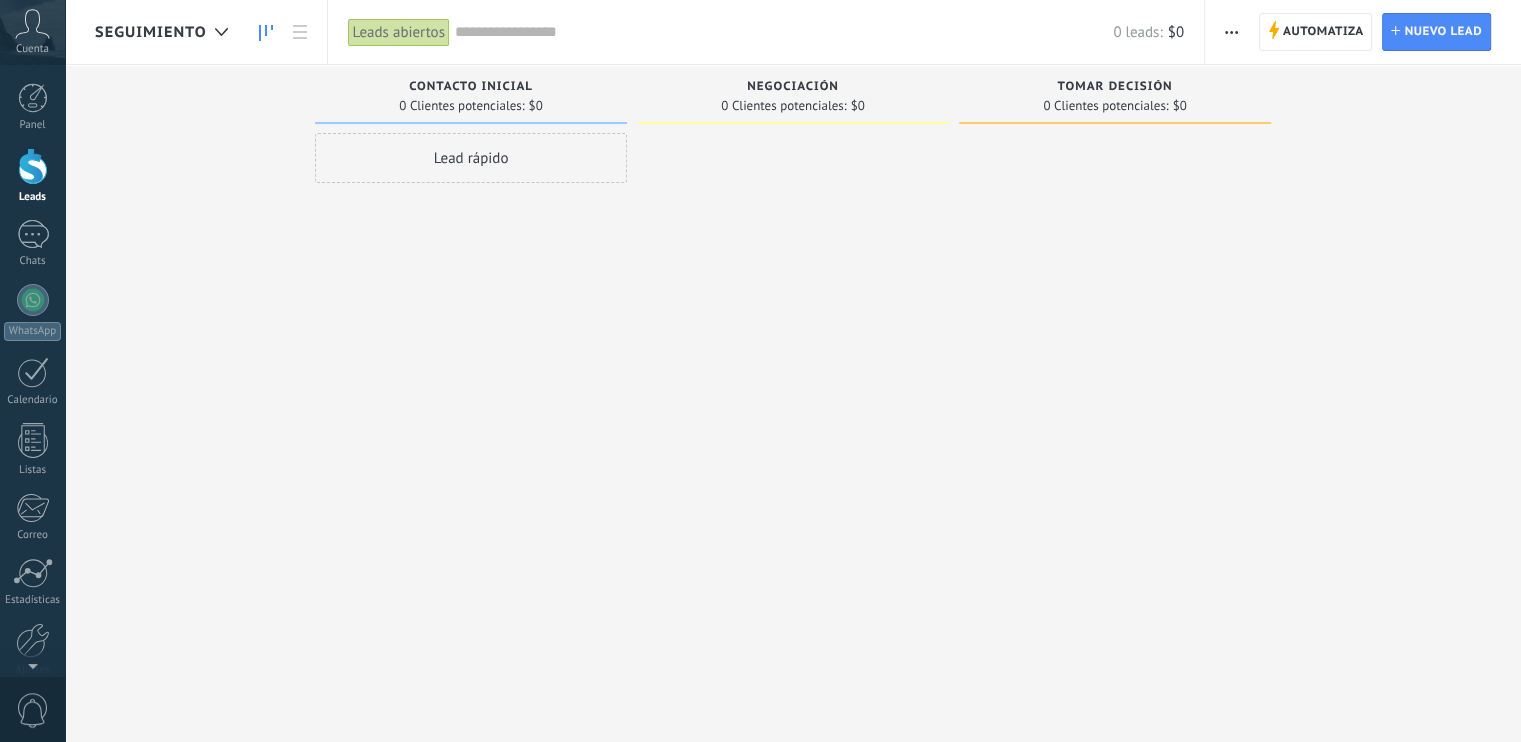 click at bounding box center [793, 373] 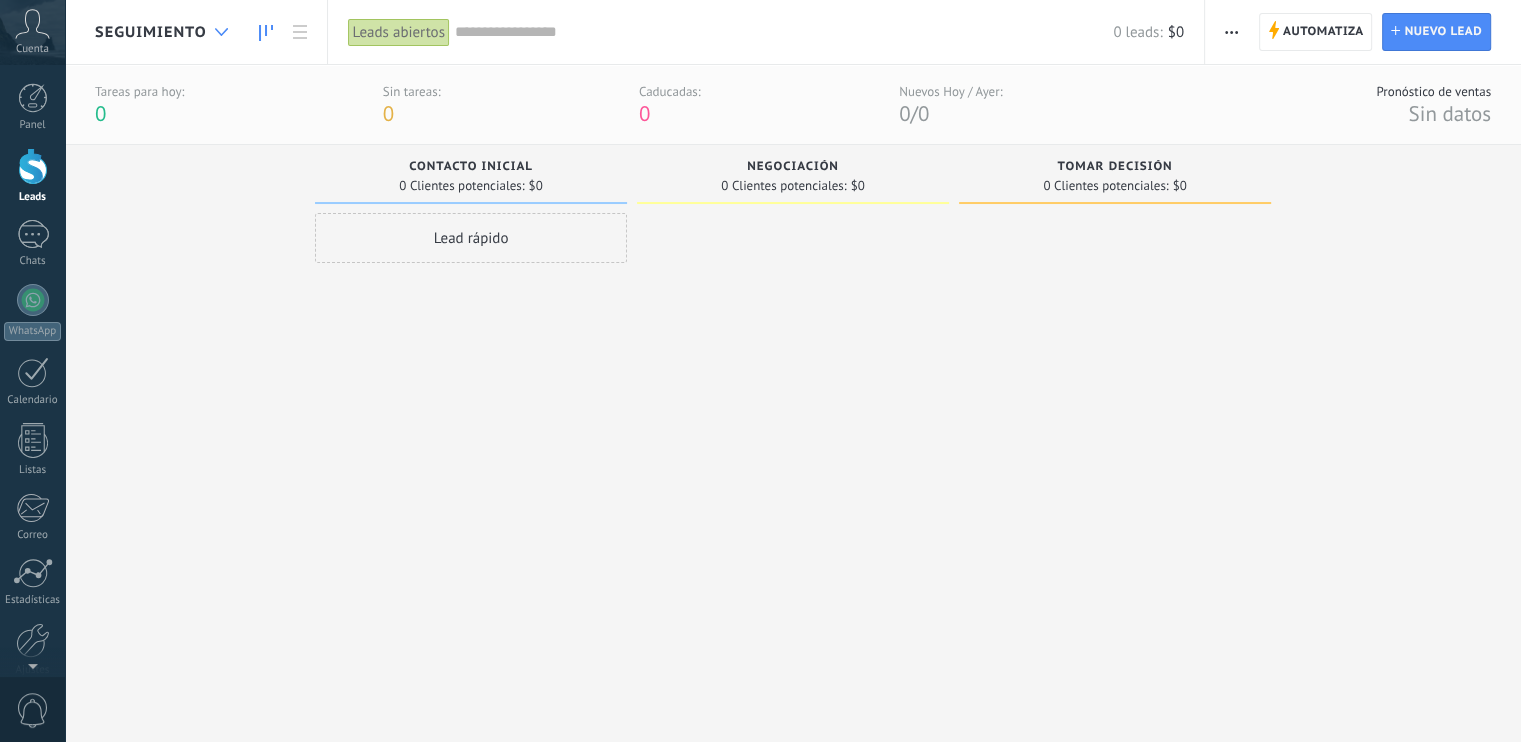 click at bounding box center (221, 32) 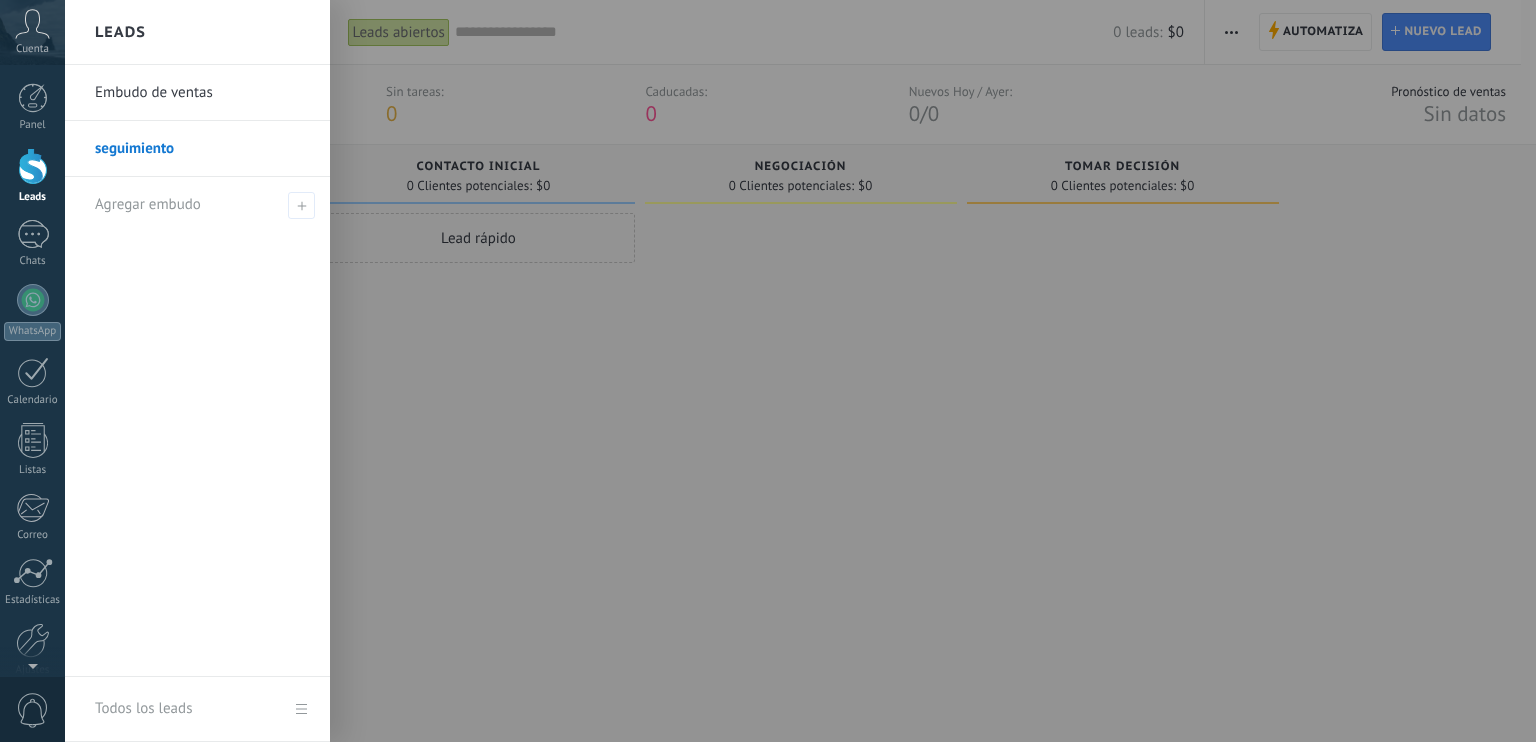 click on "Embudo de ventas" at bounding box center [202, 93] 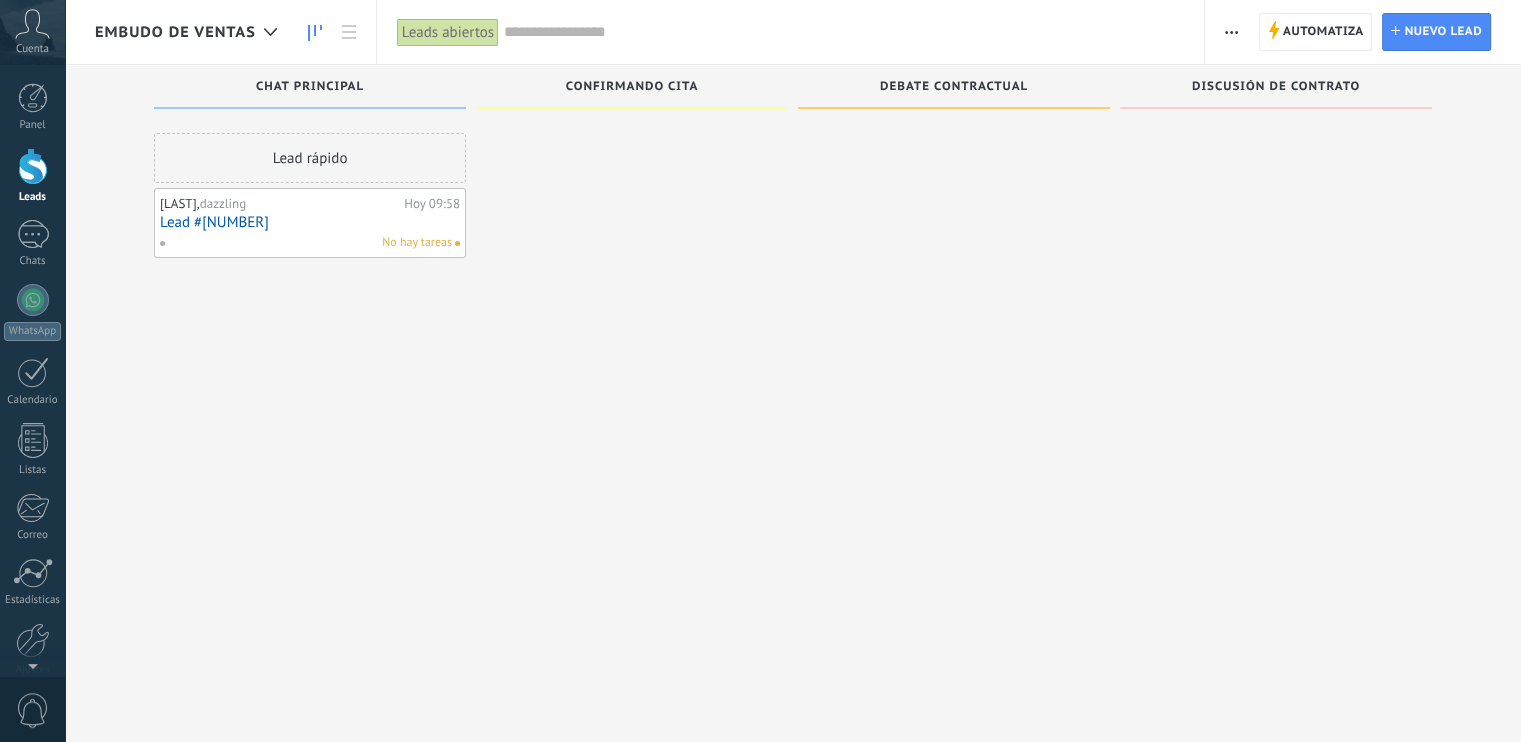 click on "[LAST] [LAST], Hoy 09:58 Lead #[NUMBER] No hay tareas" at bounding box center (310, 223) 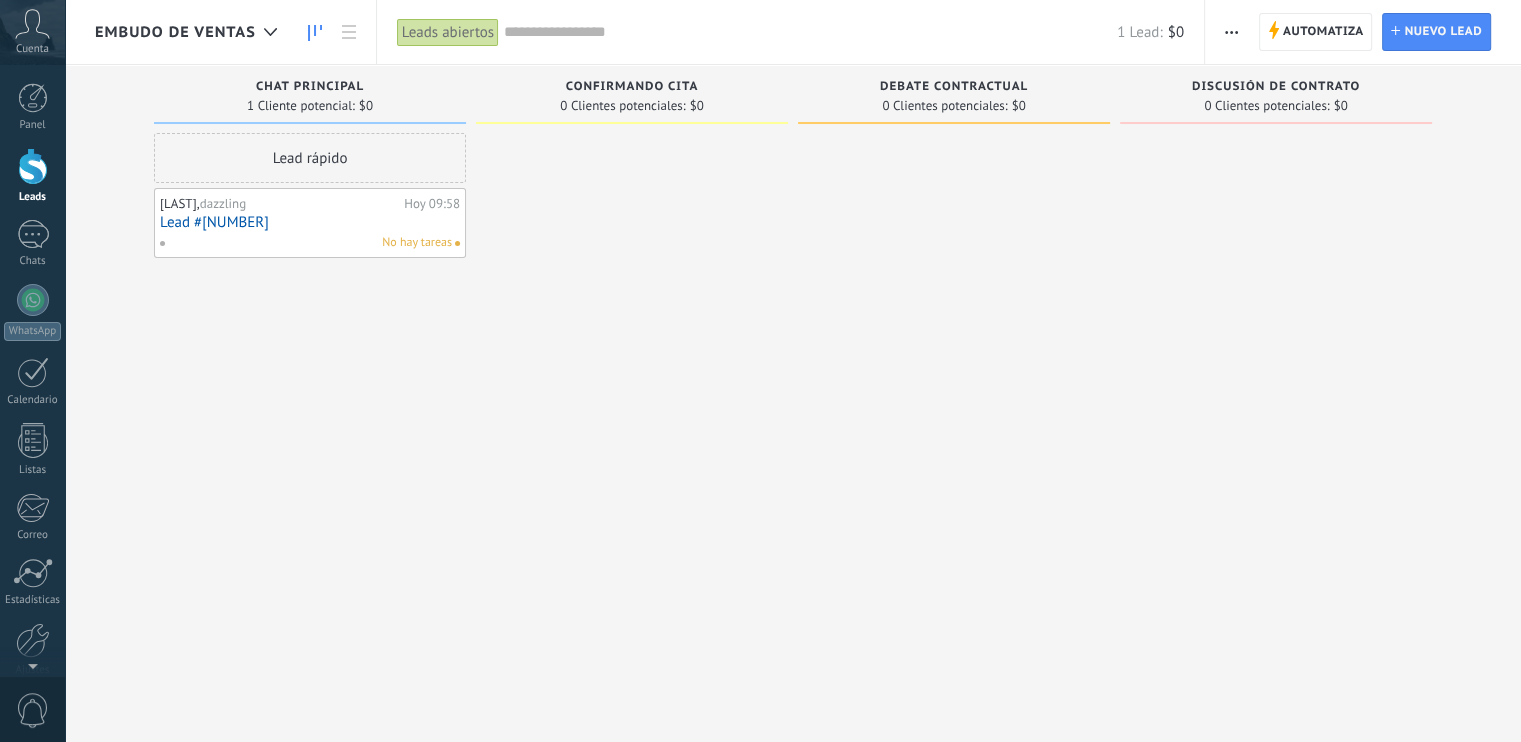 click on "Lead #[NUMBER]" at bounding box center (310, 222) 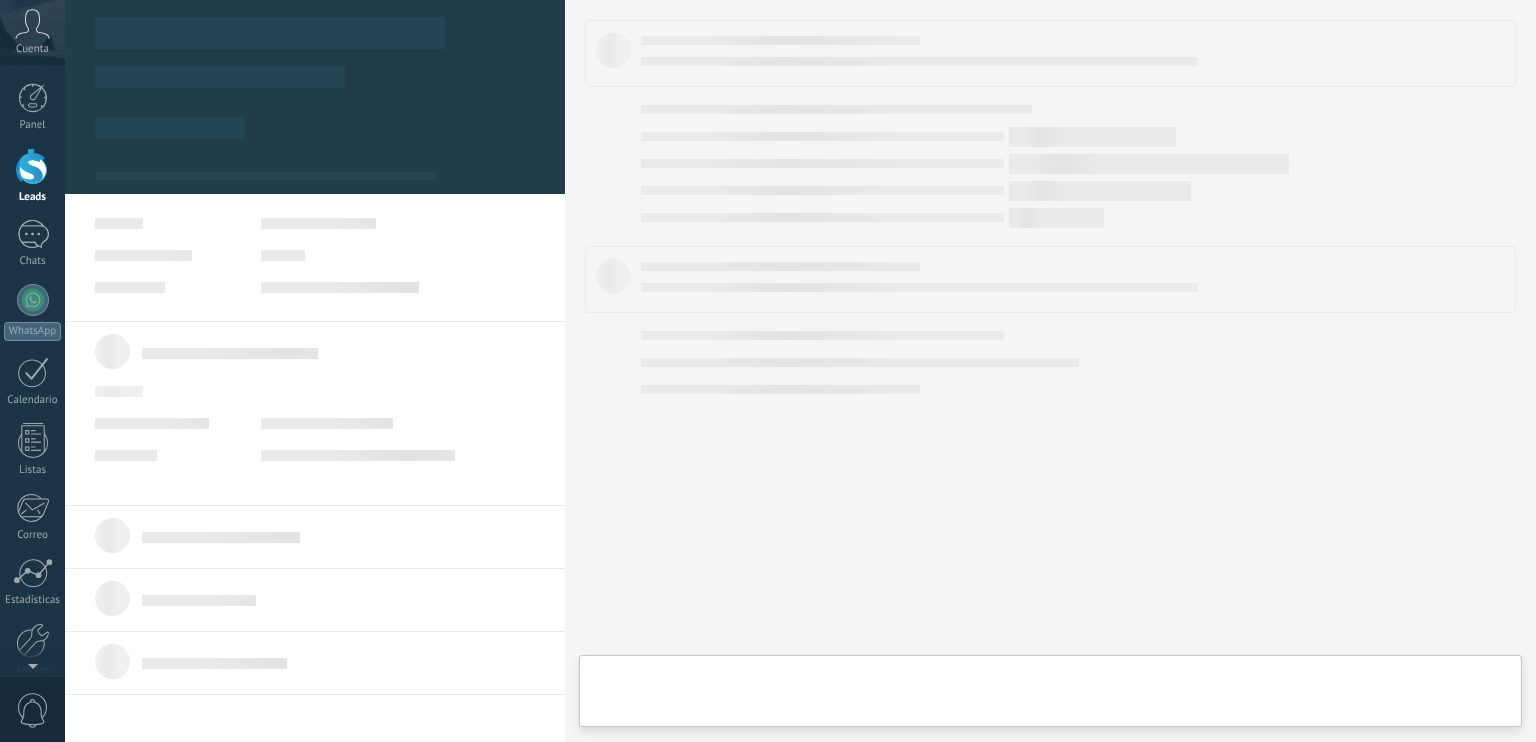 type on "***" 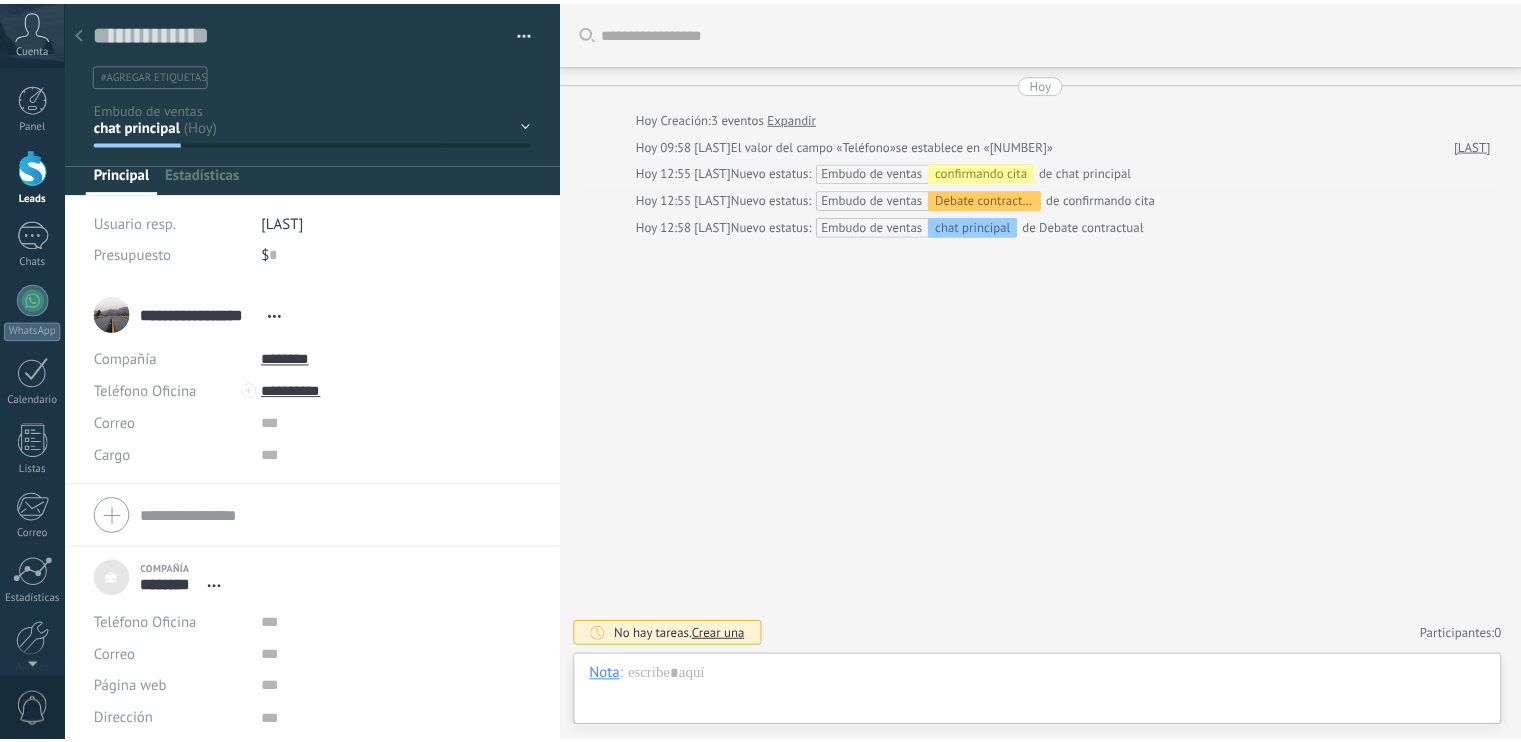 scroll, scrollTop: 20, scrollLeft: 0, axis: vertical 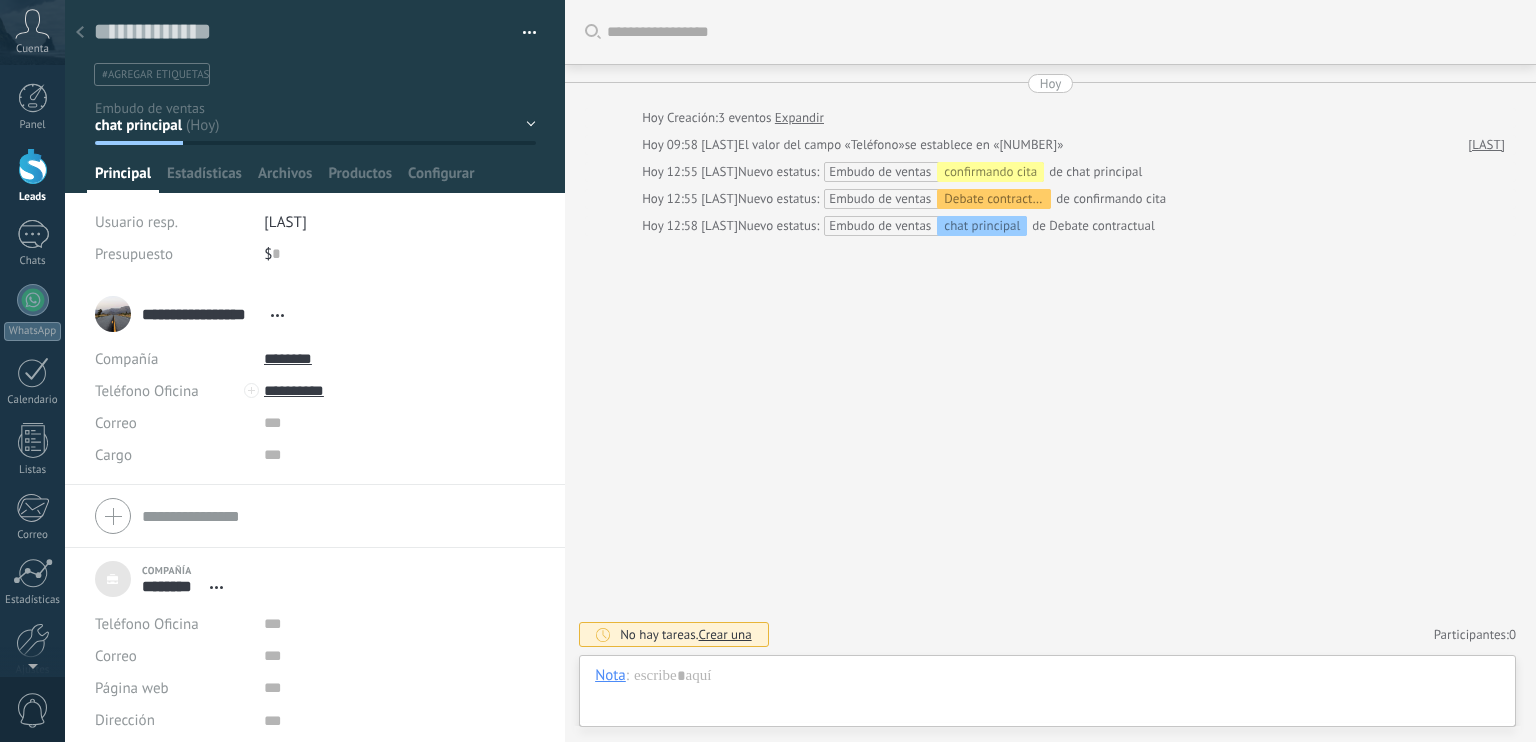 click at bounding box center [530, 36] 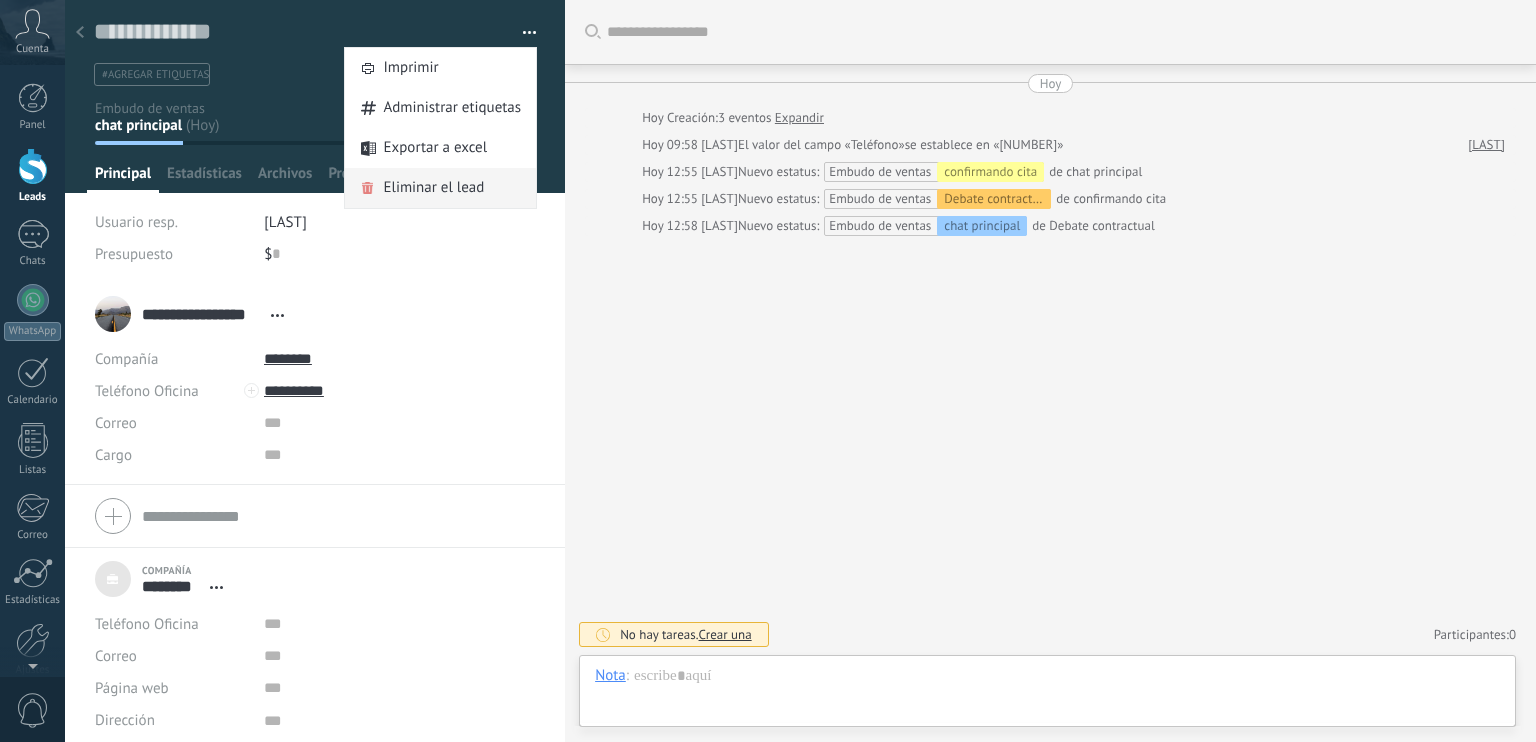 click on "Eliminar el lead" at bounding box center (433, 188) 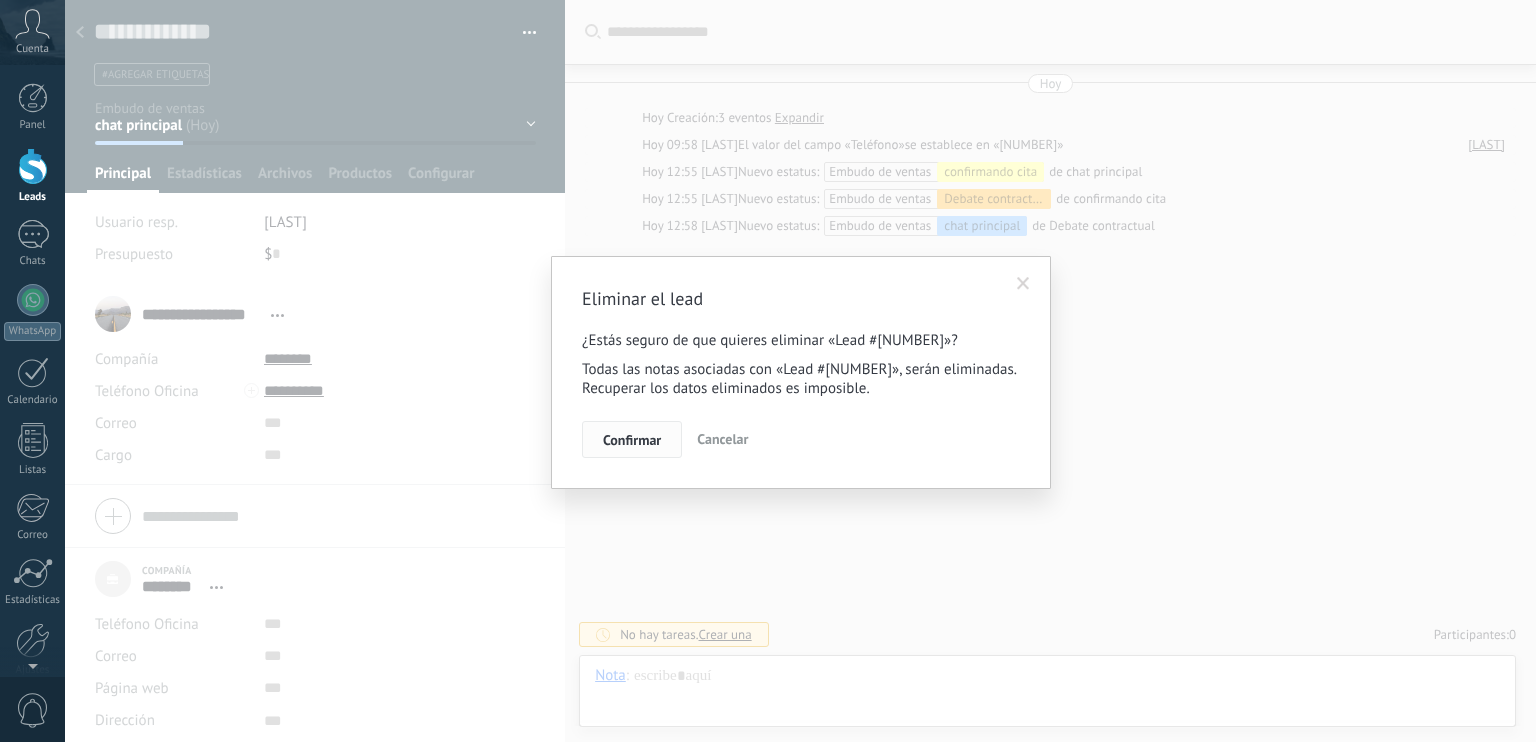 click on "Confirmar" at bounding box center (632, 440) 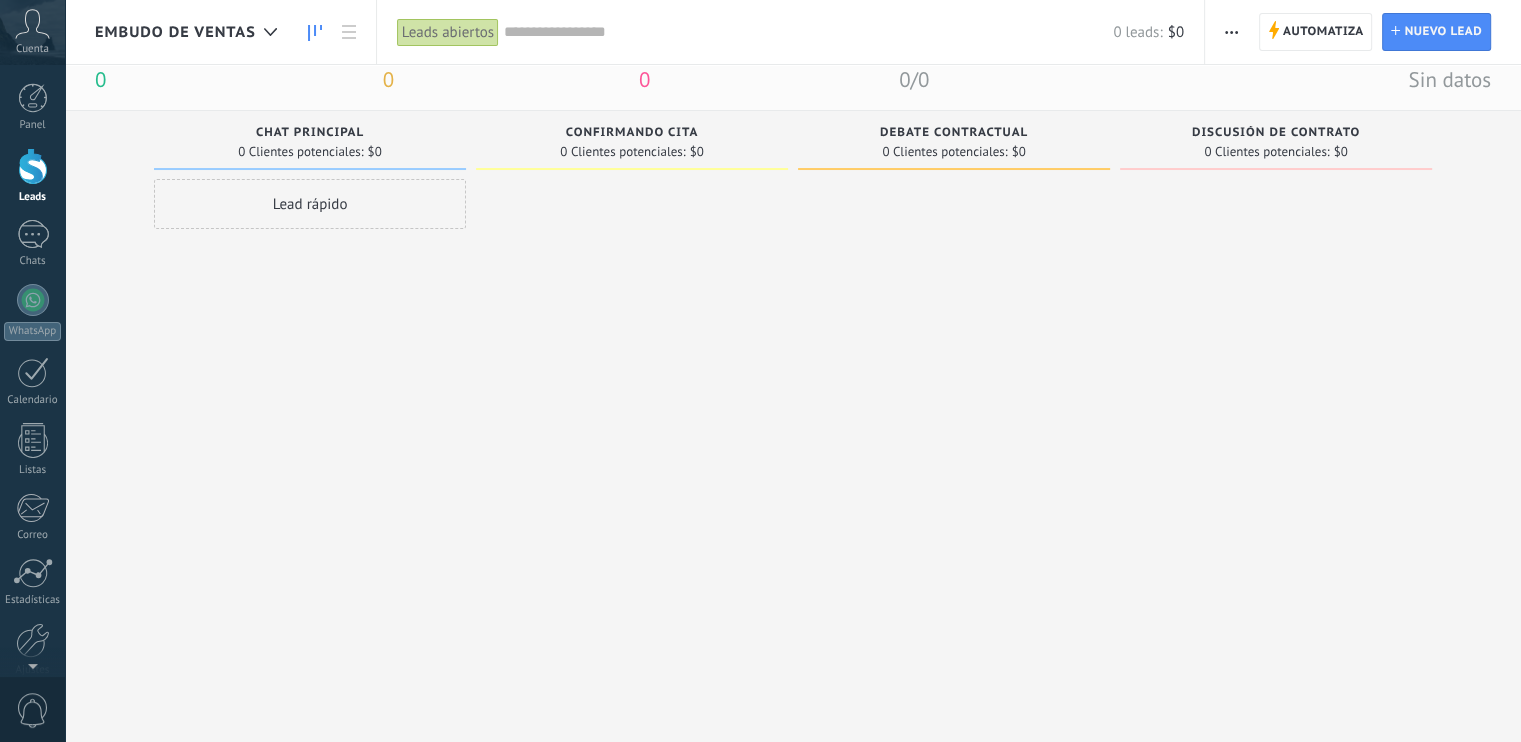 scroll, scrollTop: 0, scrollLeft: 0, axis: both 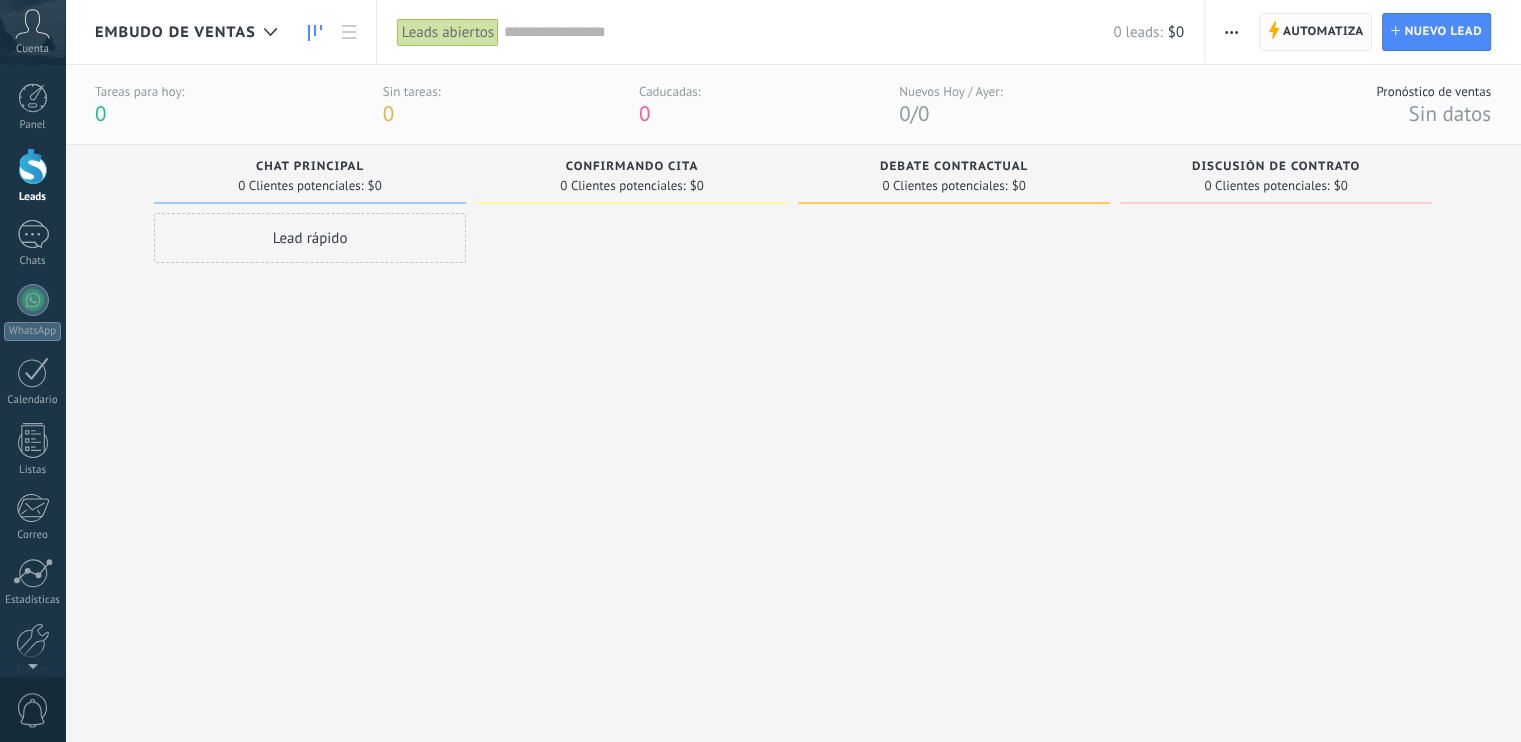 click on "Automatiza" at bounding box center (1323, 32) 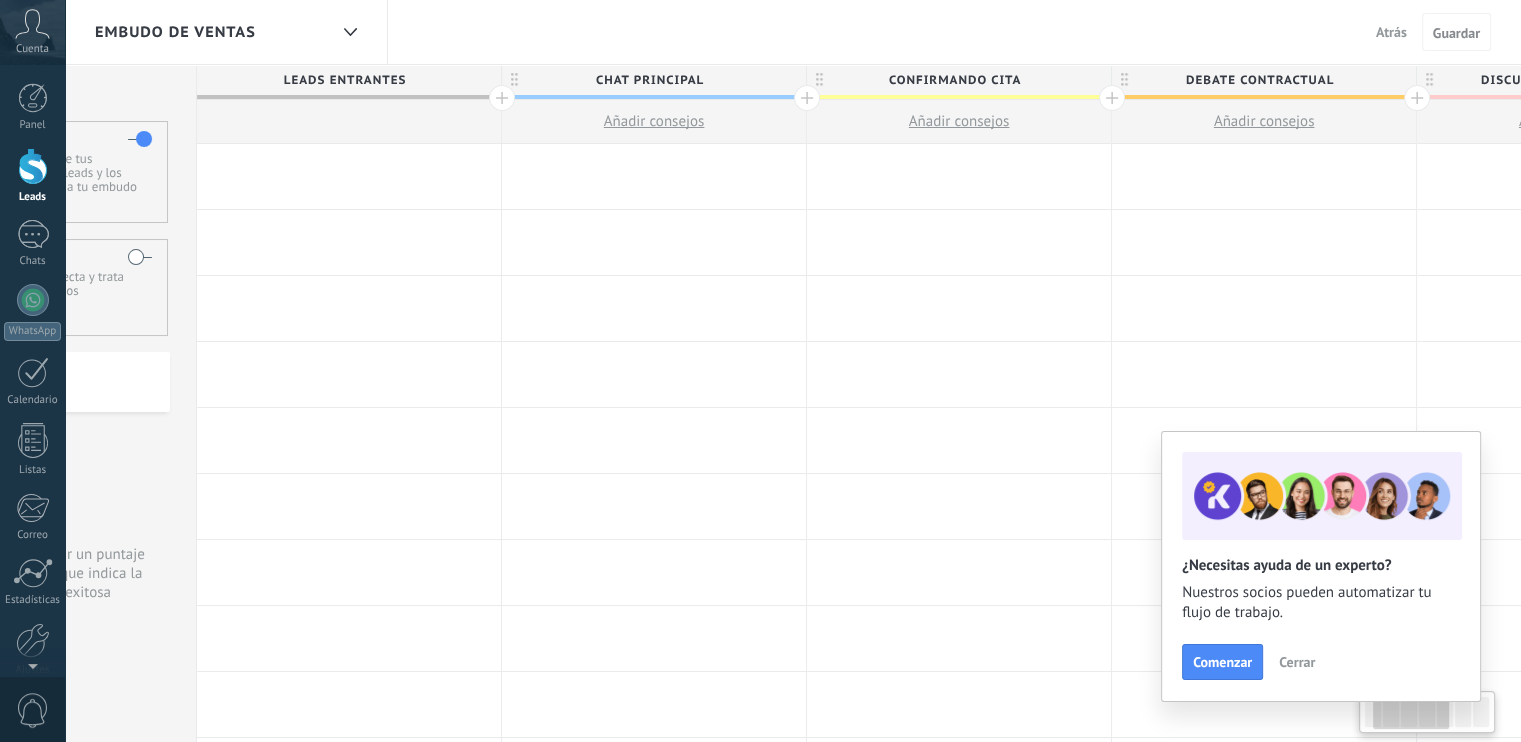 scroll, scrollTop: 0, scrollLeft: 0, axis: both 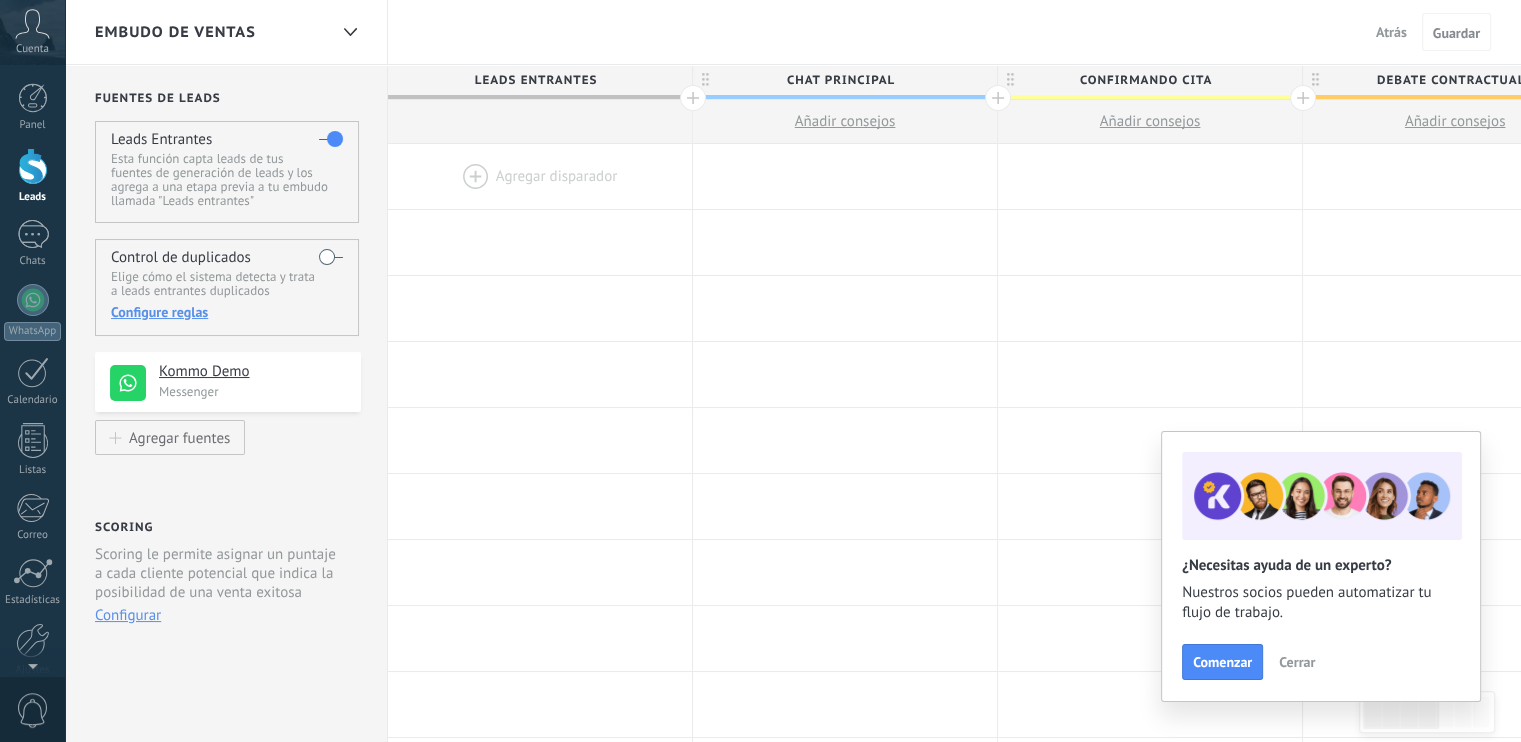 click on "Cerrar" at bounding box center [1297, 662] 